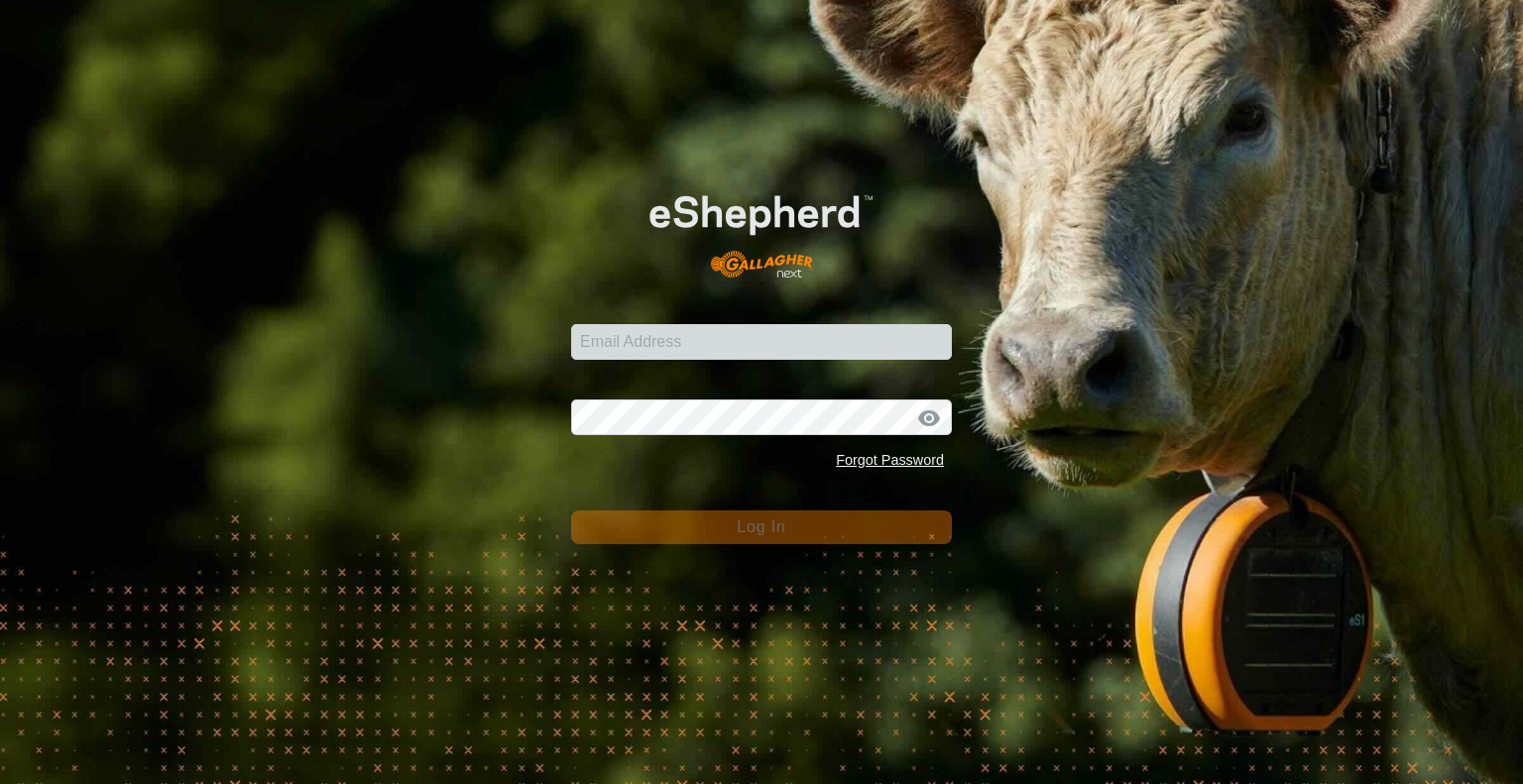 scroll, scrollTop: 0, scrollLeft: 0, axis: both 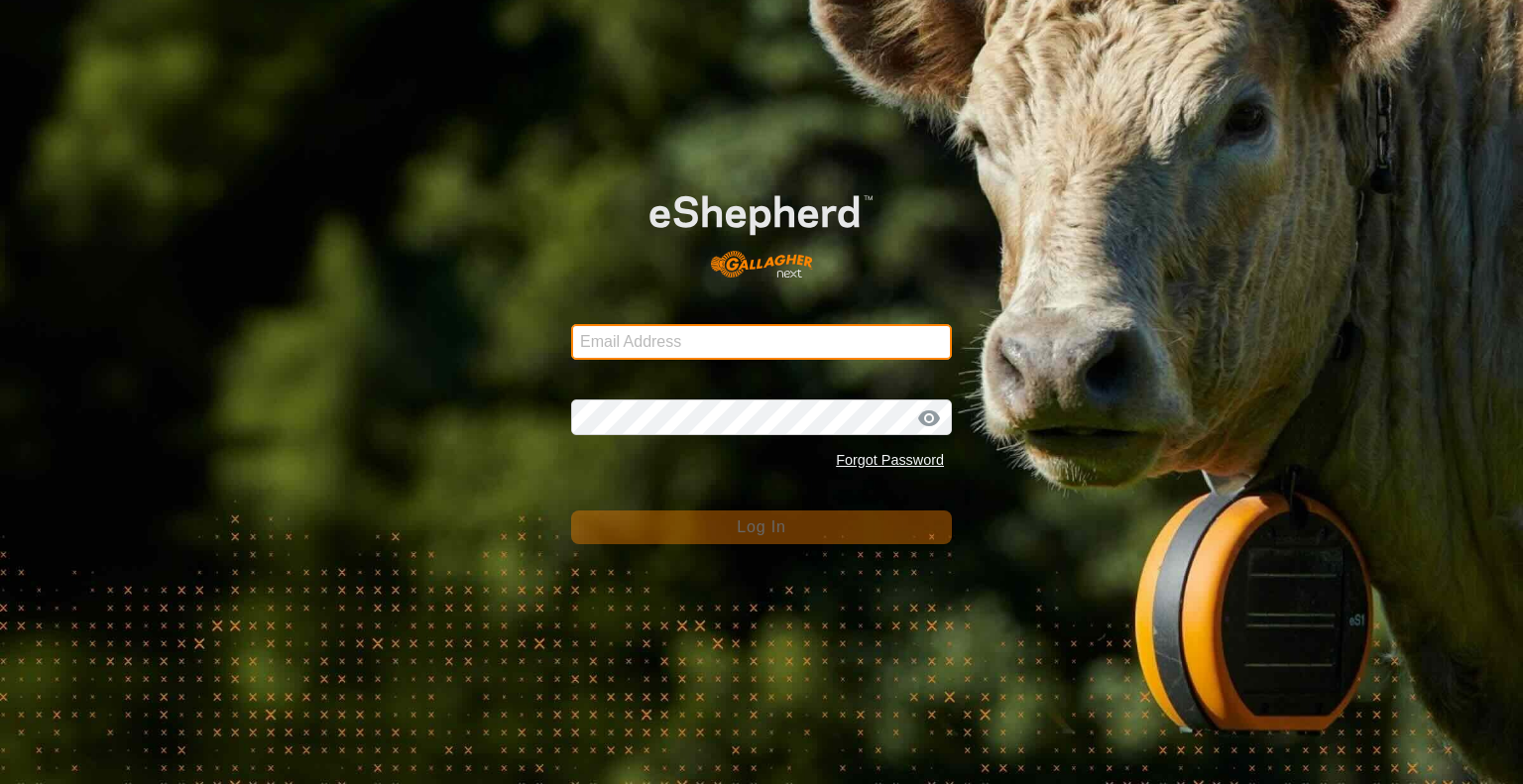 click on "Email Address" at bounding box center (762, 342) 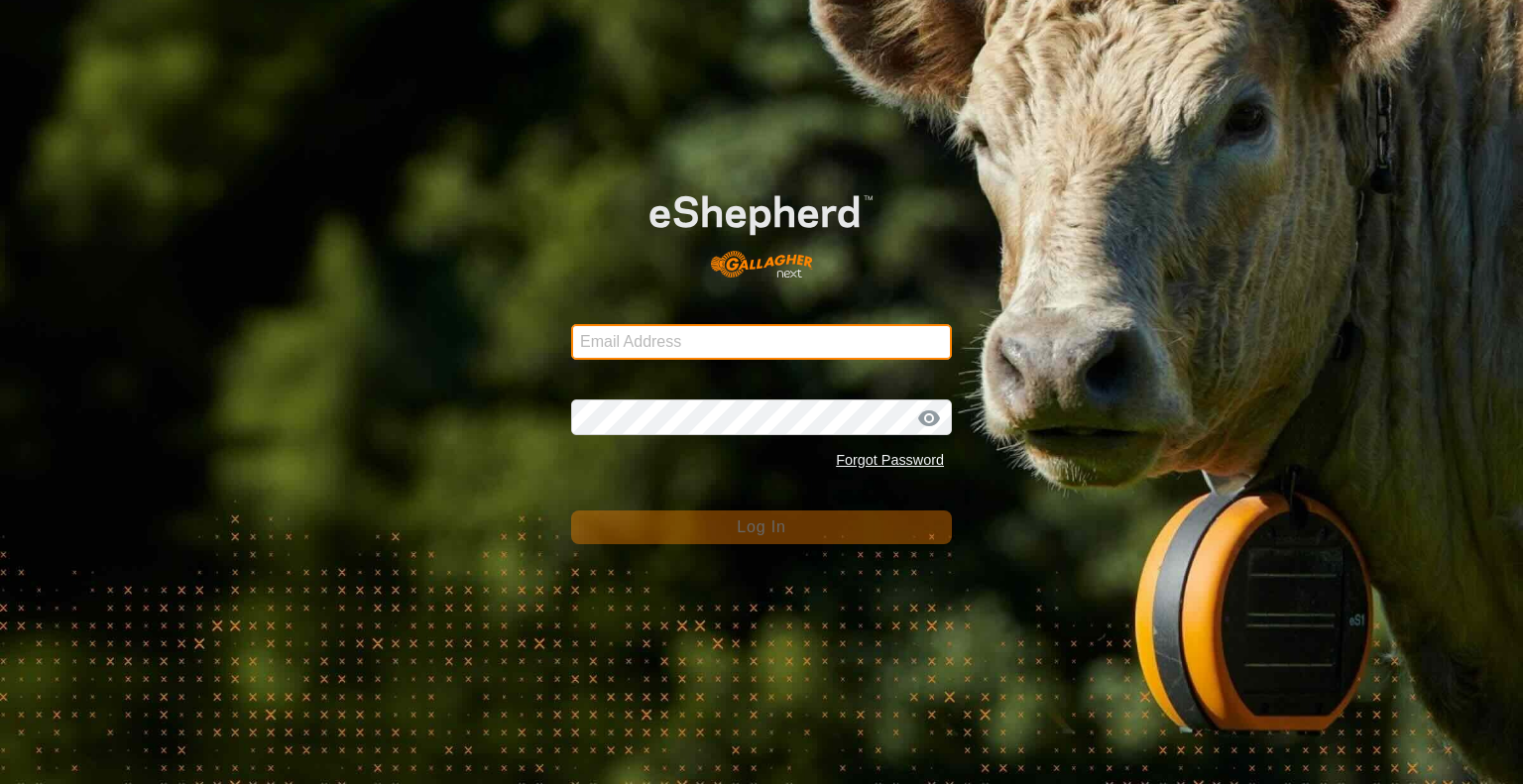 type on "spencer@rsranches.com" 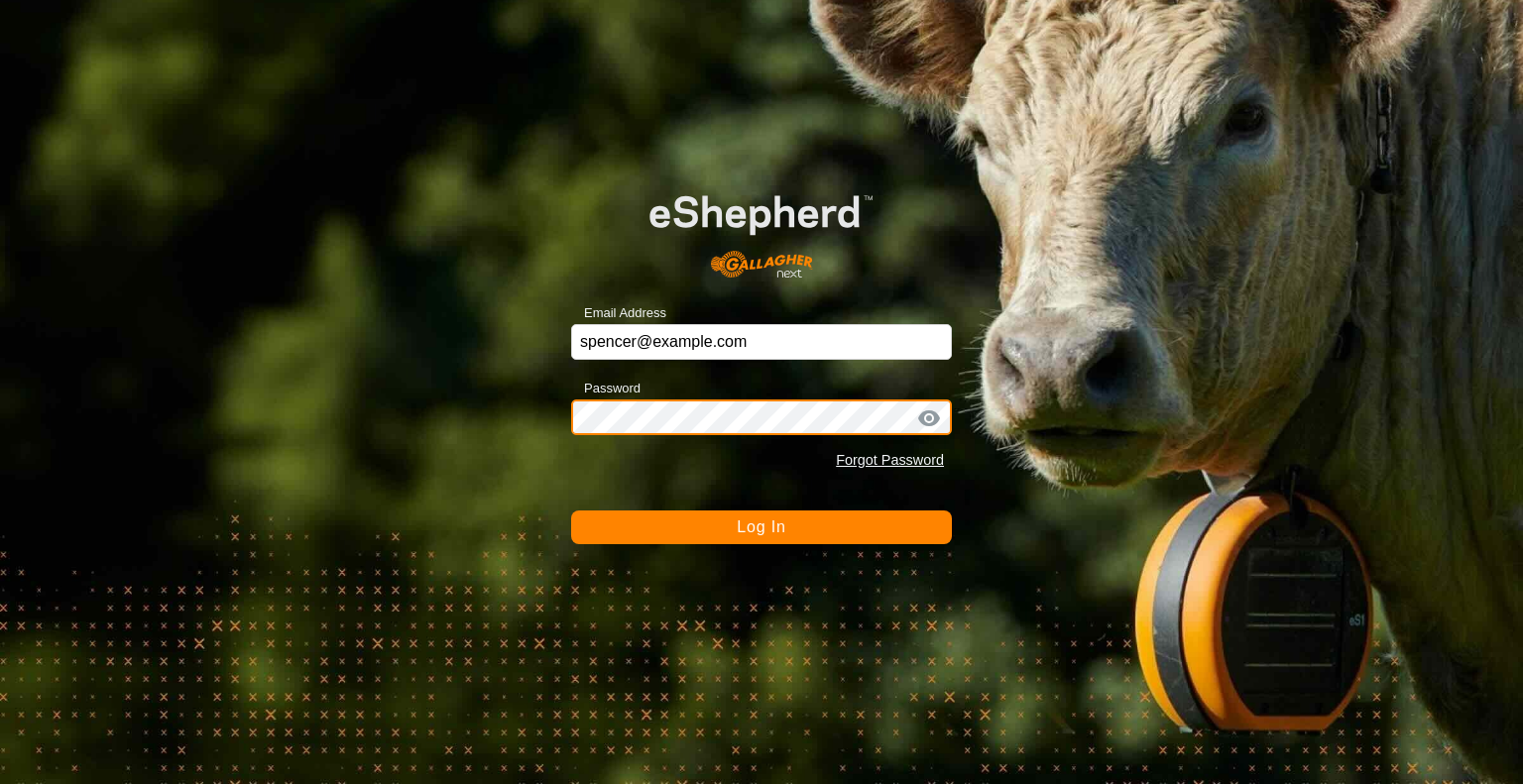 click on "Log In" 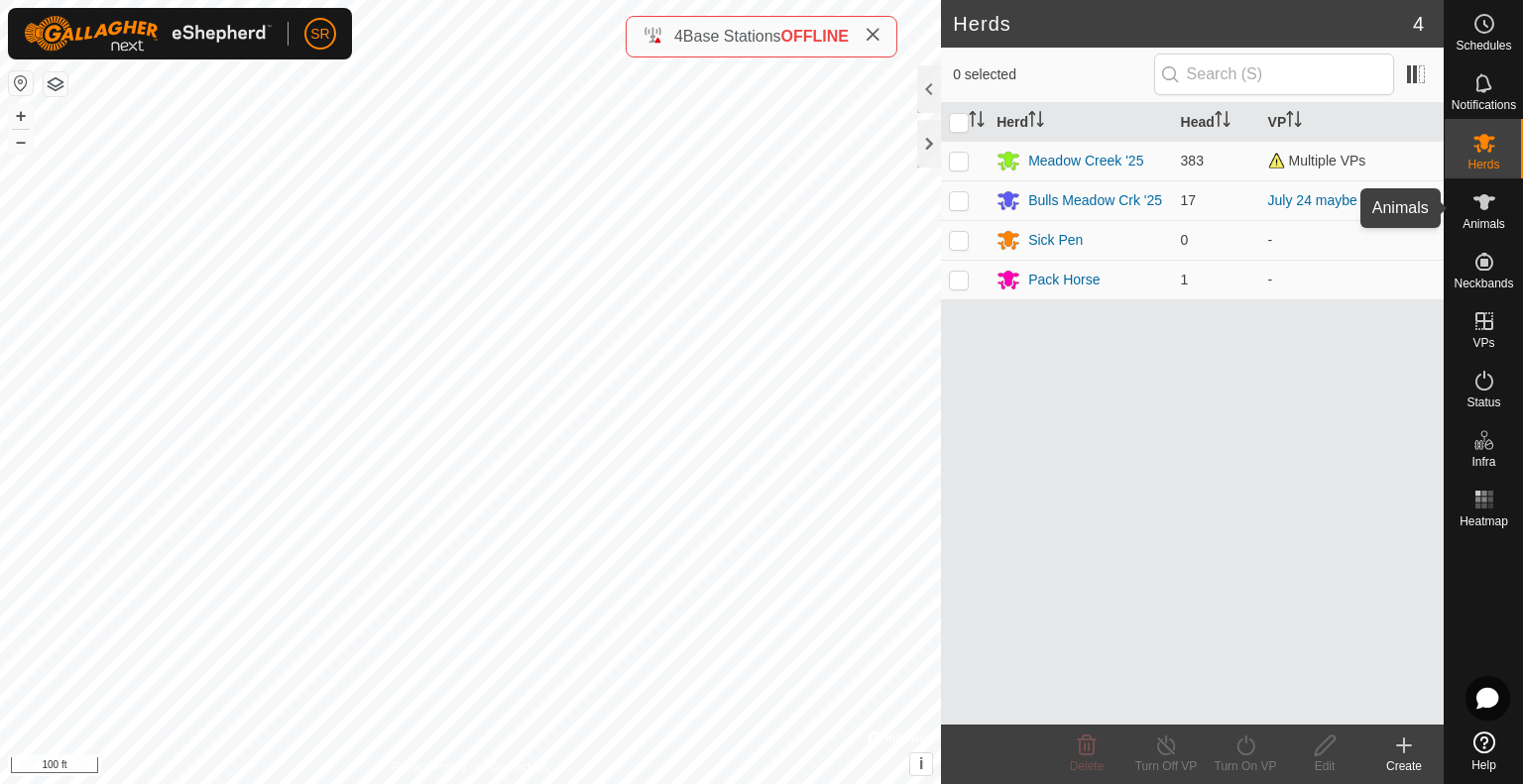 click on "Animals" at bounding box center (1483, 224) 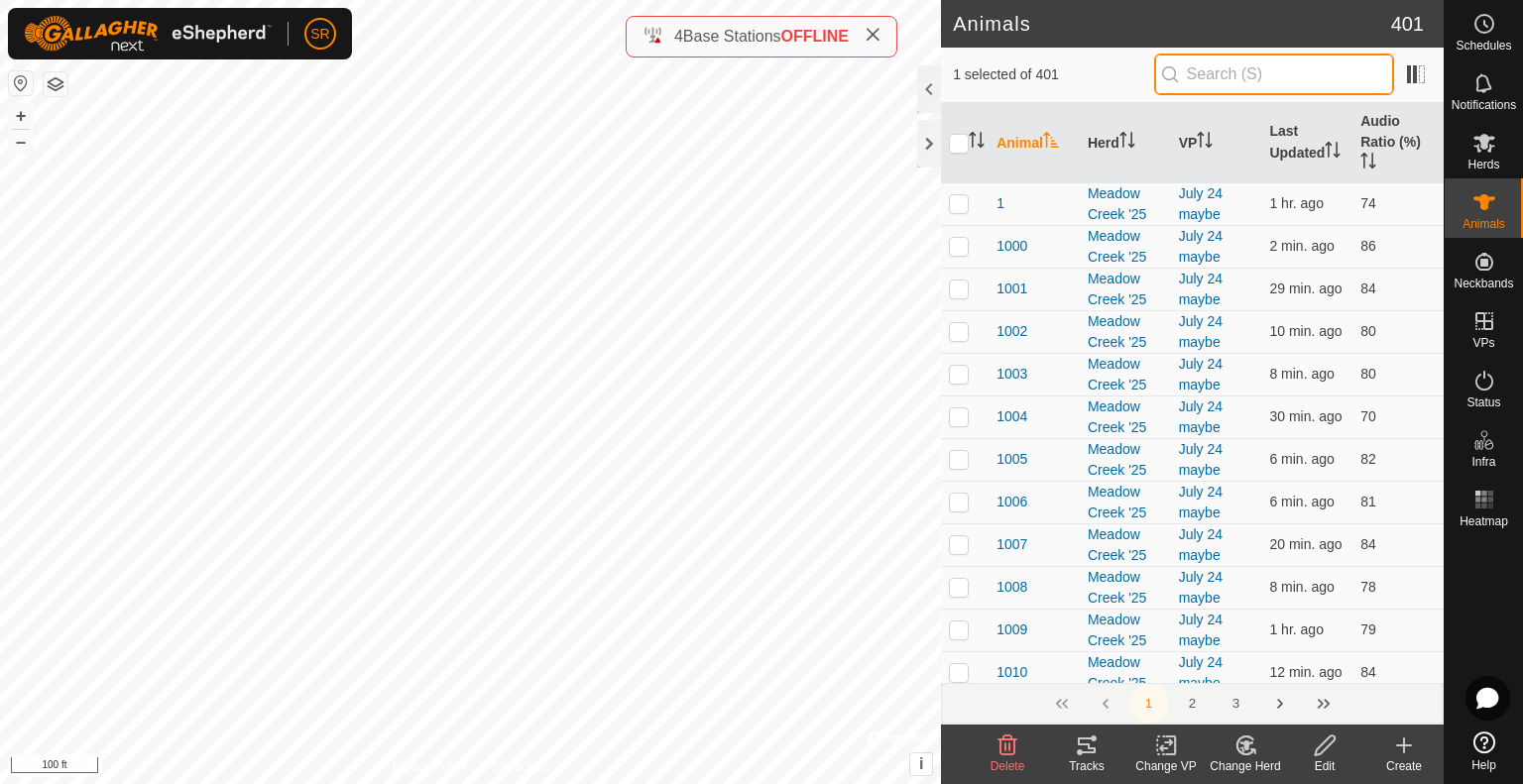 click at bounding box center [1274, 74] 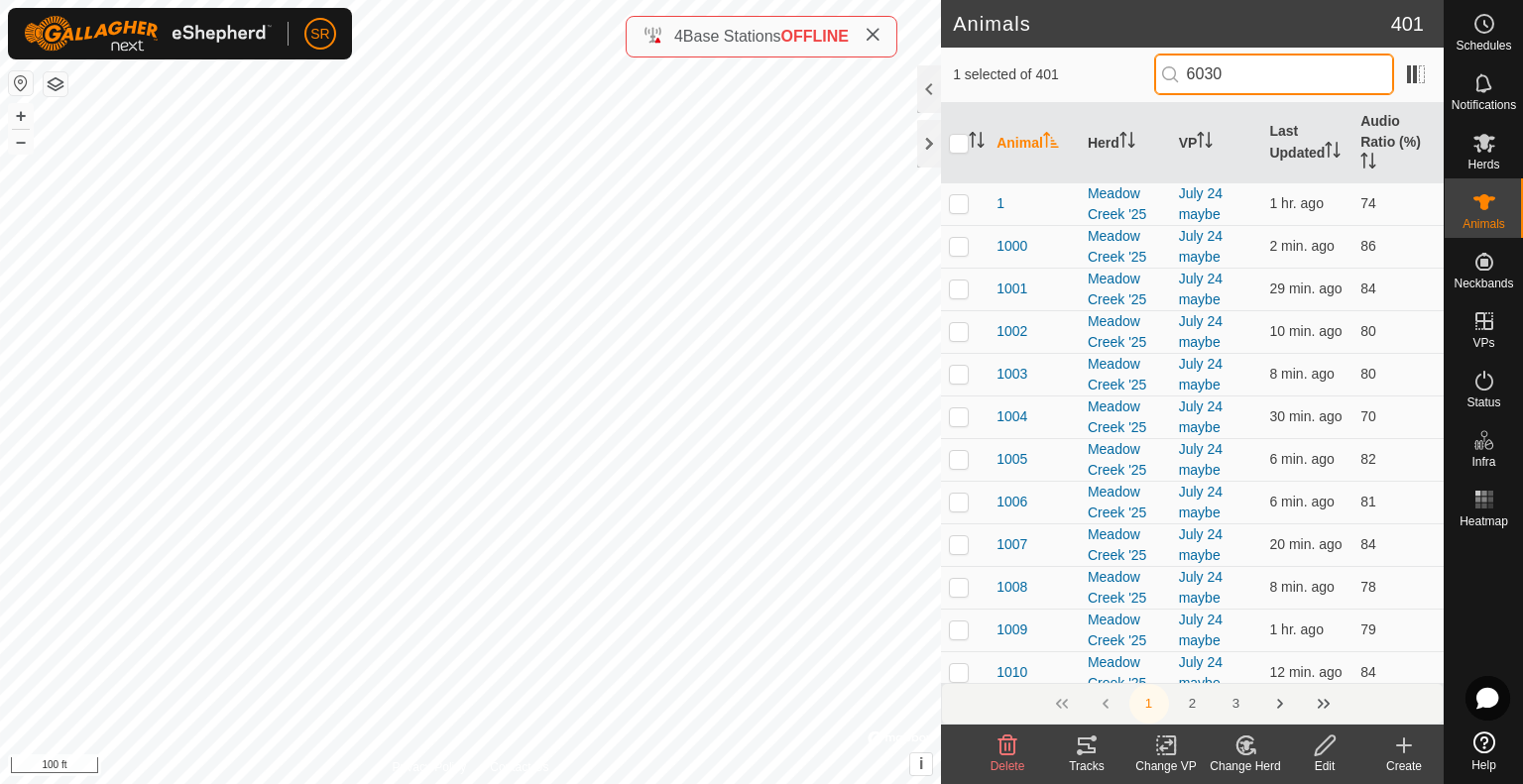 type on "6030" 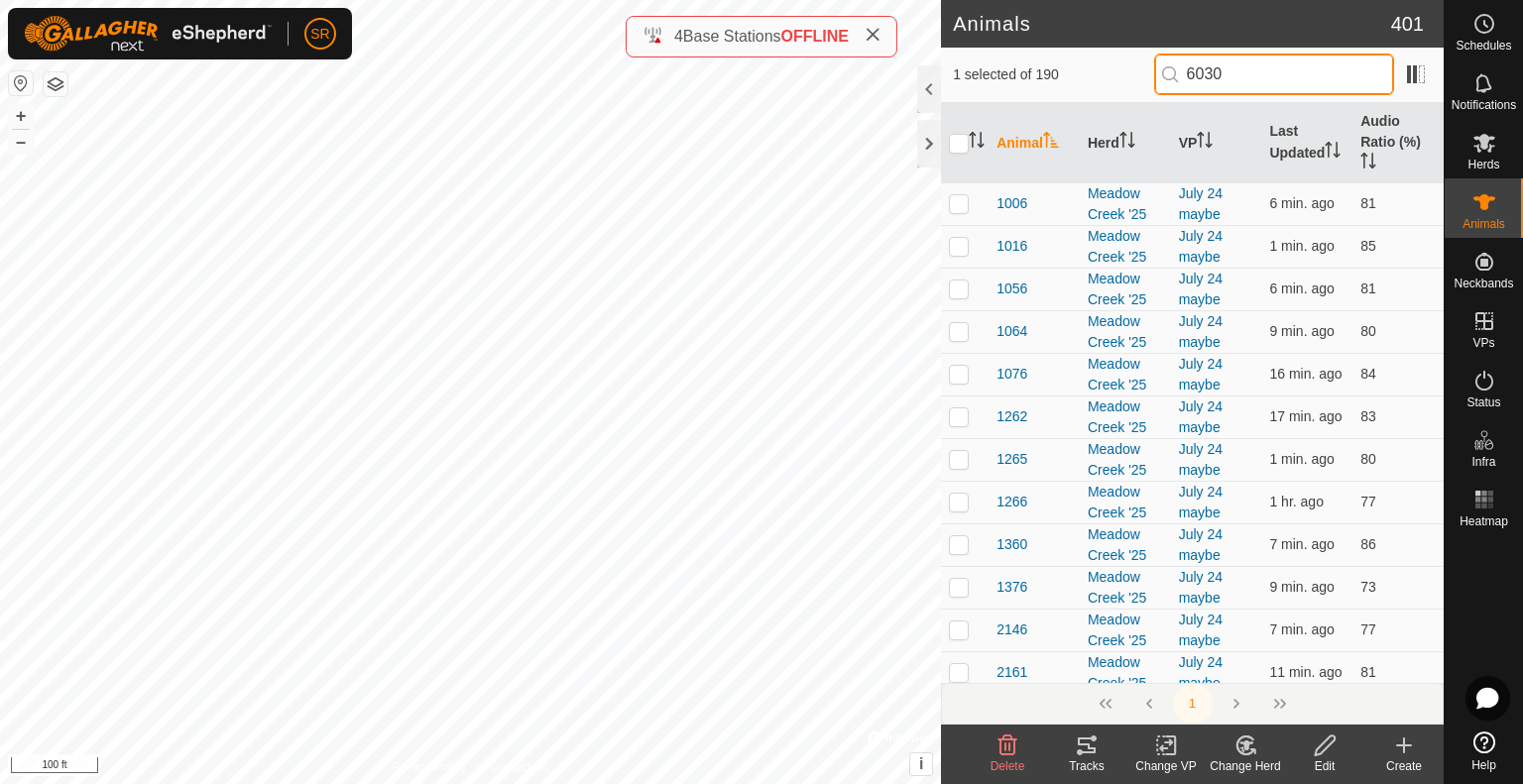 checkbox on "true" 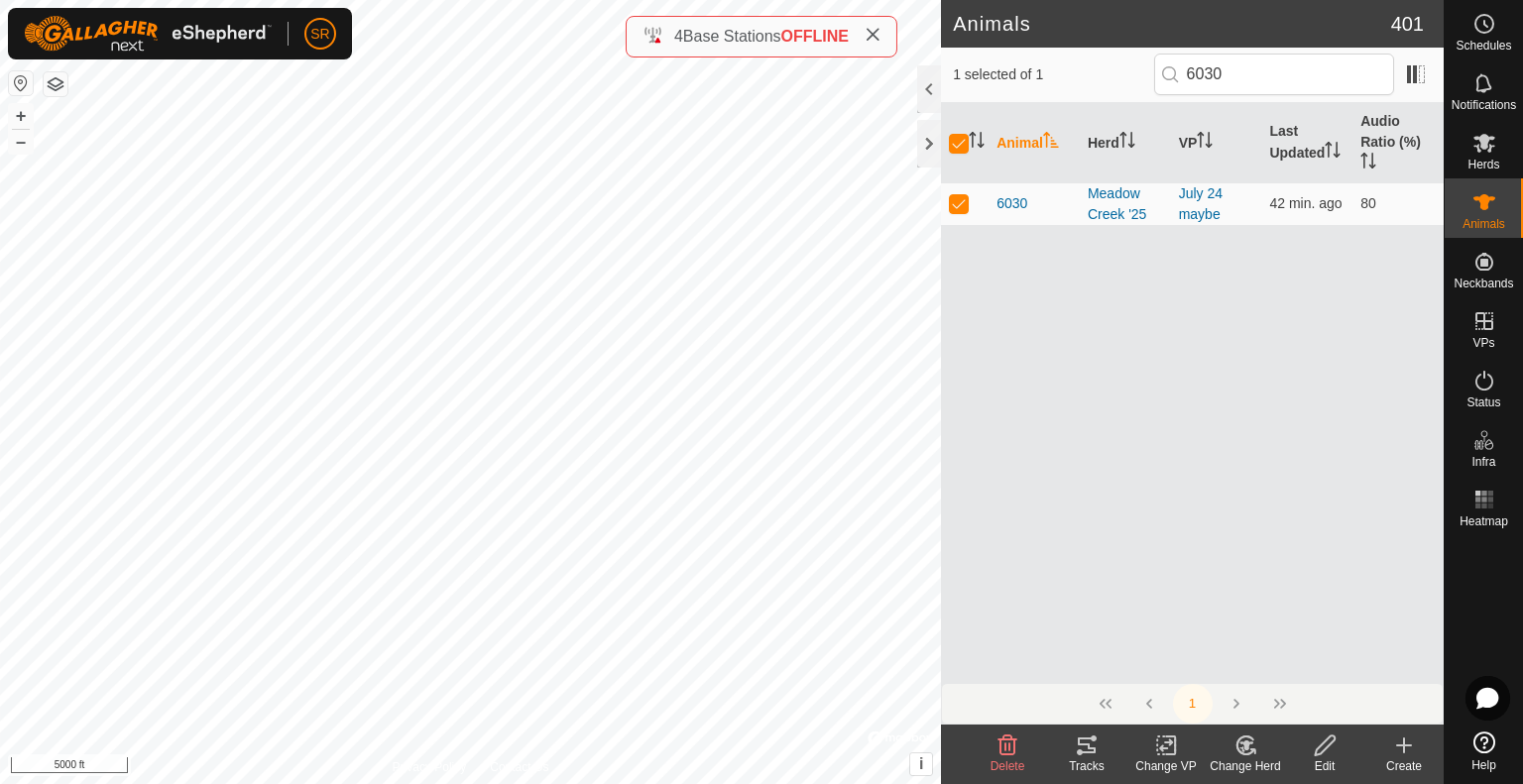click 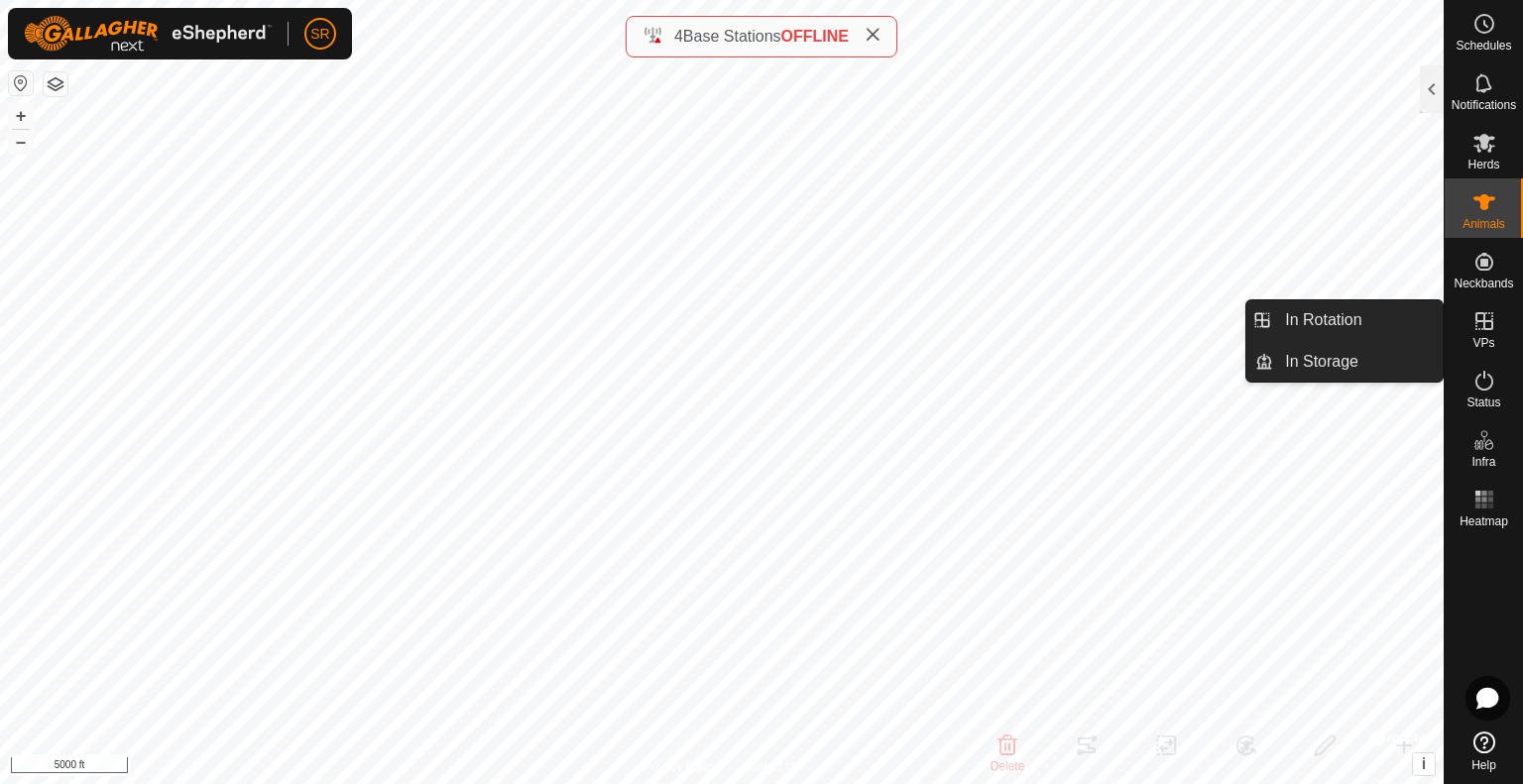 click at bounding box center [1484, 321] 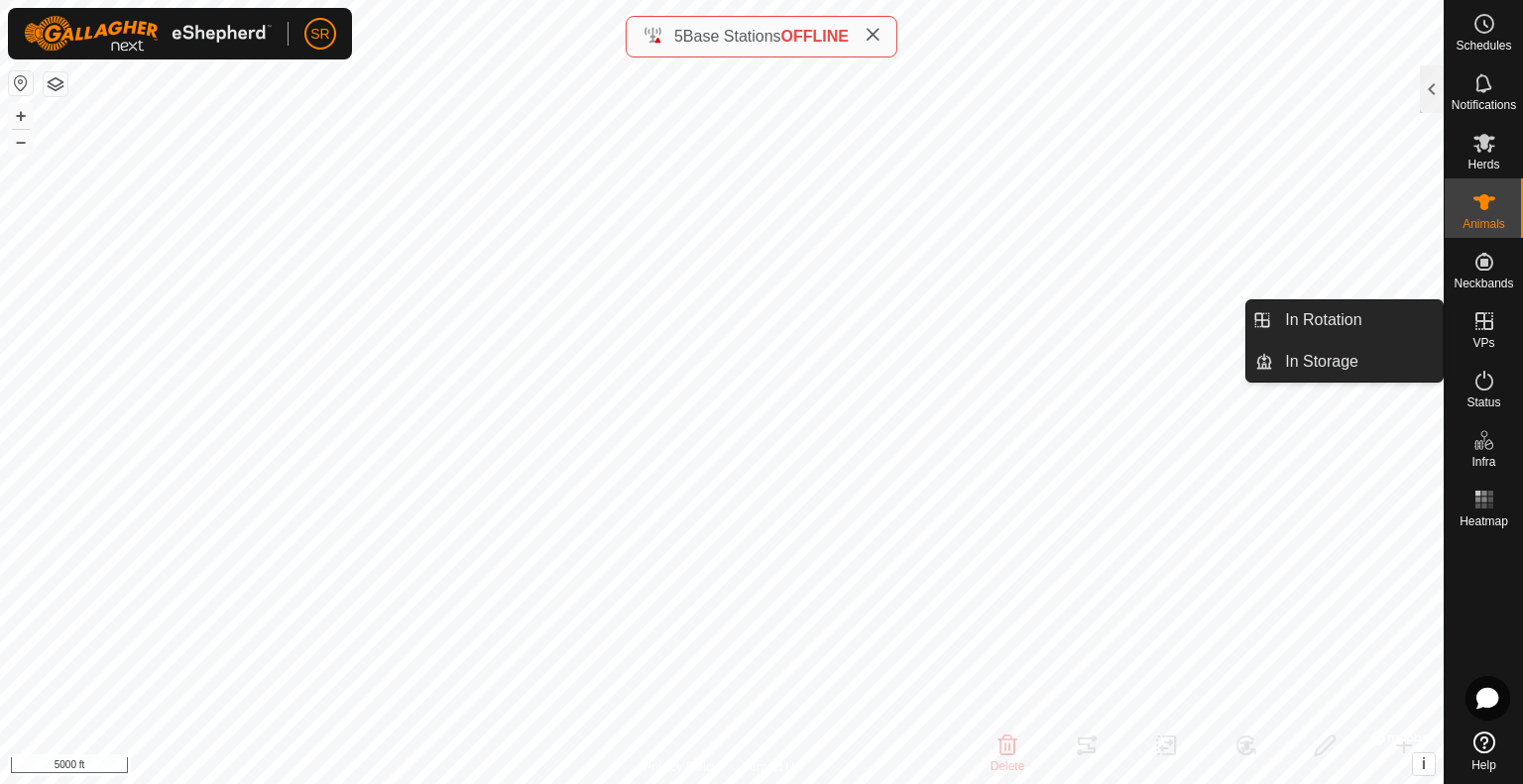 click 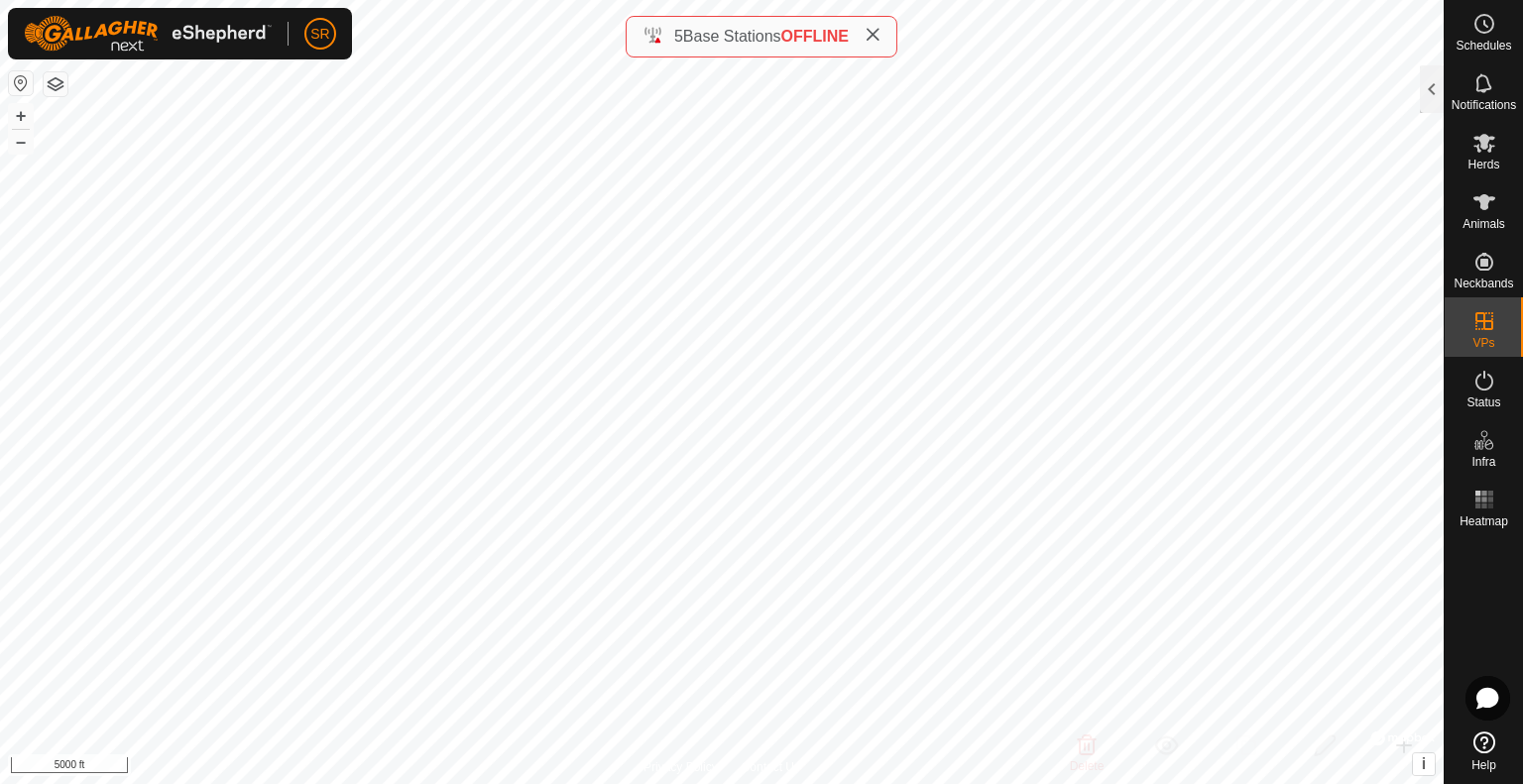 click 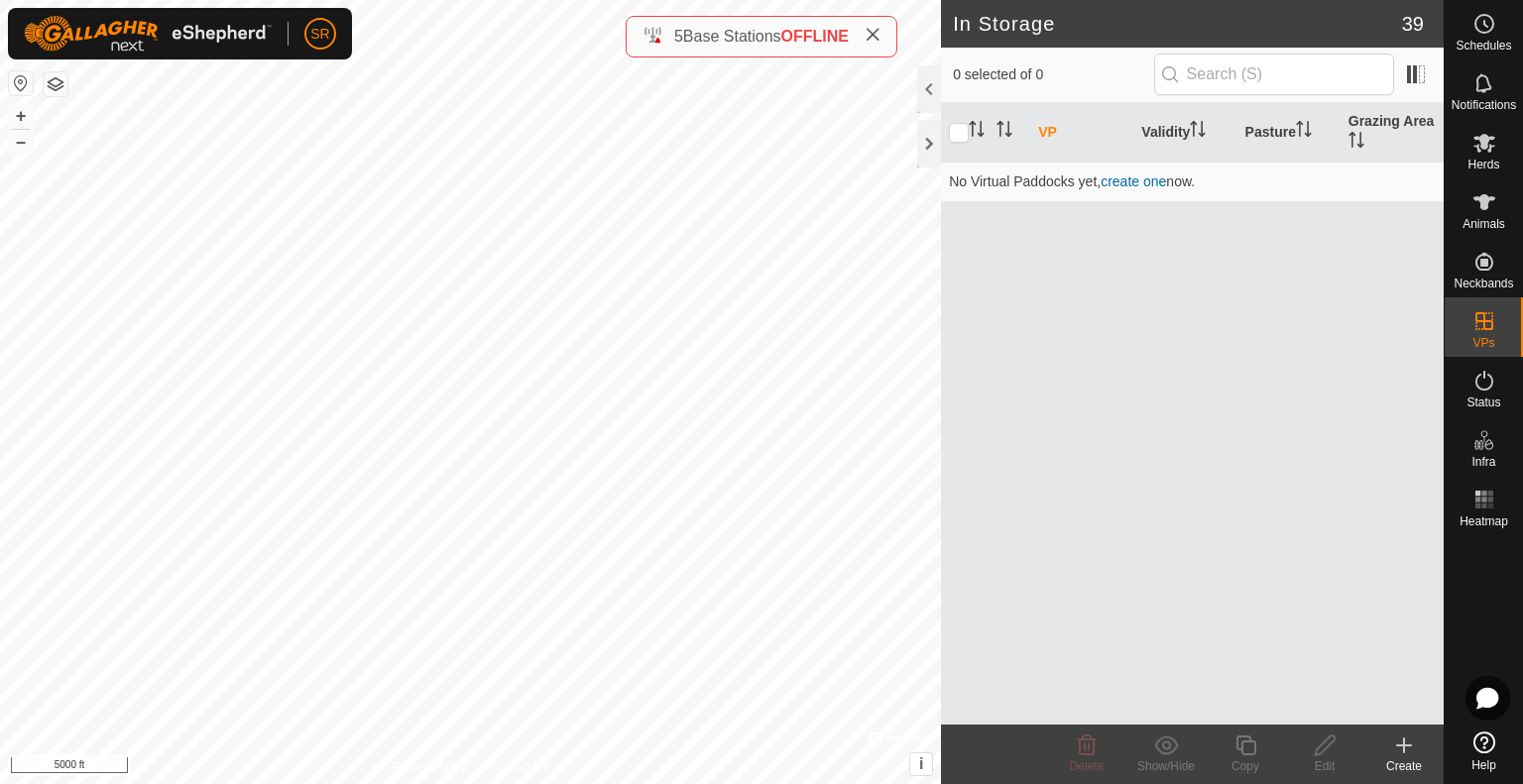 click on "create one" at bounding box center (1133, 181) 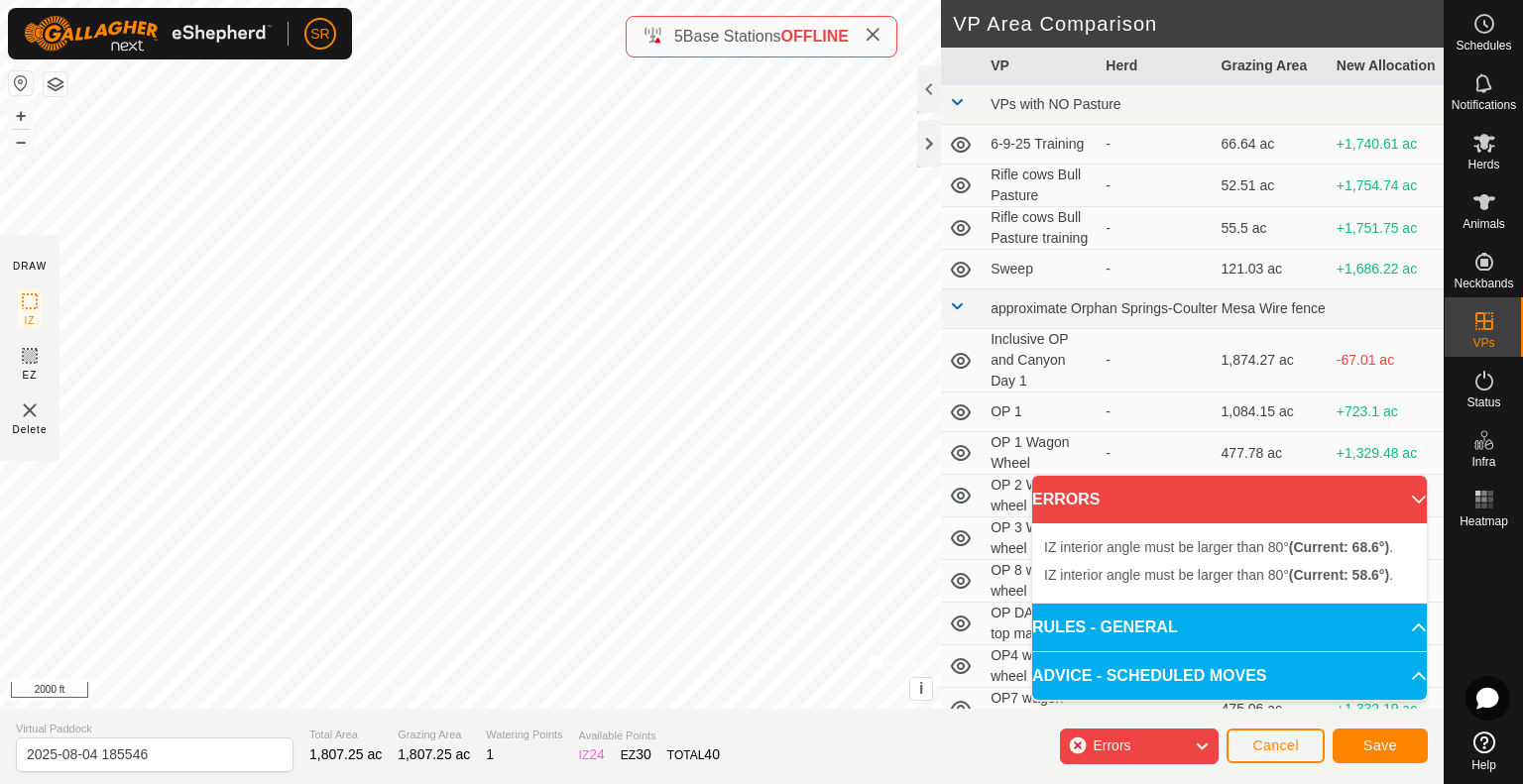 click 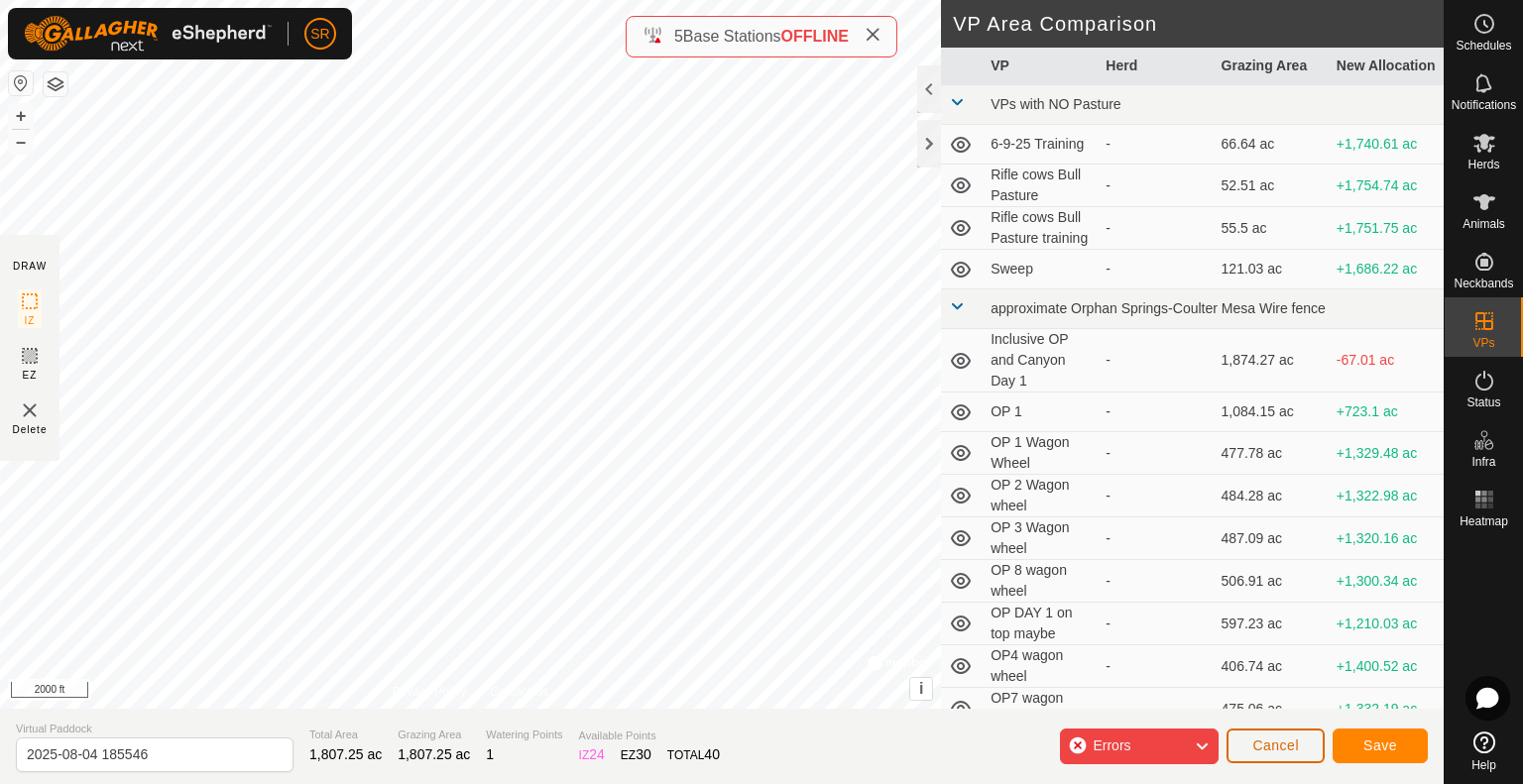 click on "Cancel" 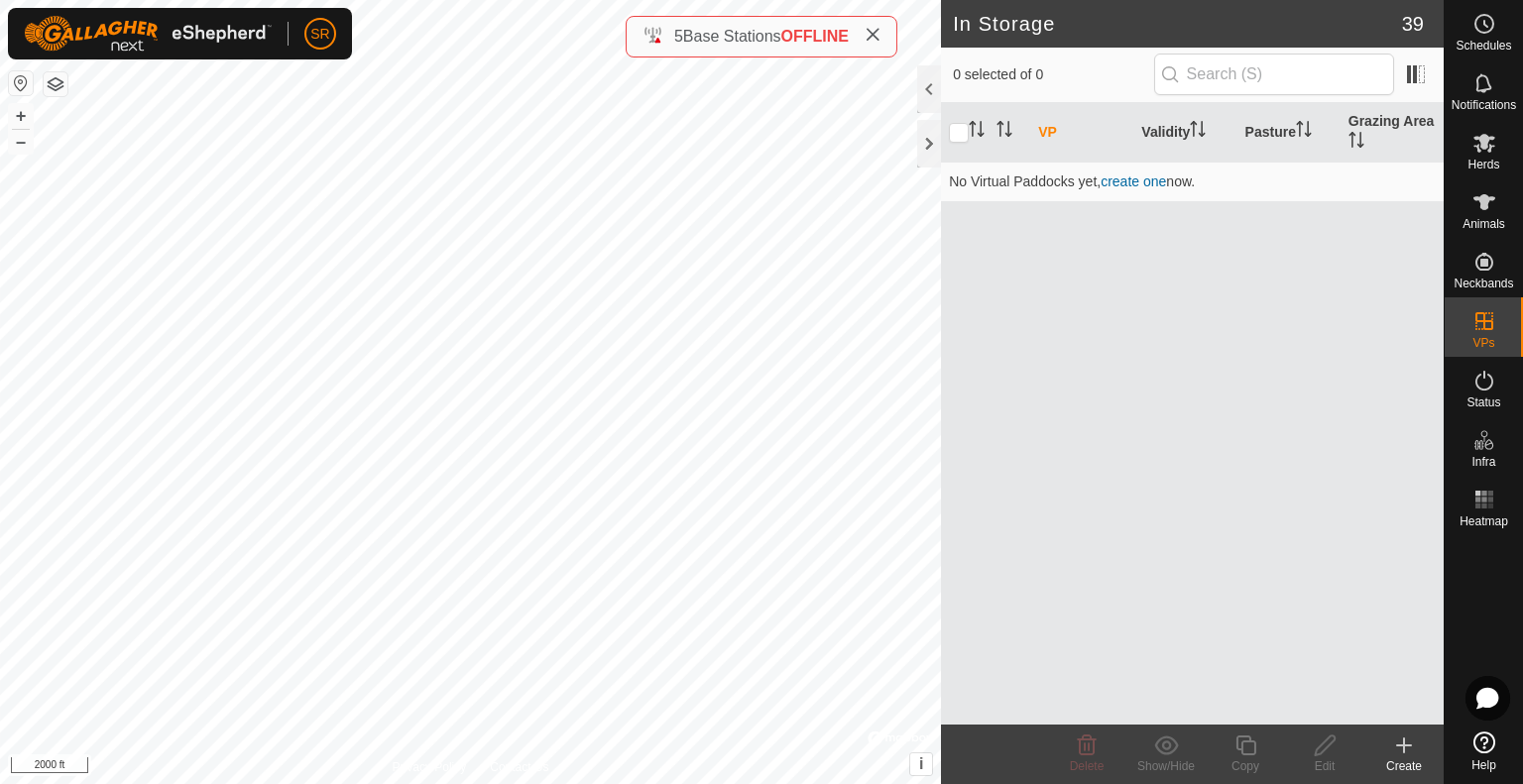 click 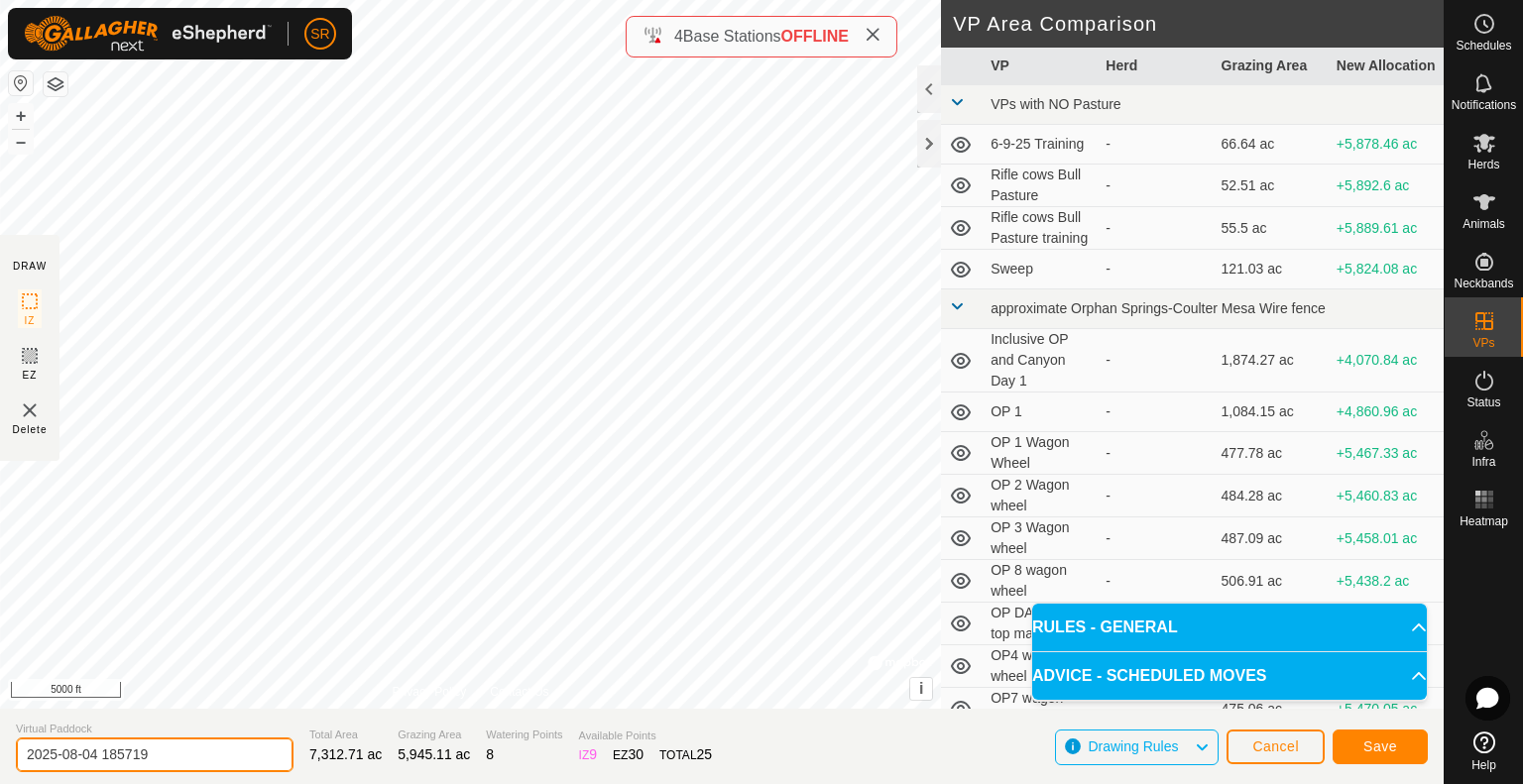 drag, startPoint x: 219, startPoint y: 748, endPoint x: 0, endPoint y: 726, distance: 220.1022 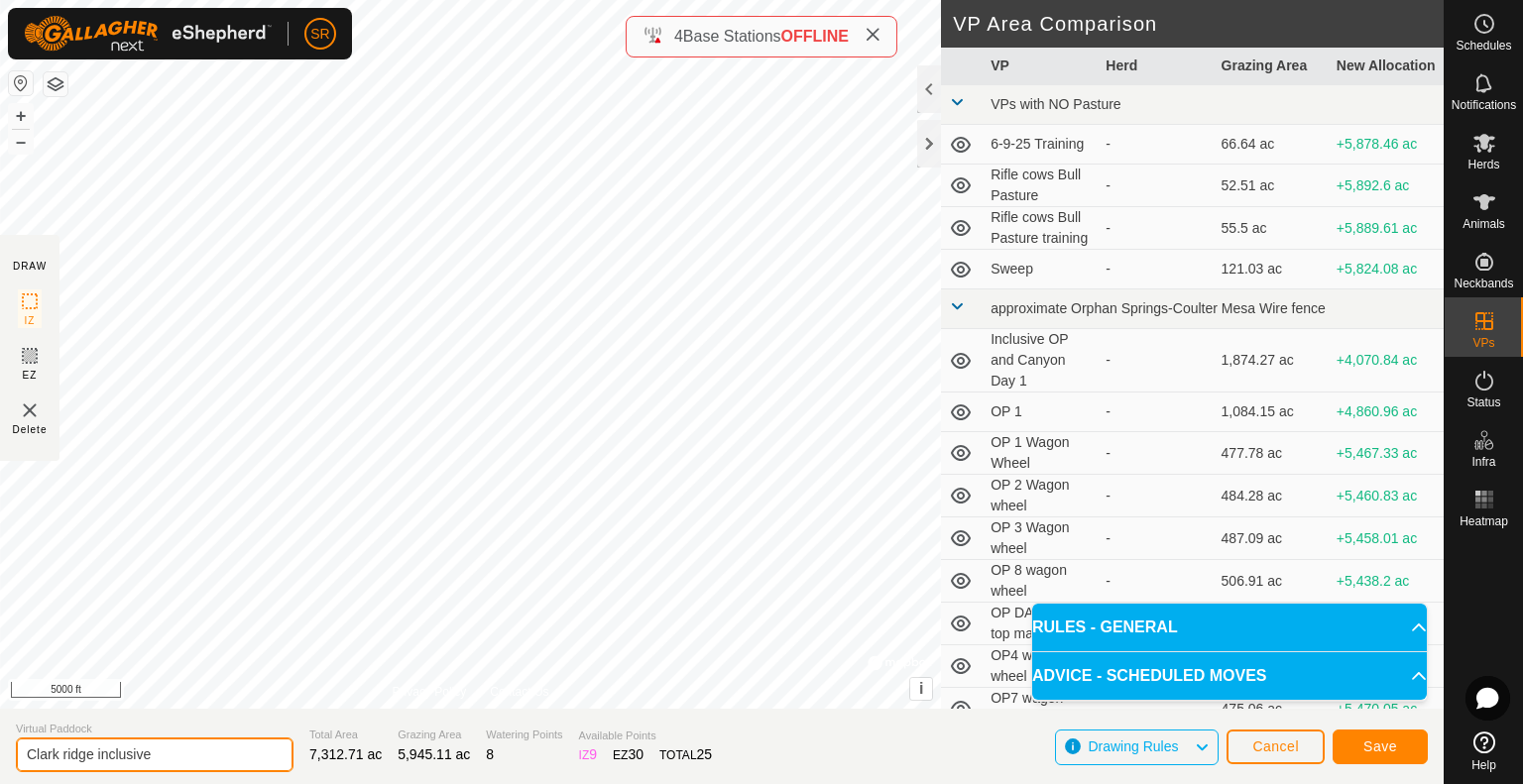 type on "Clark ridge inclusive" 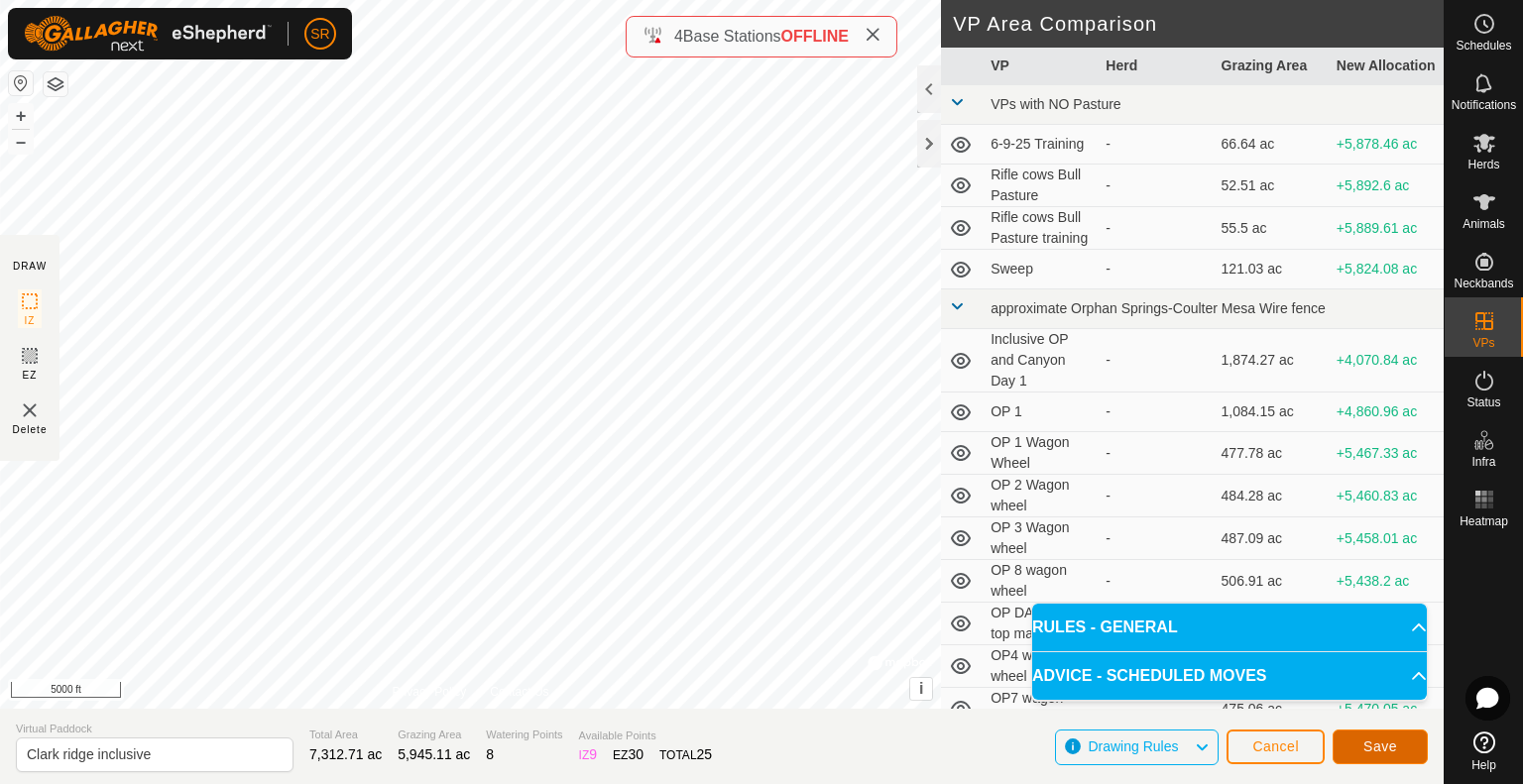 click on "Save" 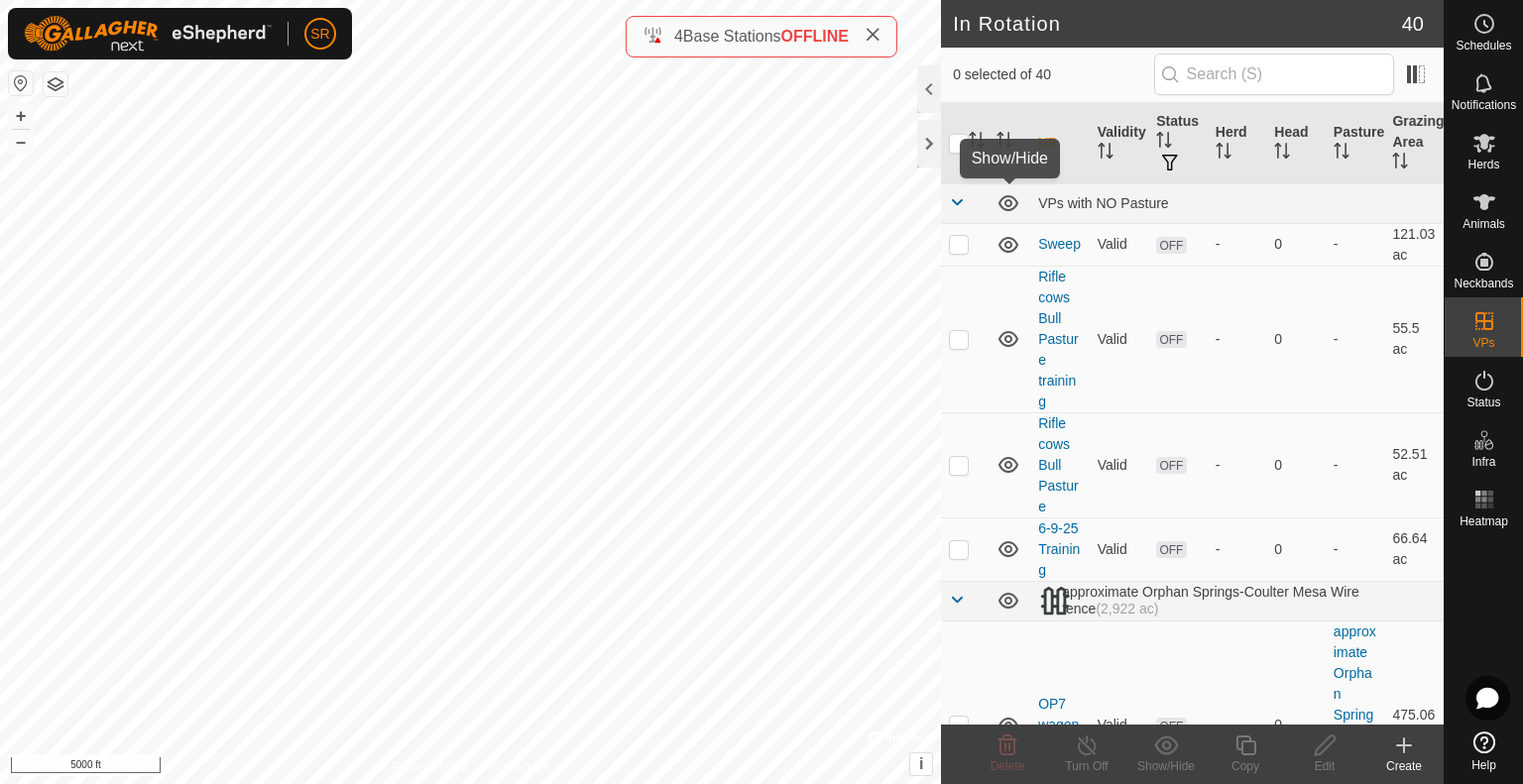 click 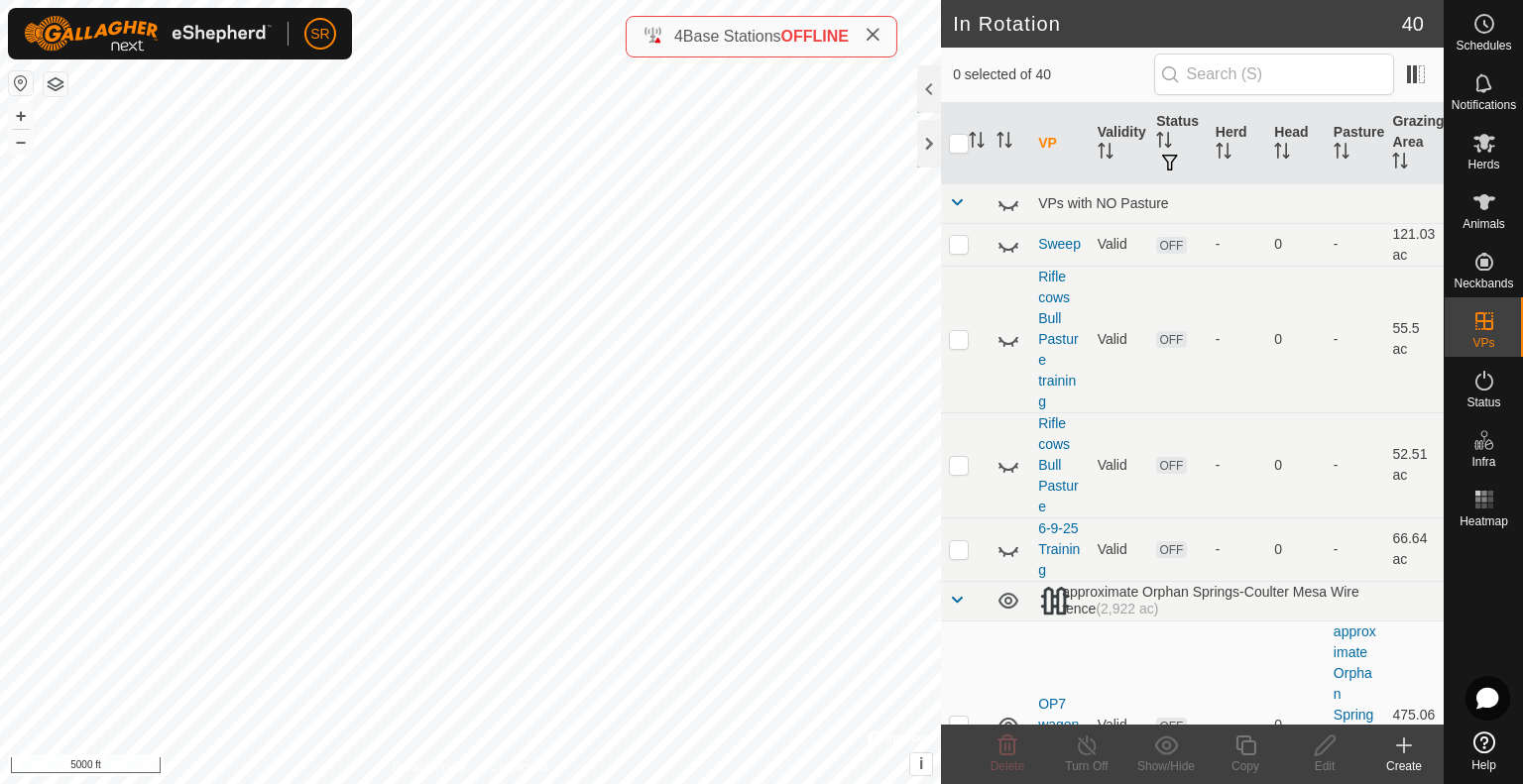 click at bounding box center (957, 202) 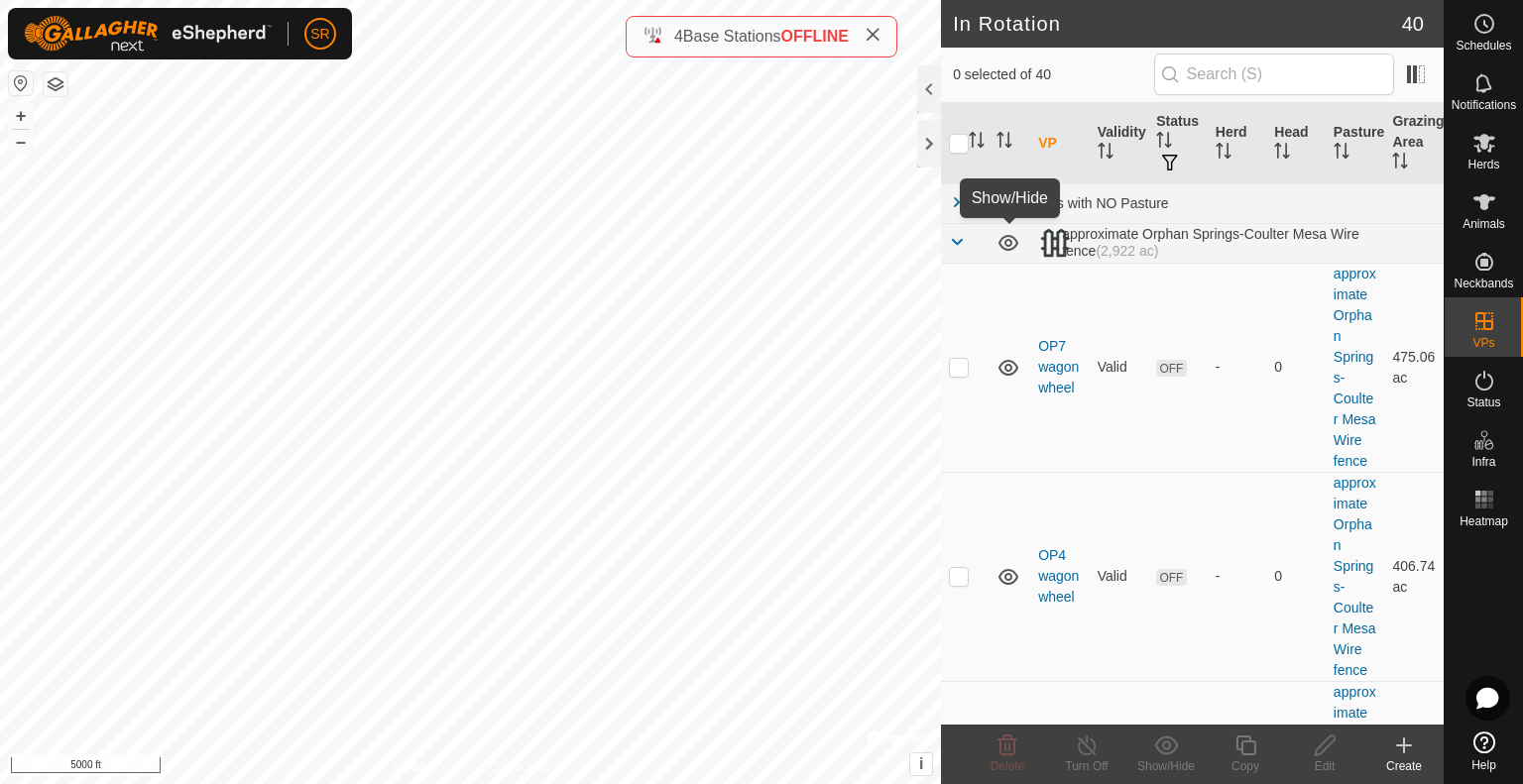 click 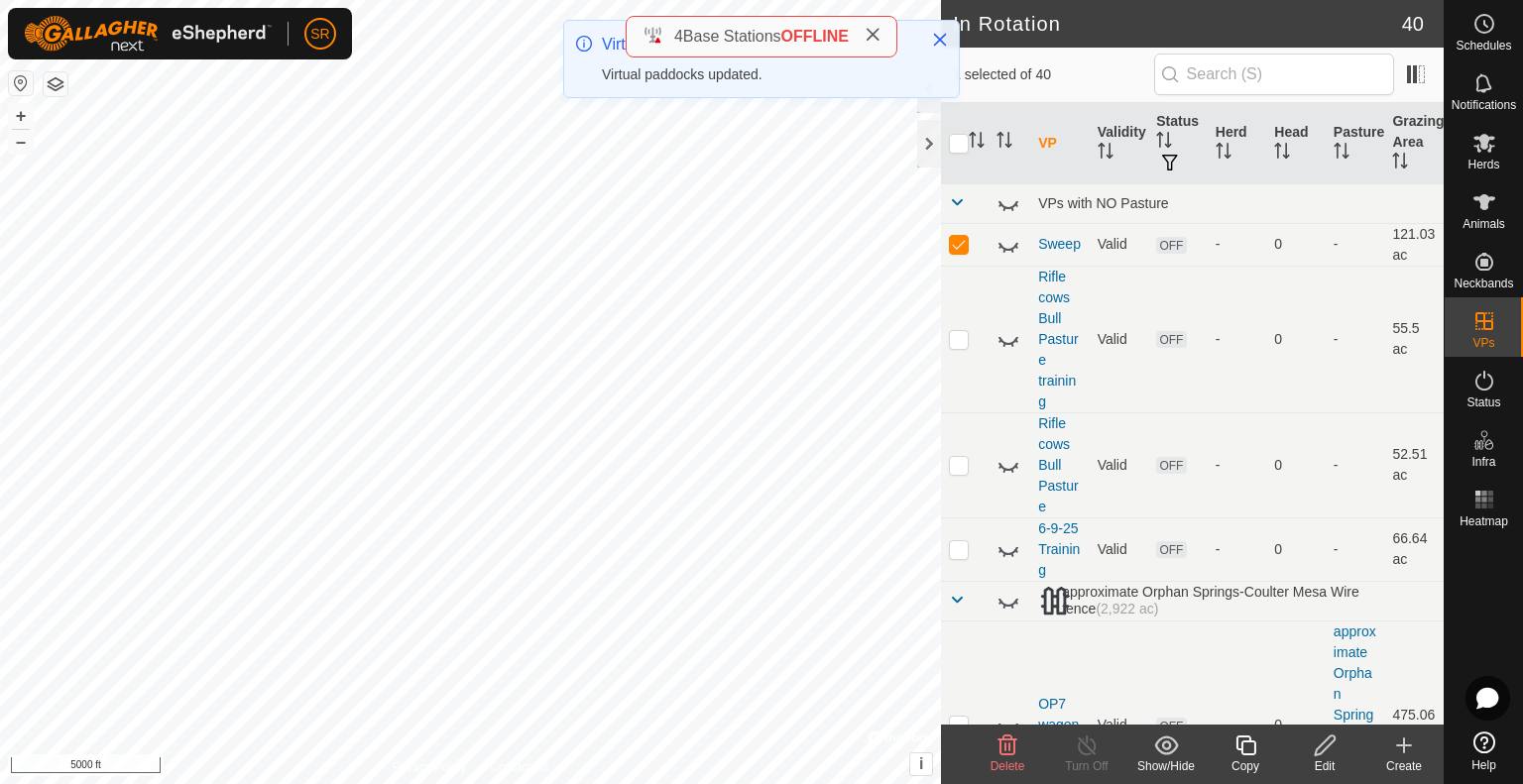 click at bounding box center [959, 244] 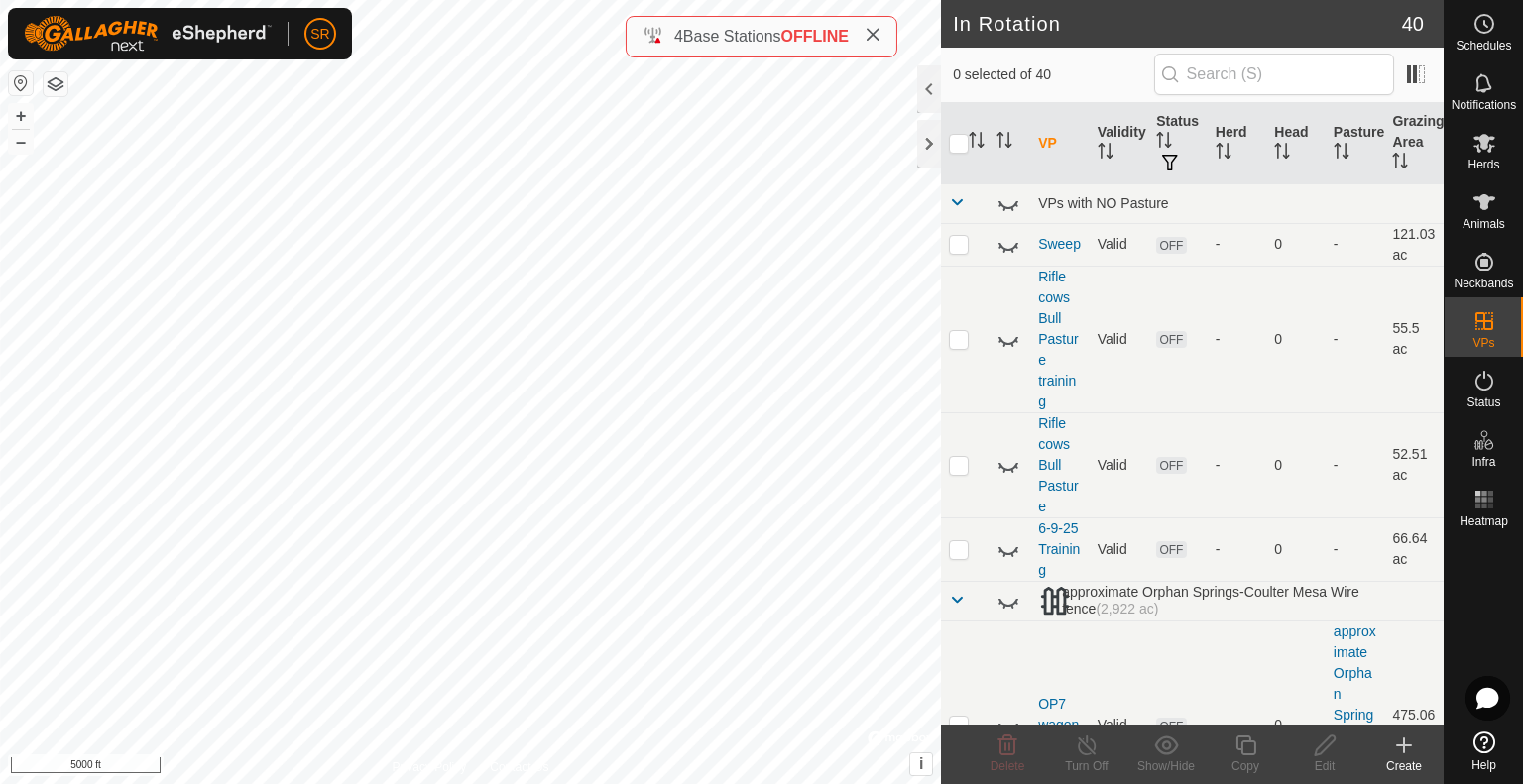 click at bounding box center [957, 202] 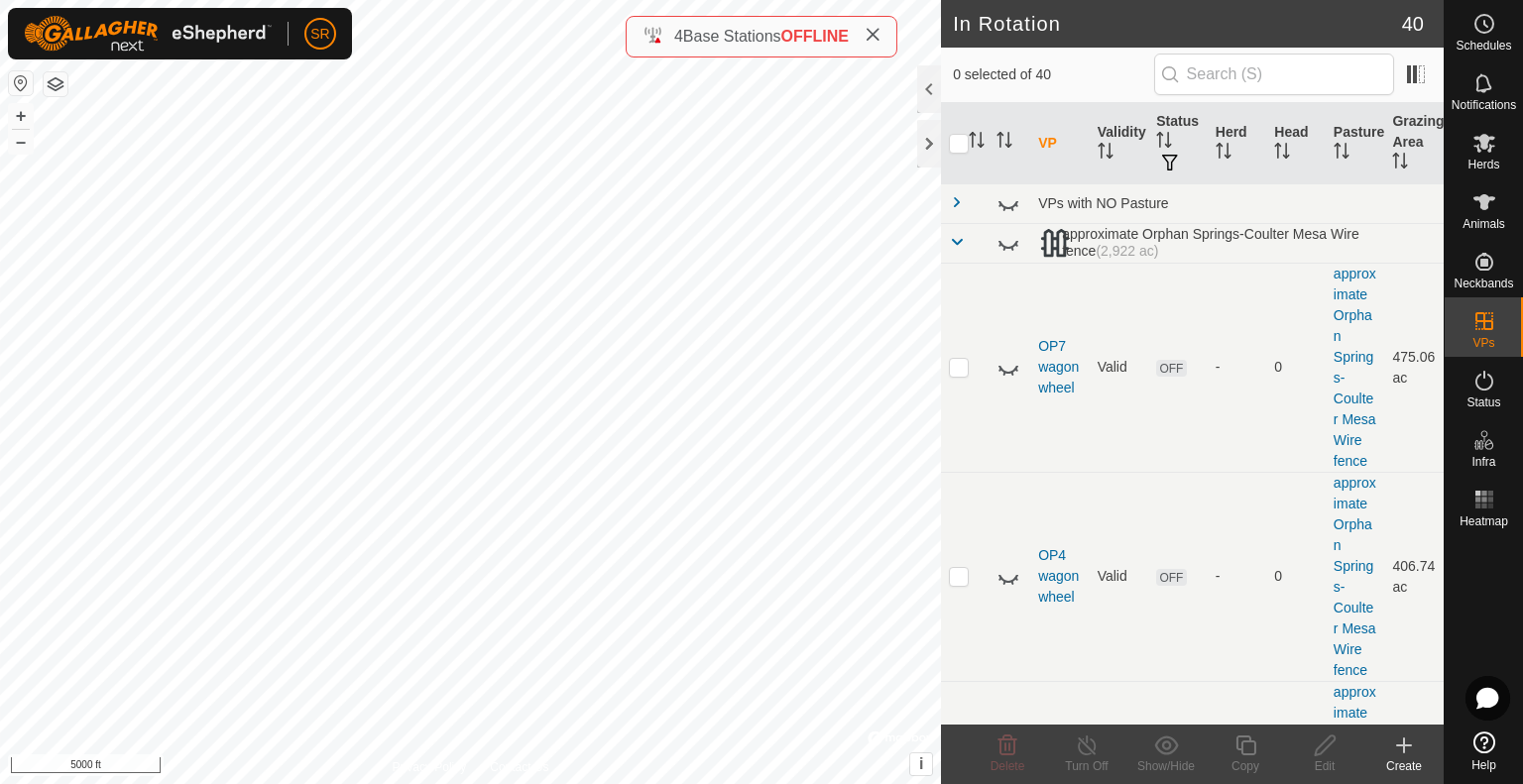 click at bounding box center [957, 242] 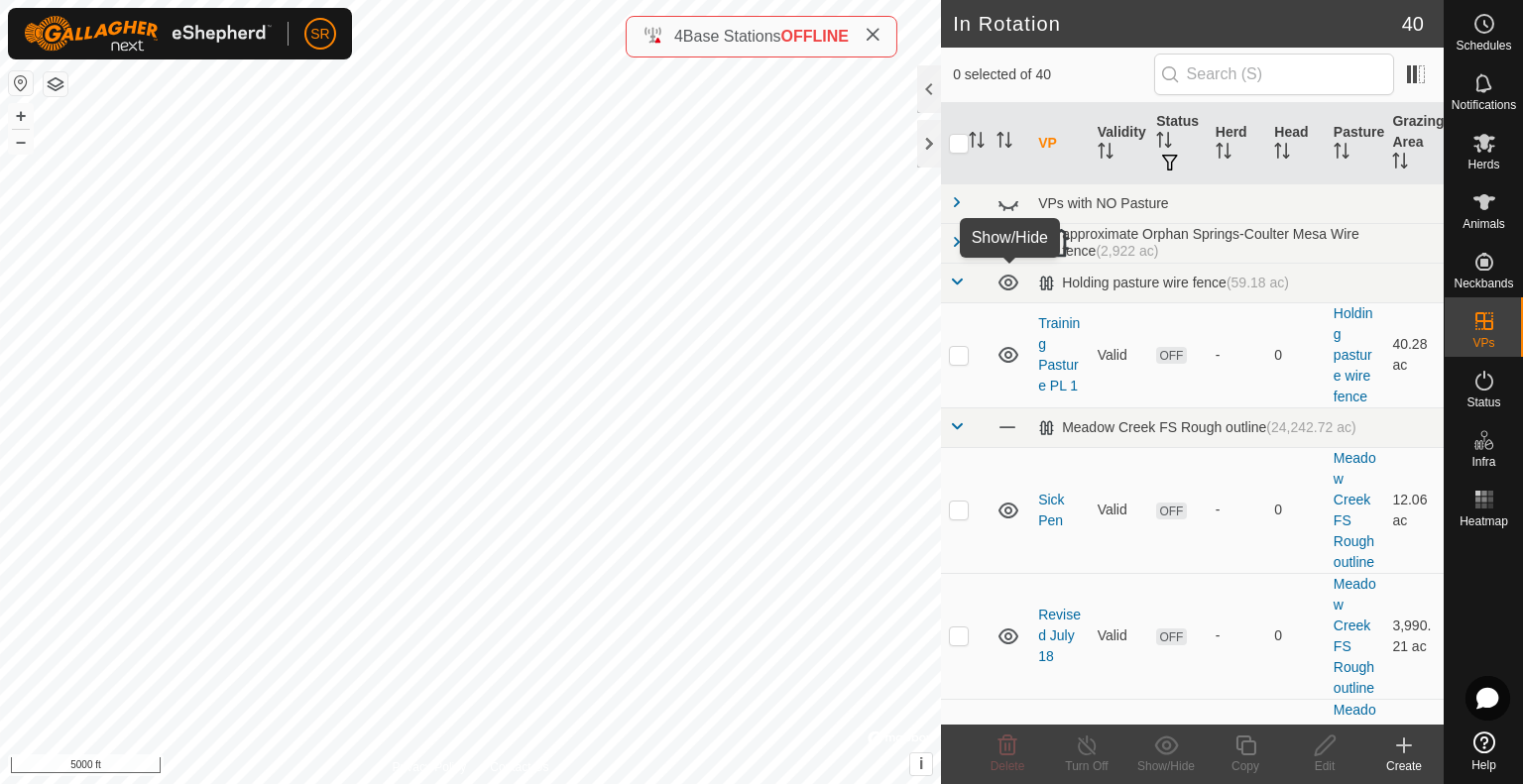 click 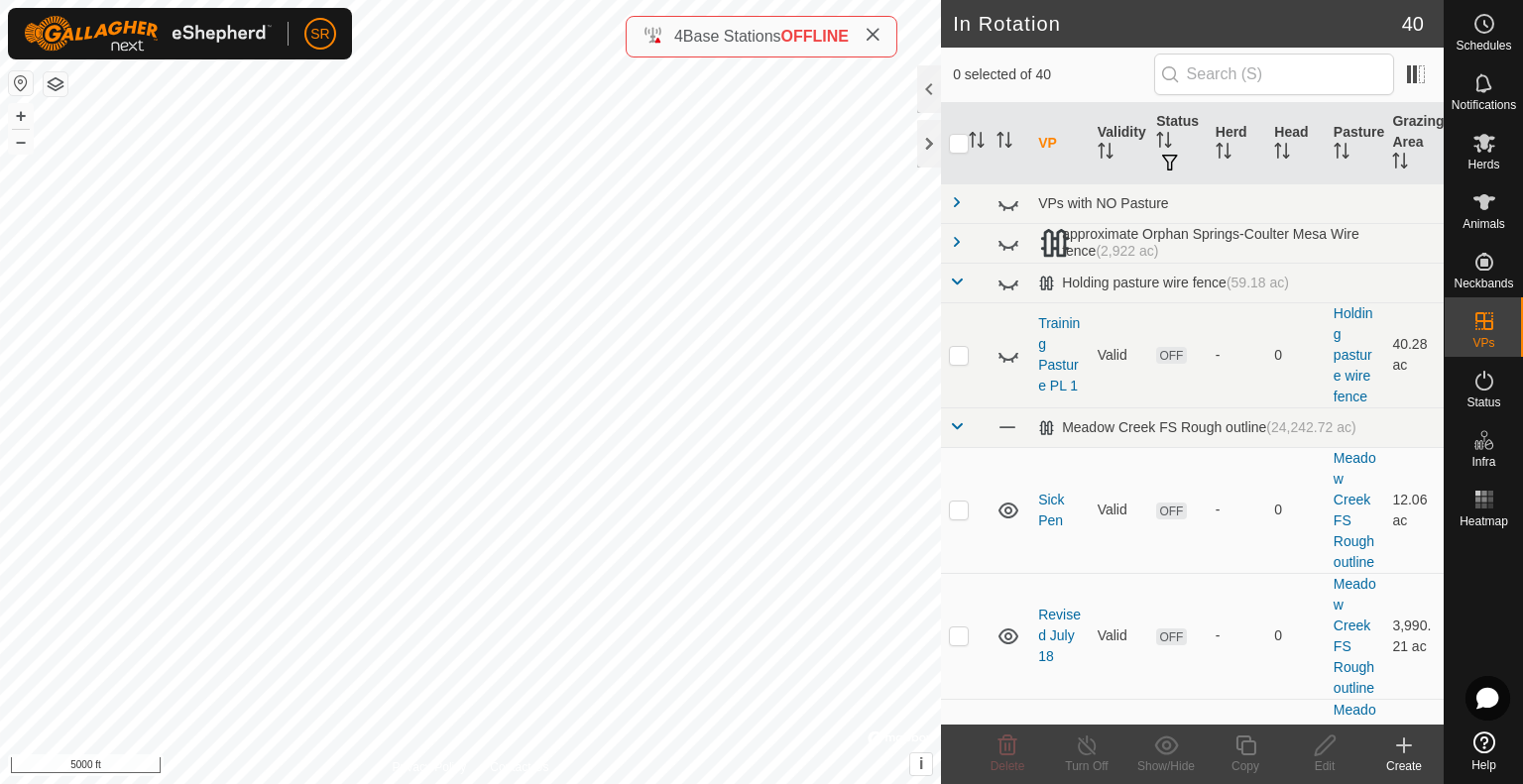 click at bounding box center (957, 281) 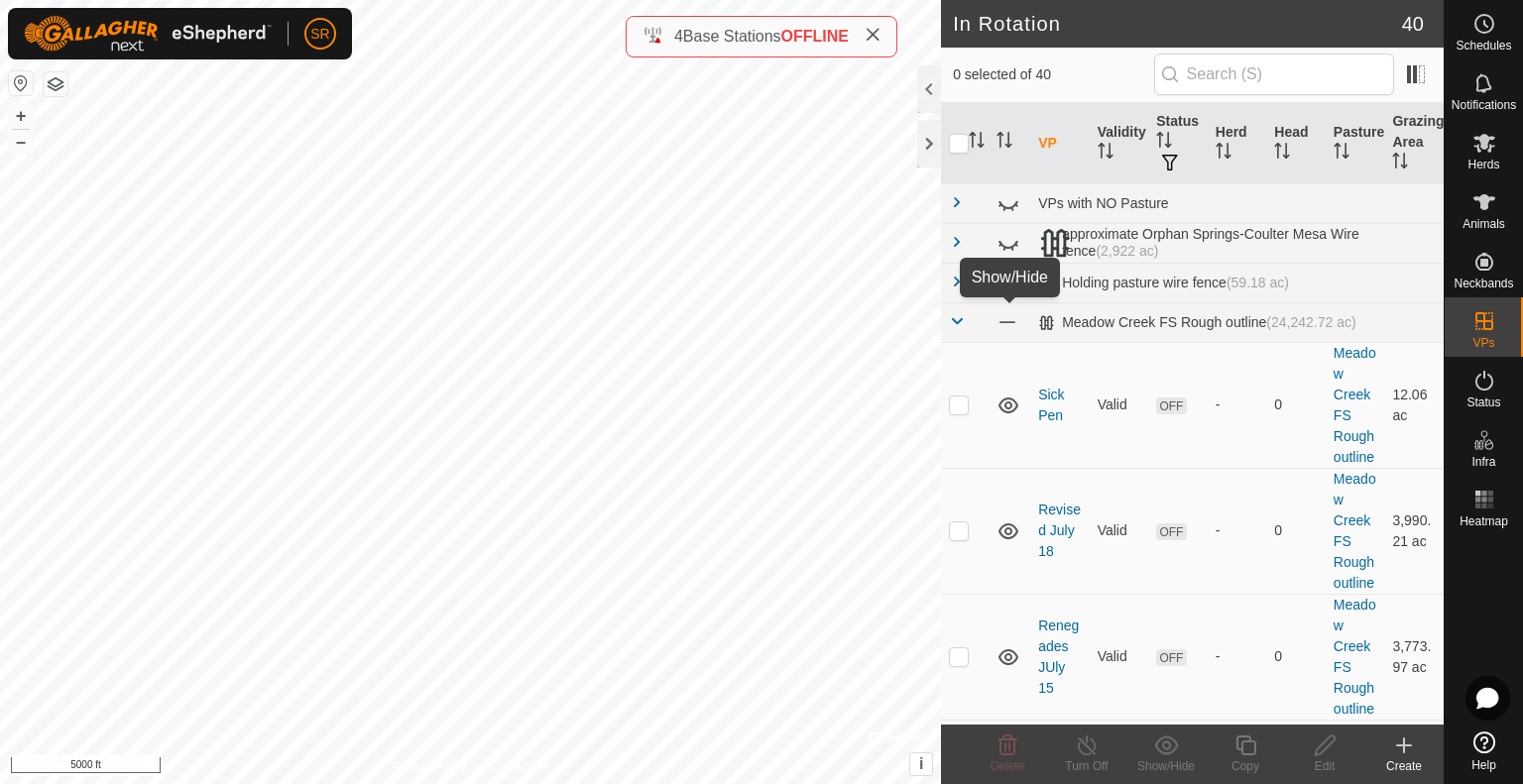 click at bounding box center [1007, 322] 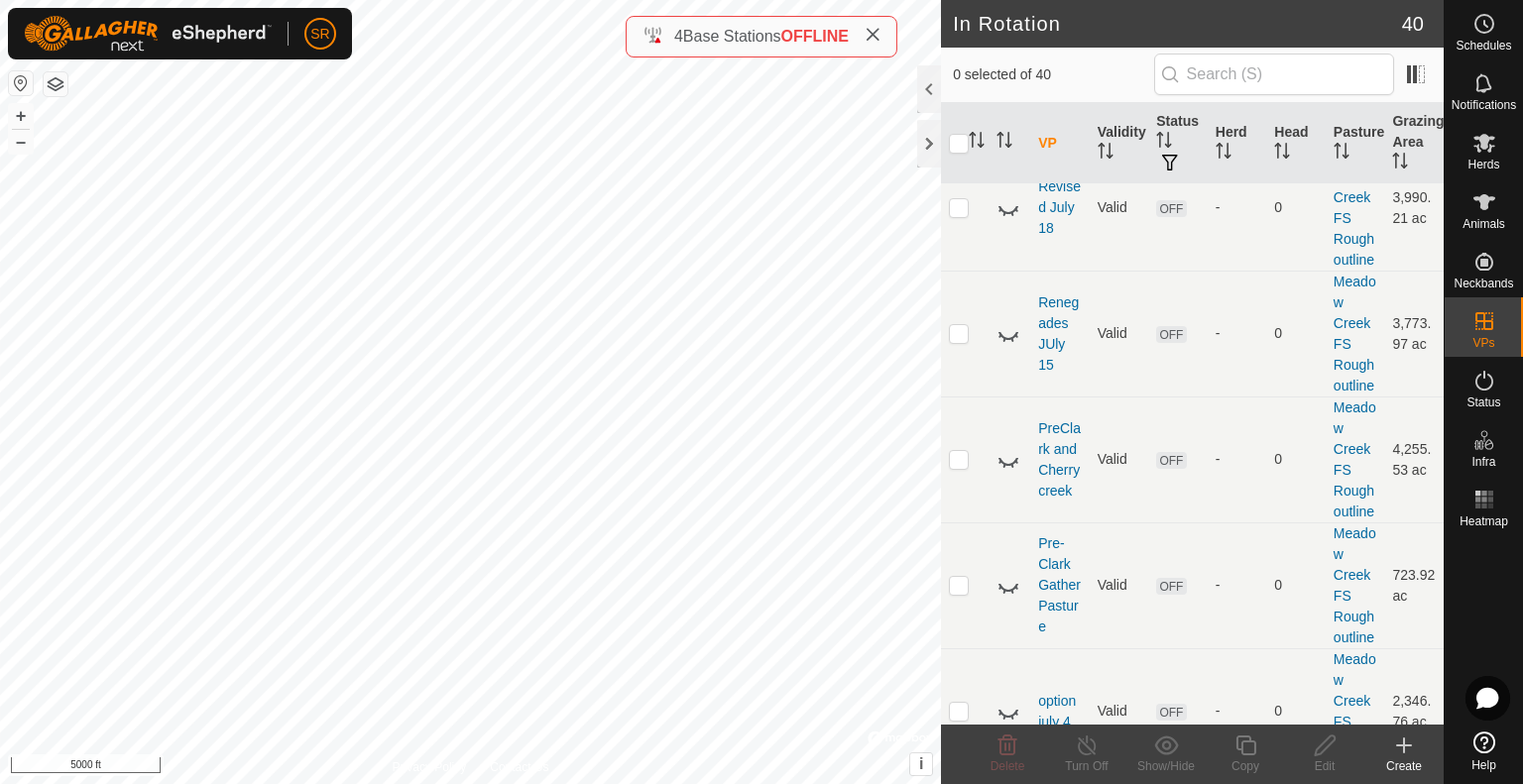 scroll, scrollTop: 337, scrollLeft: 0, axis: vertical 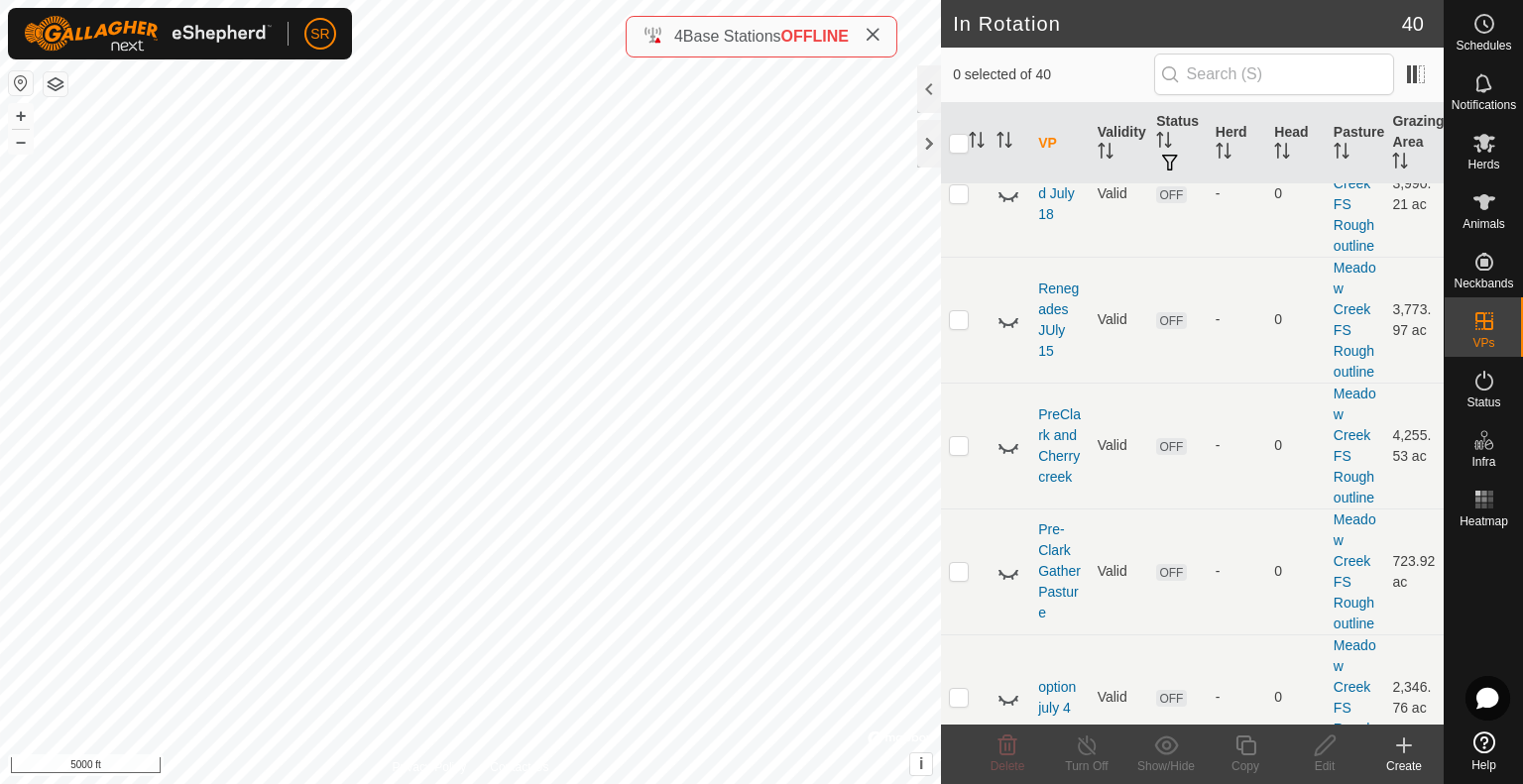 click 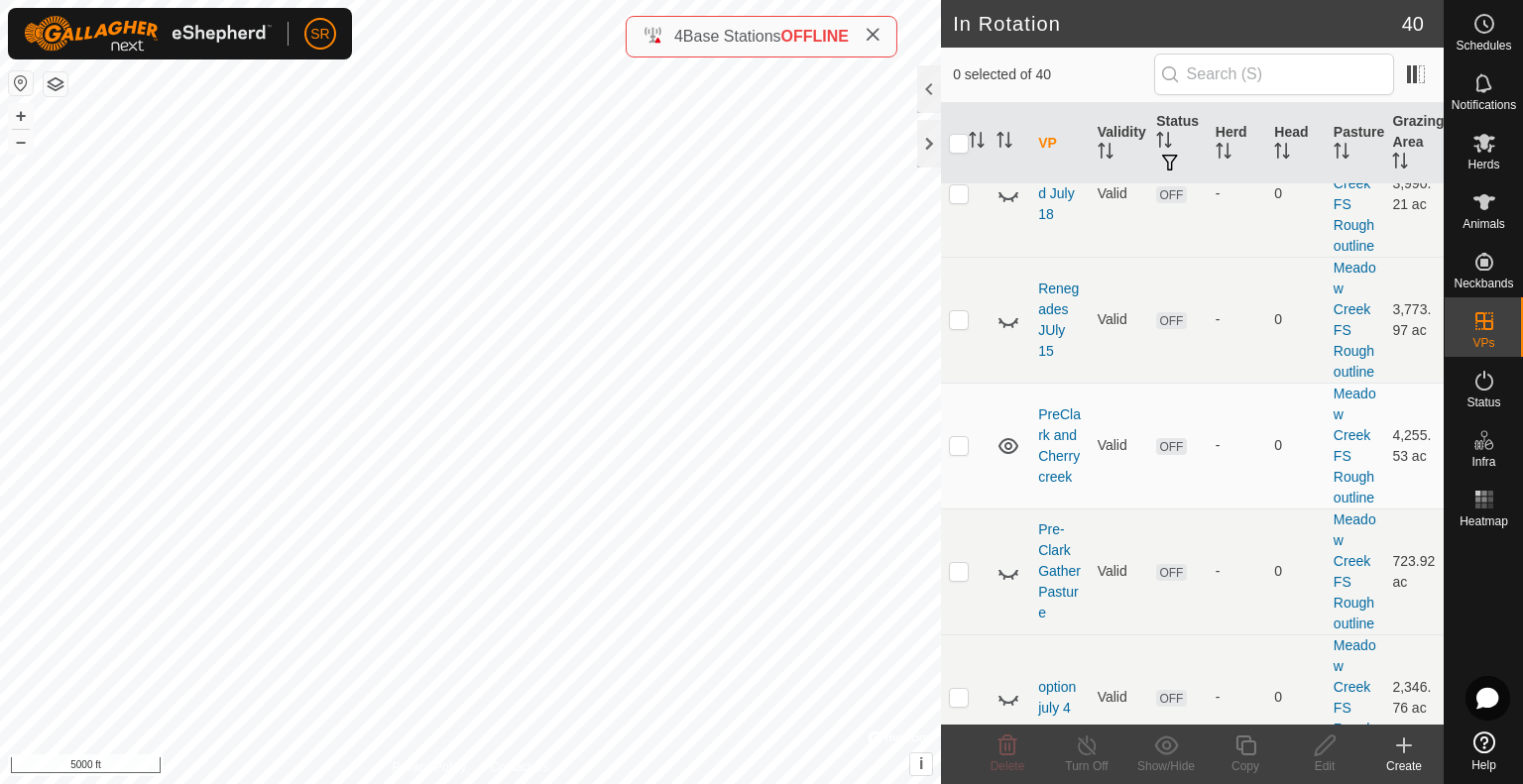 click 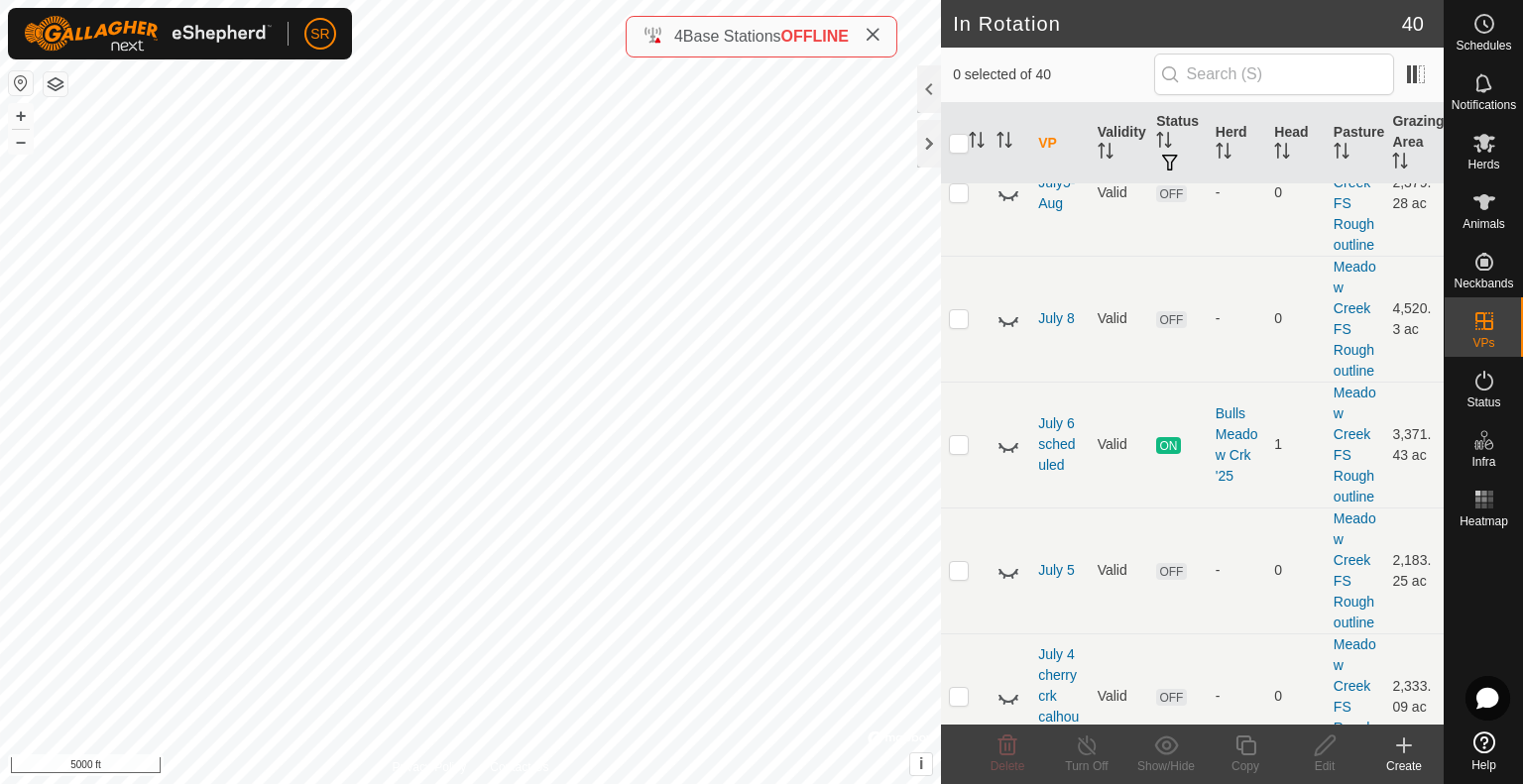 scroll, scrollTop: 970, scrollLeft: 0, axis: vertical 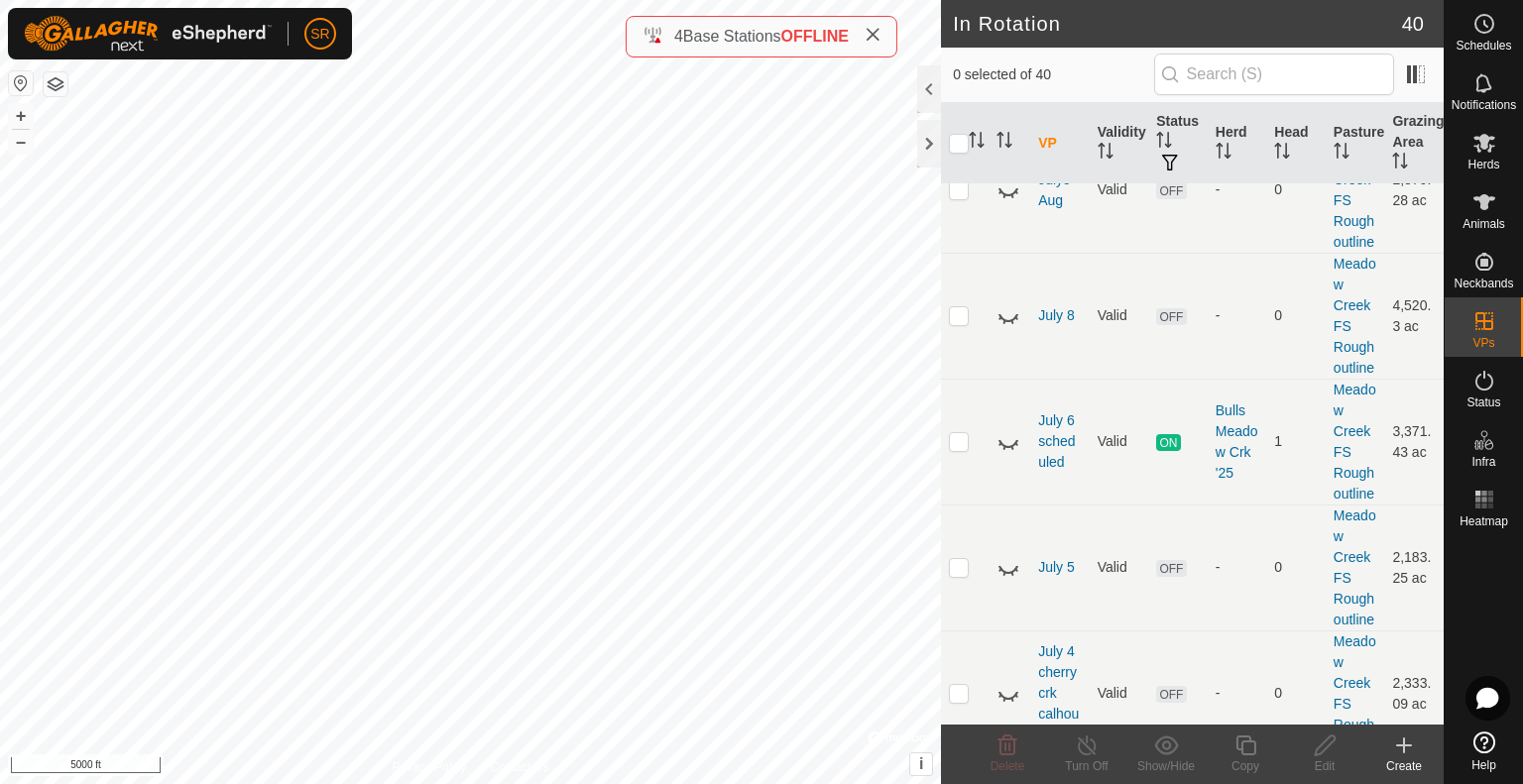 click 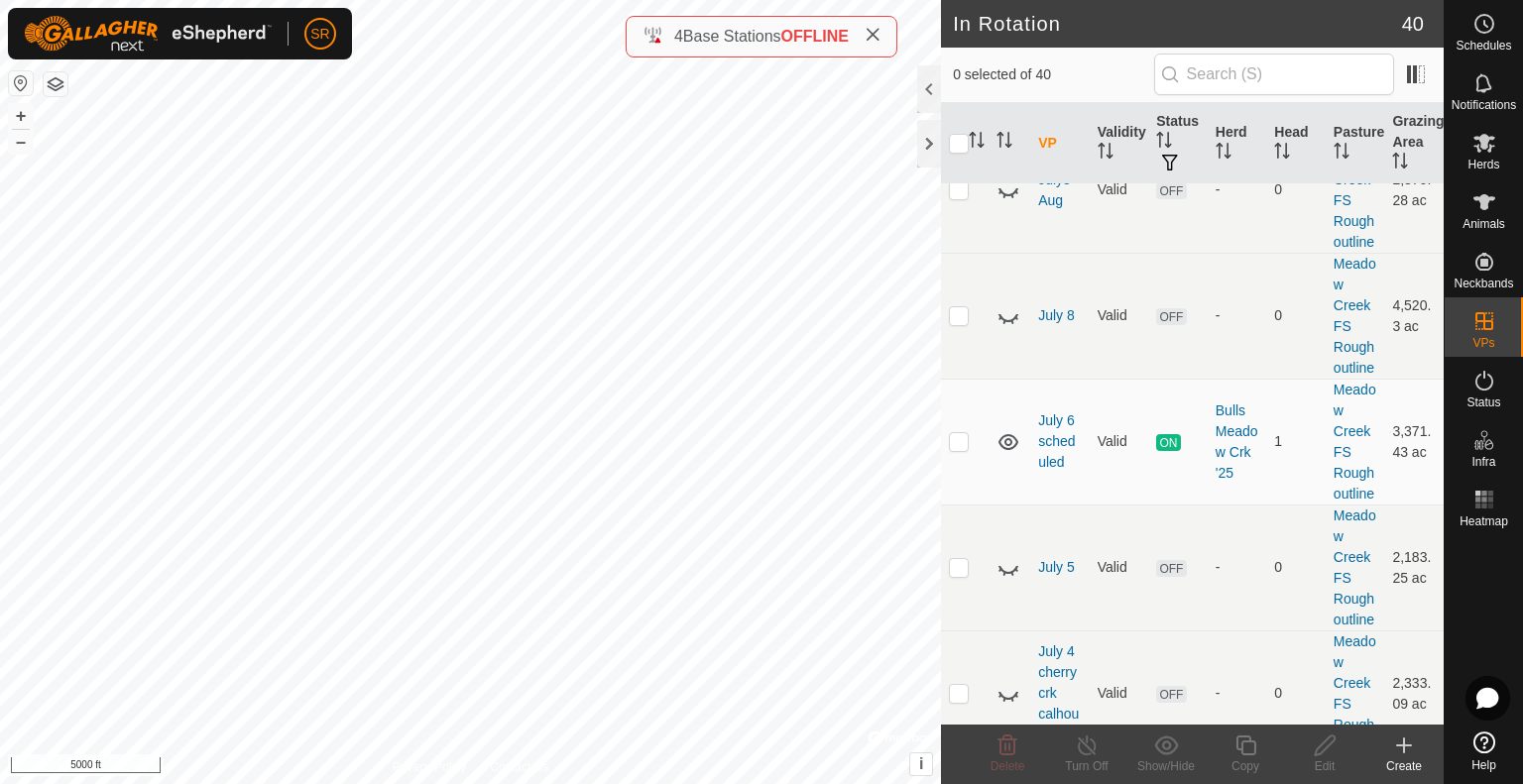 click 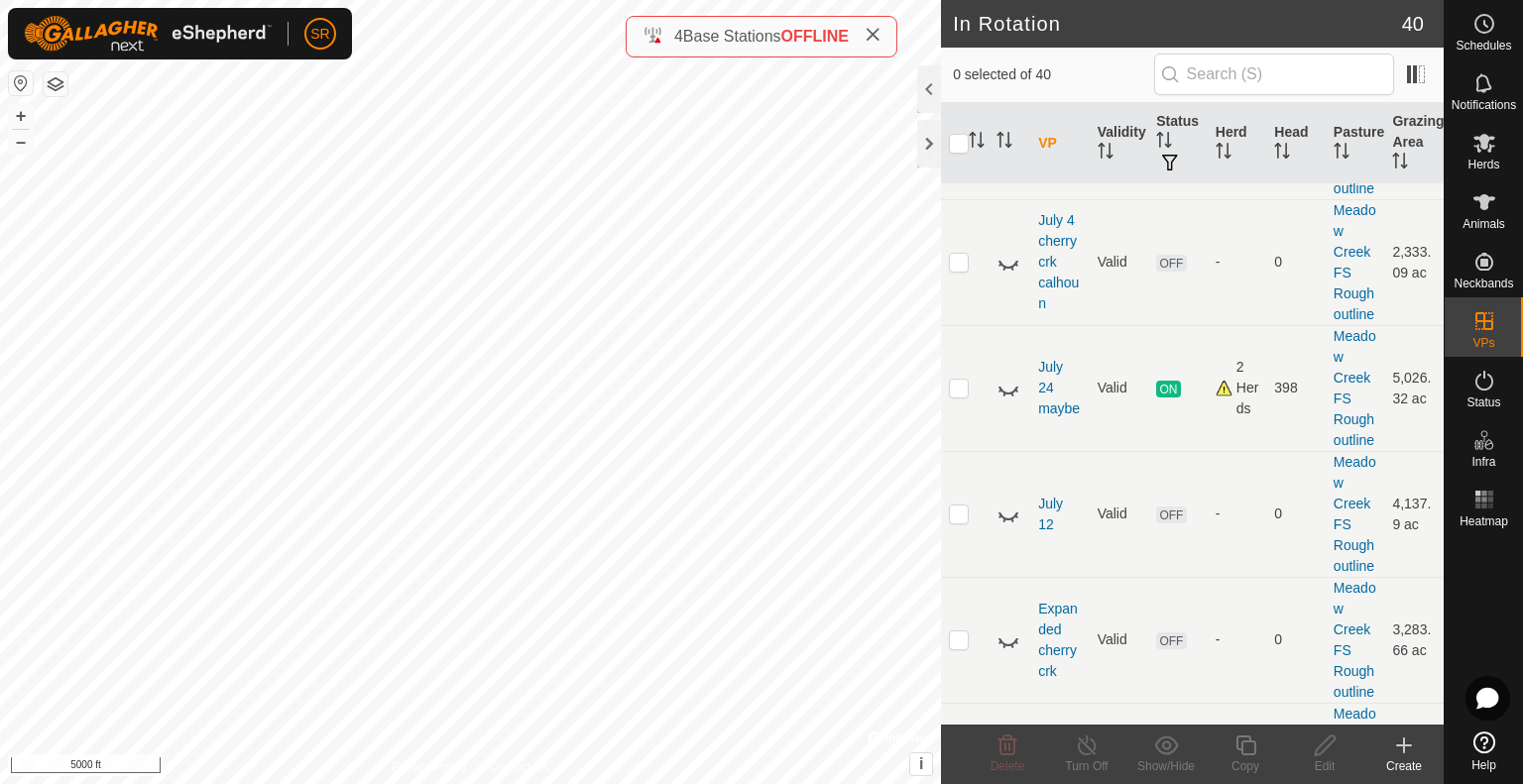scroll, scrollTop: 1402, scrollLeft: 0, axis: vertical 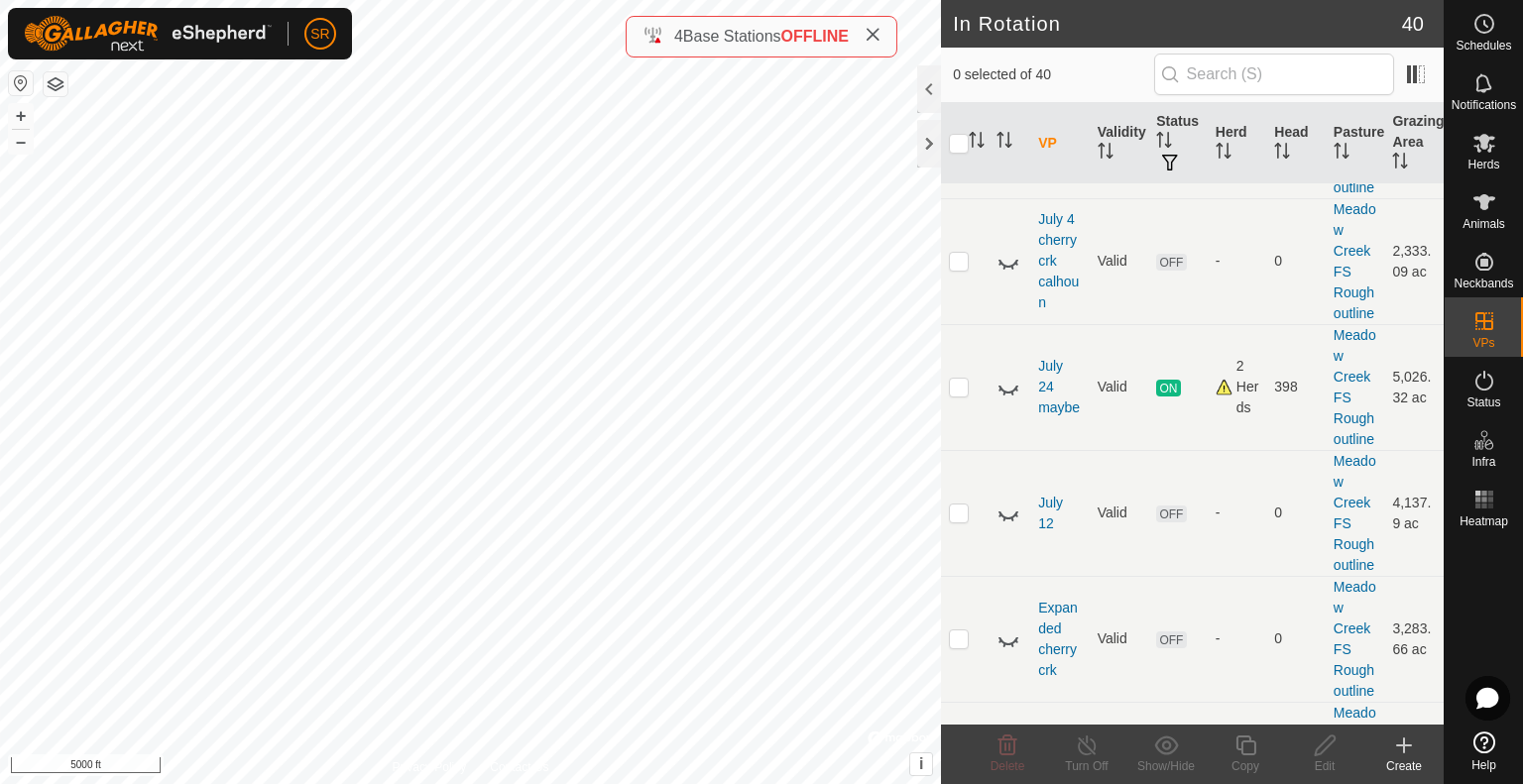 click 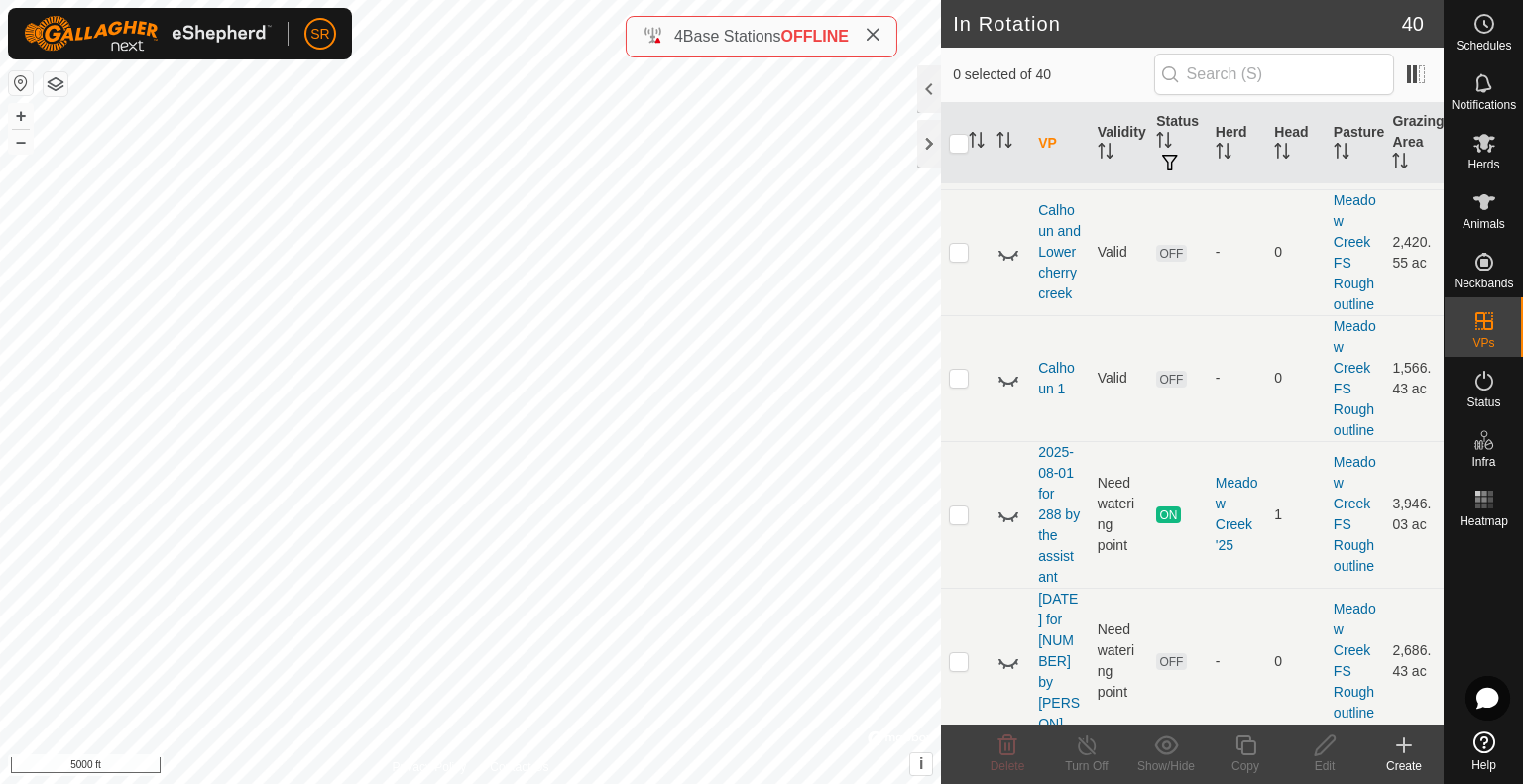 scroll, scrollTop: 2420, scrollLeft: 0, axis: vertical 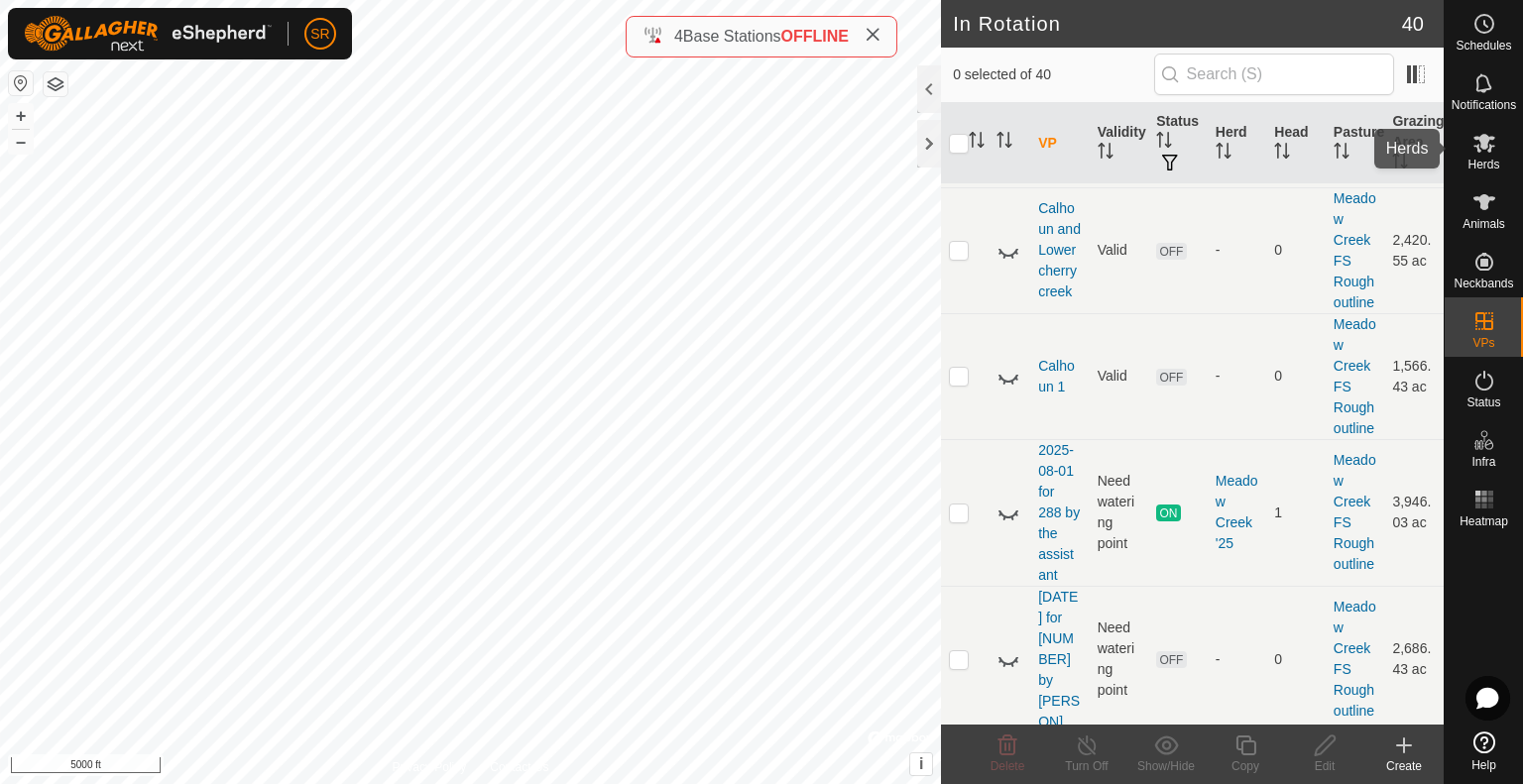click on "Herds" at bounding box center (1483, 165) 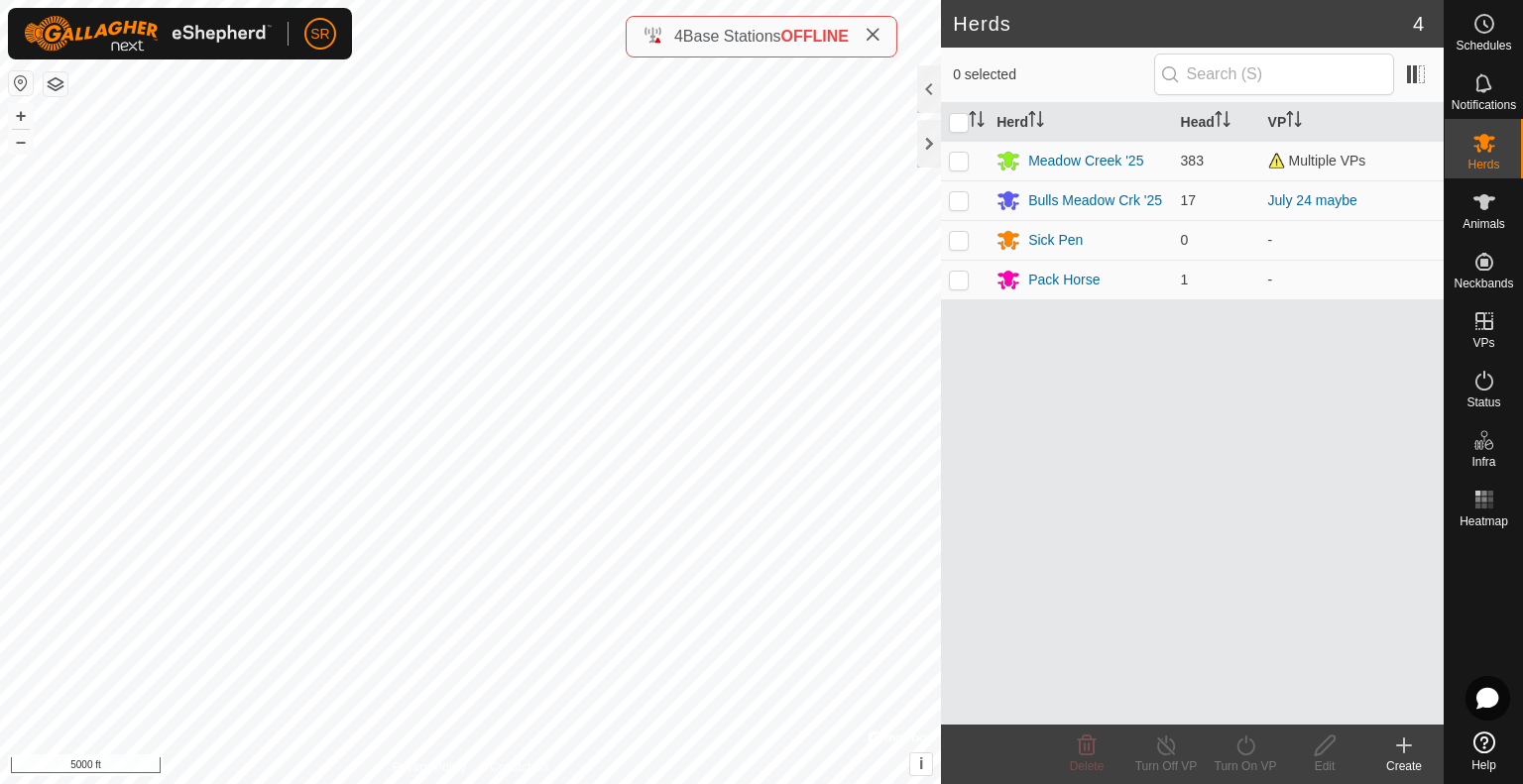 click at bounding box center (959, 161) 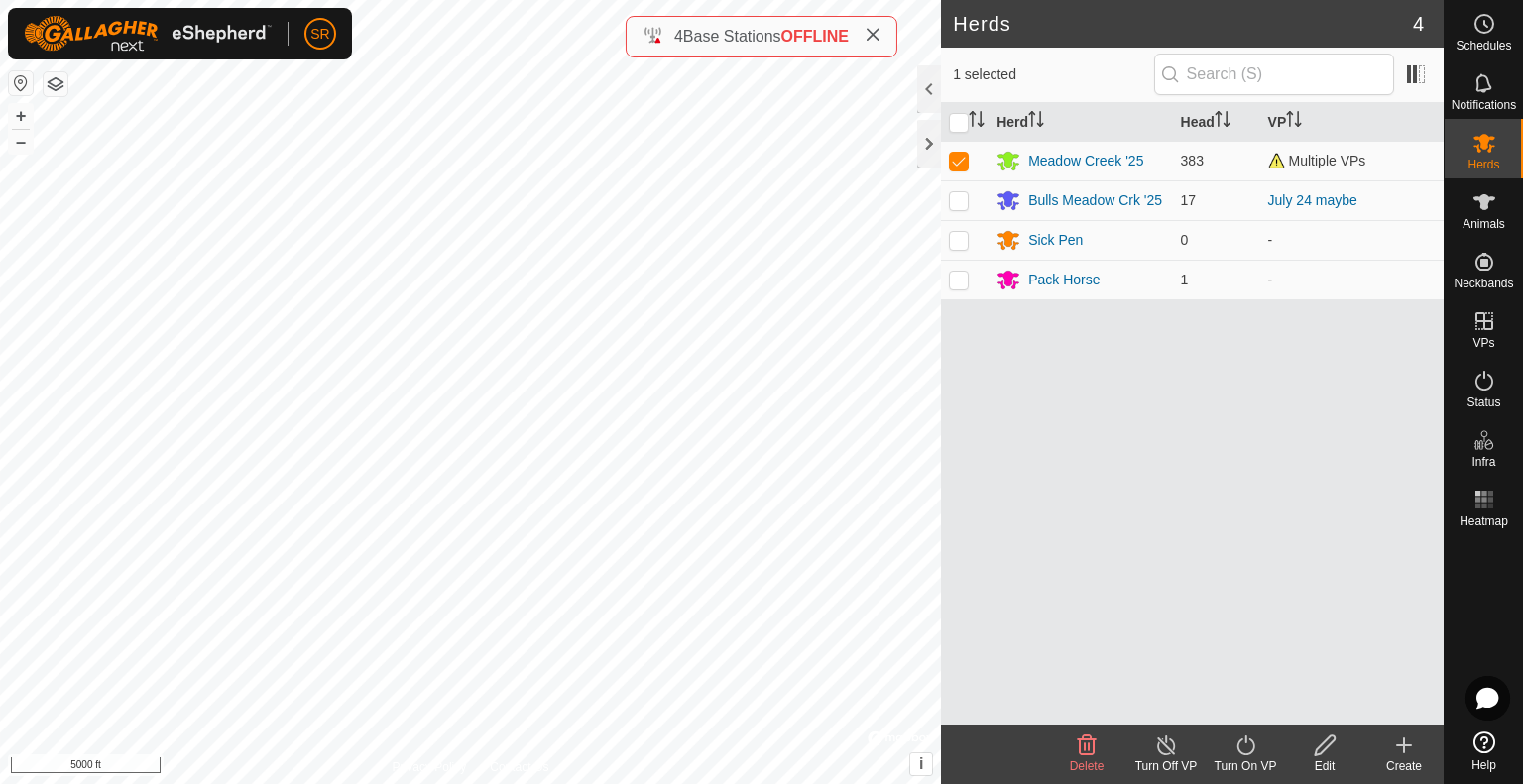 checkbox on "true" 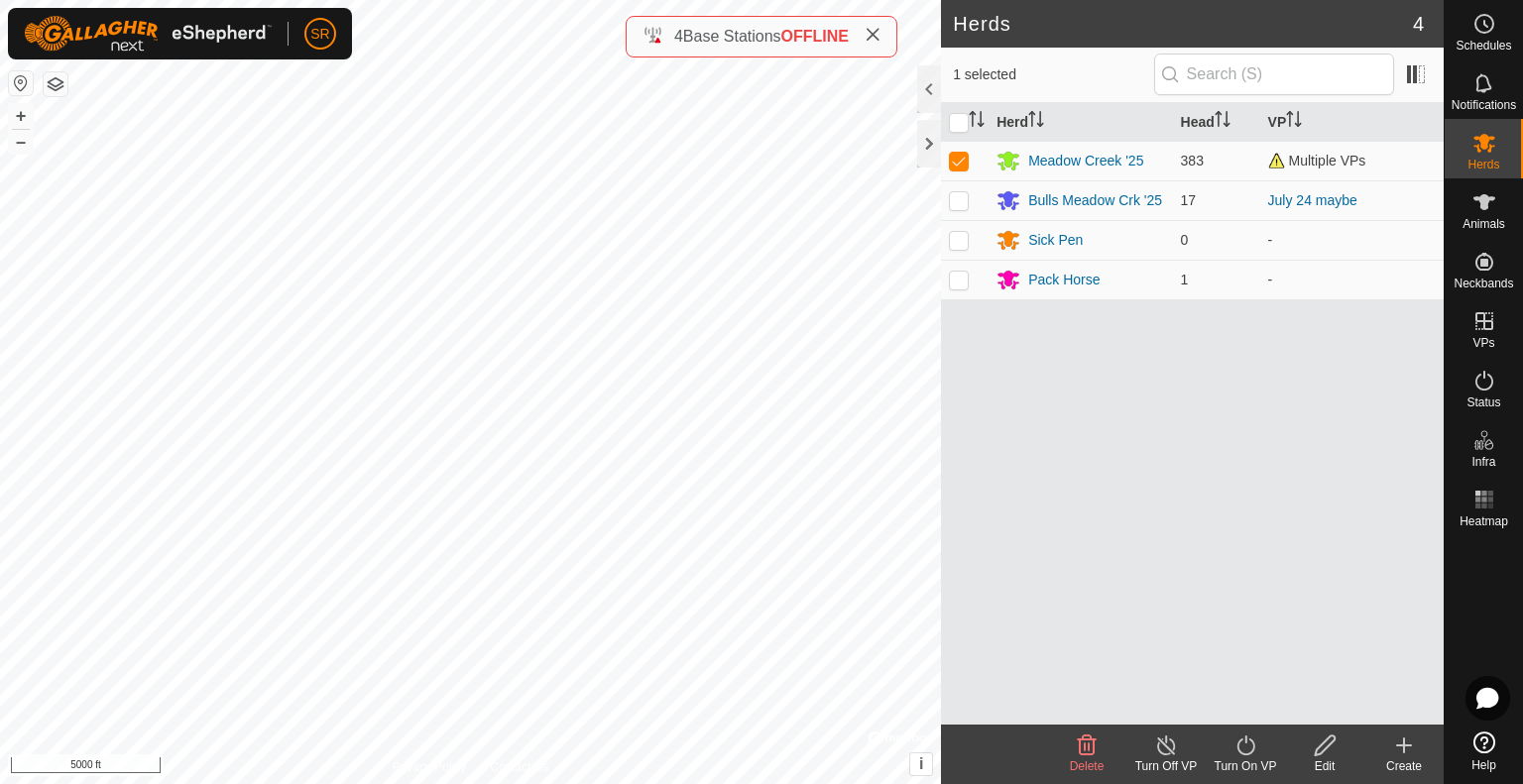click at bounding box center [959, 200] 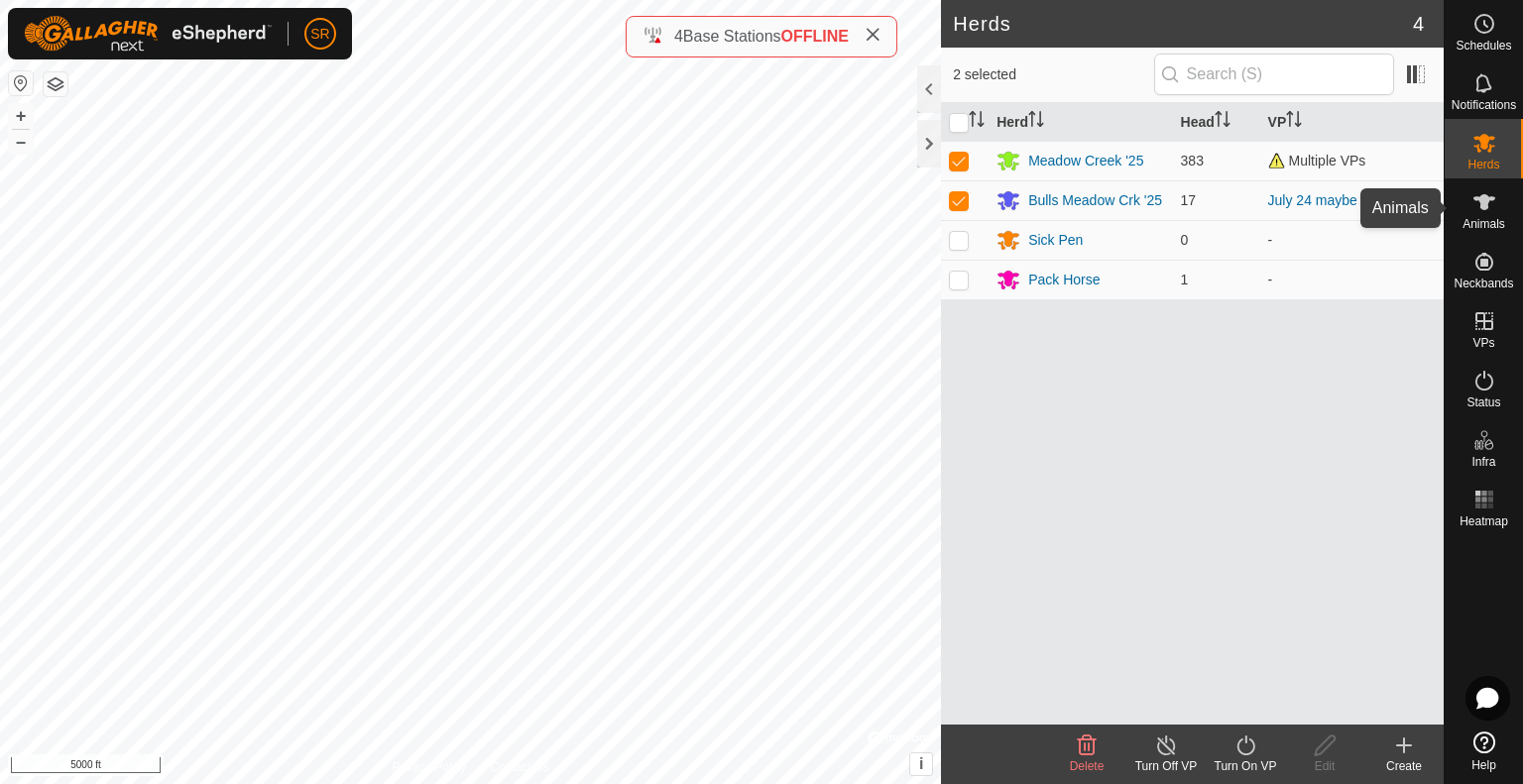 click 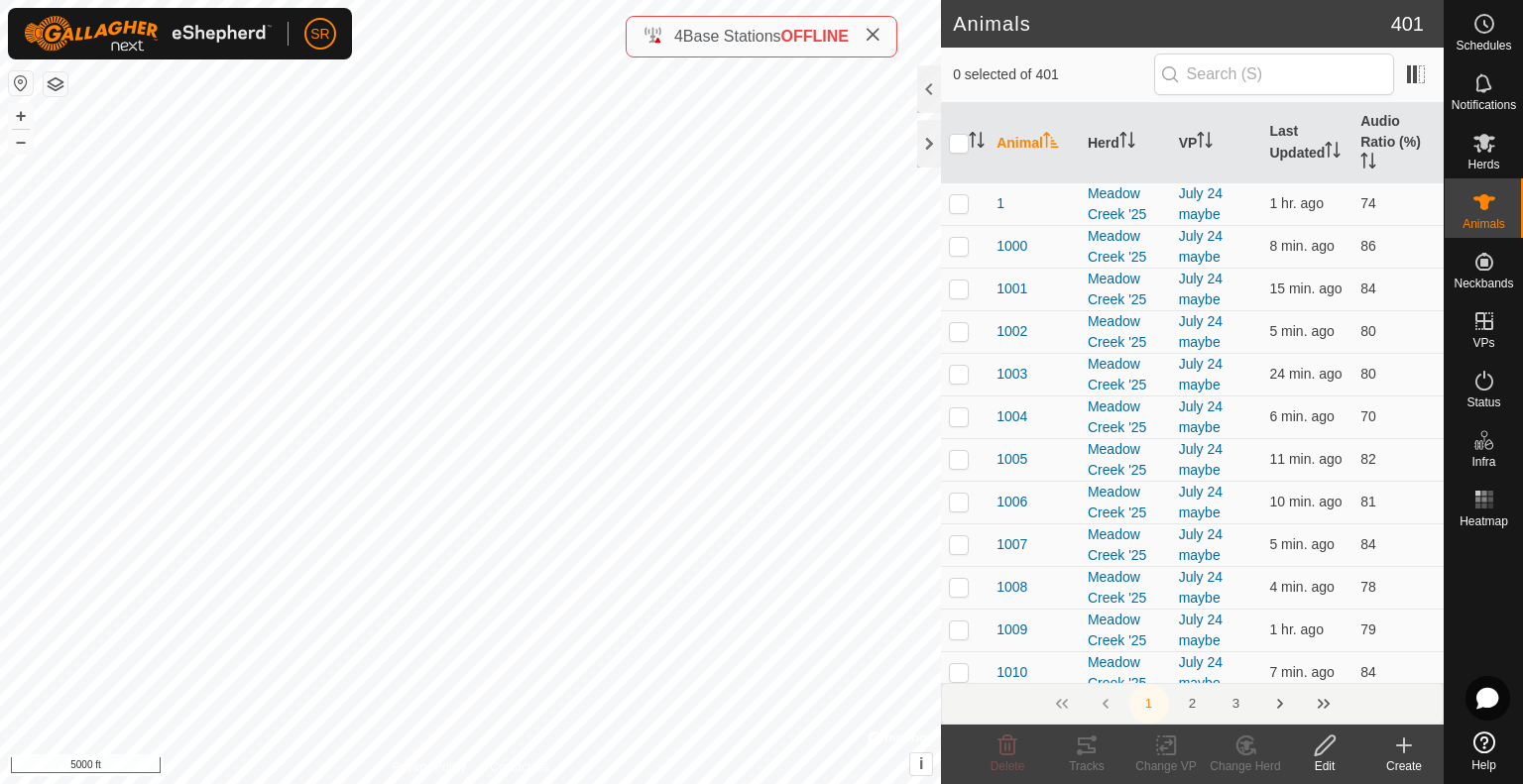 click at bounding box center [959, 144] 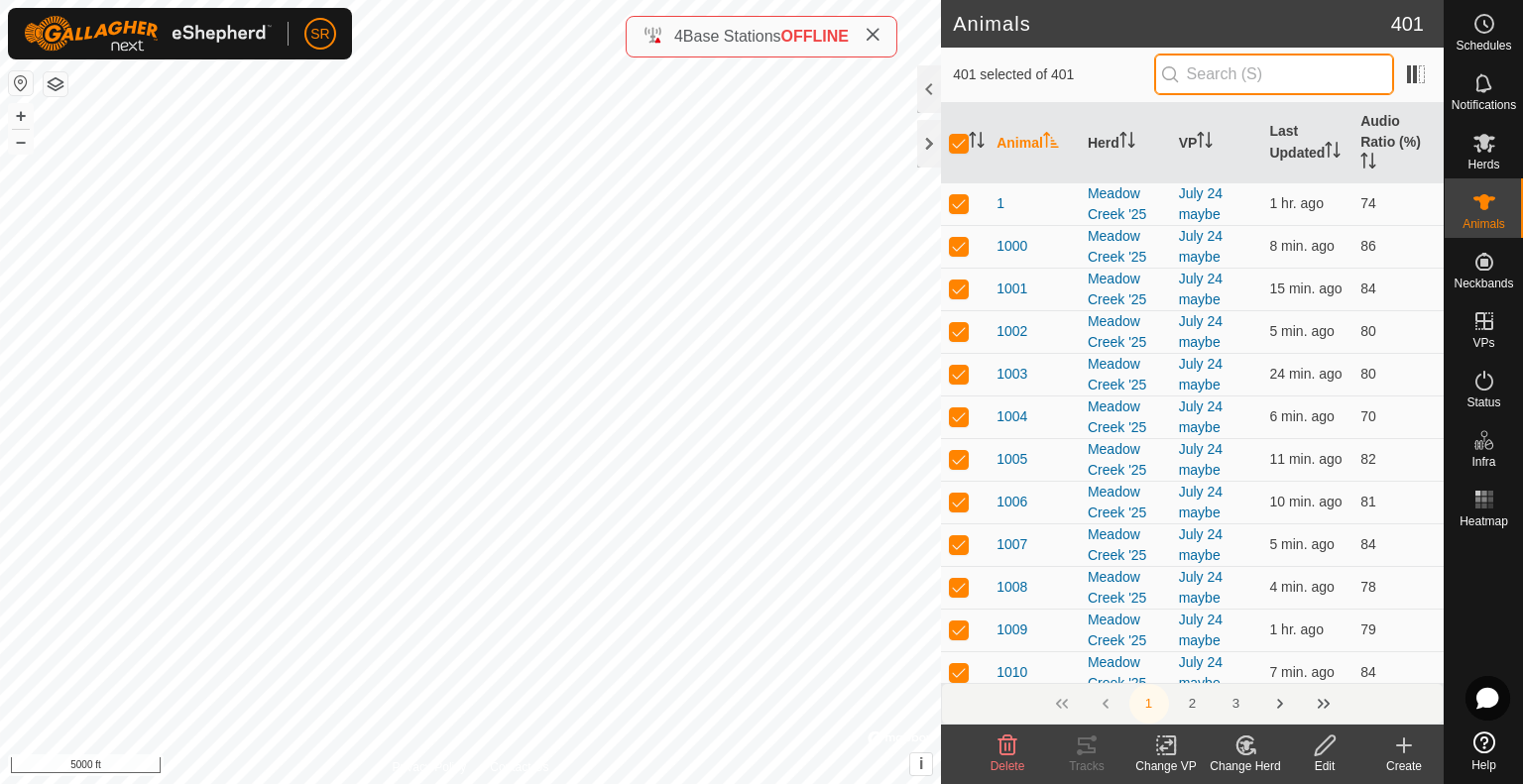 click at bounding box center [1274, 74] 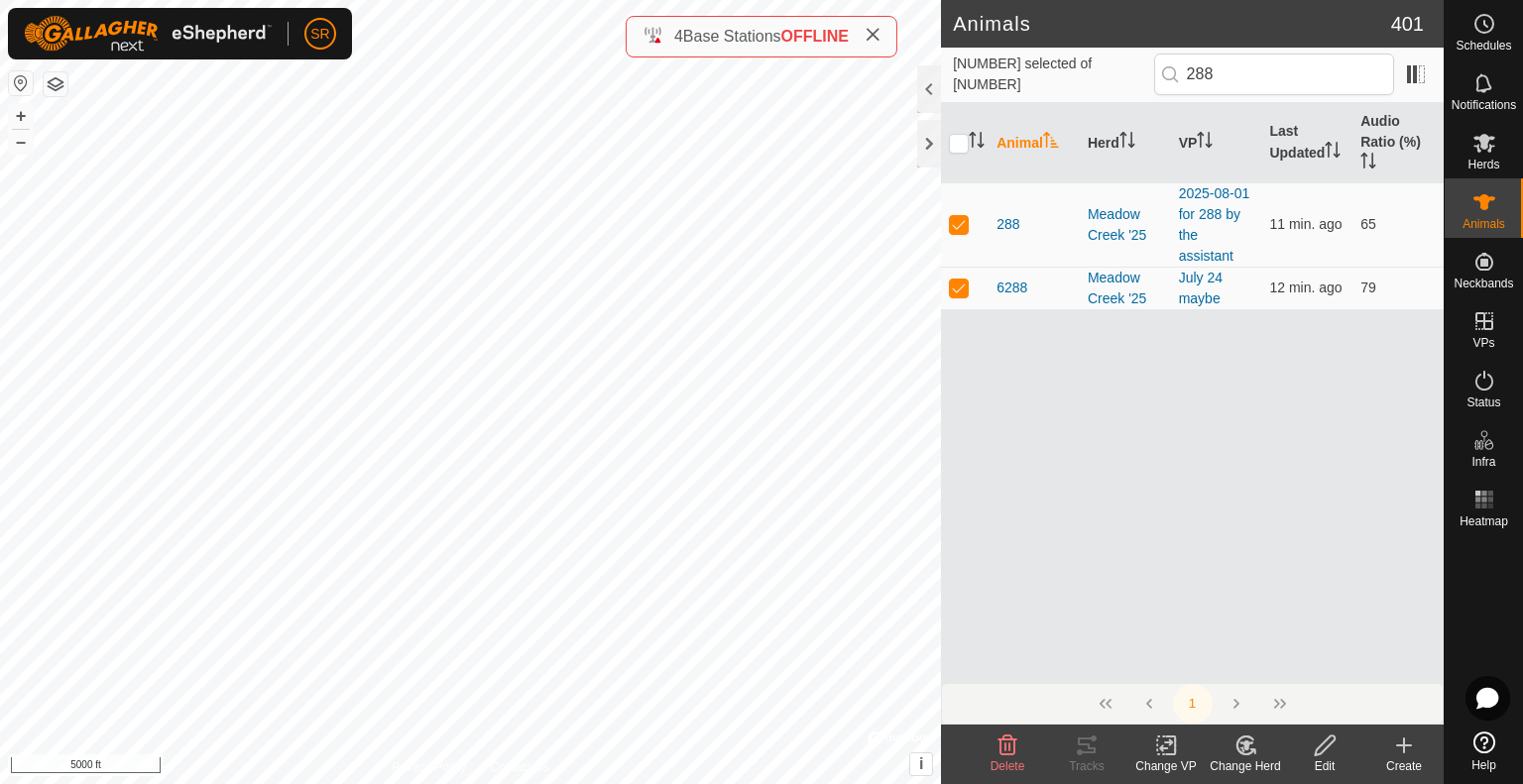 click at bounding box center [959, 224] 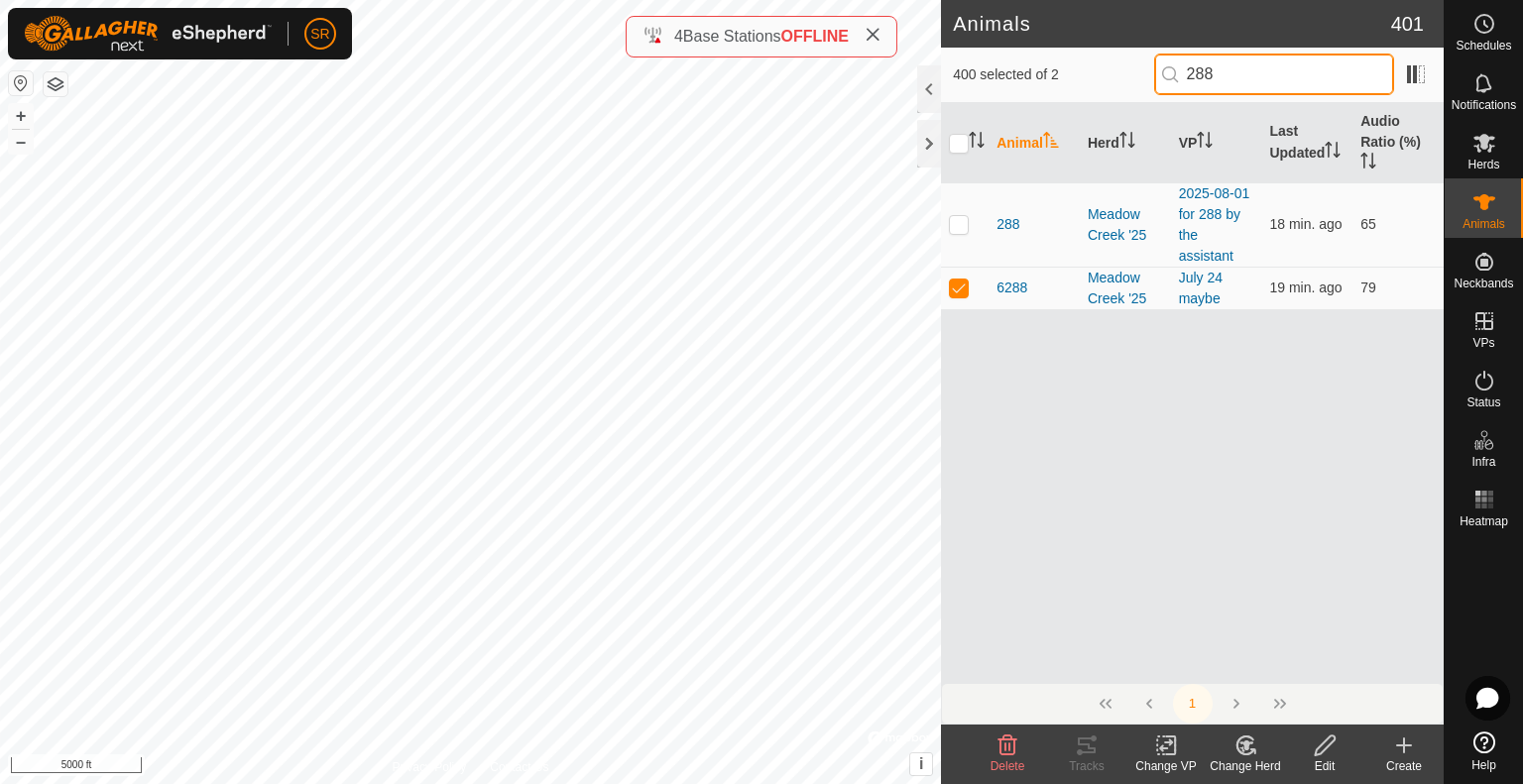 drag, startPoint x: 1239, startPoint y: 74, endPoint x: 1148, endPoint y: 70, distance: 91.08787 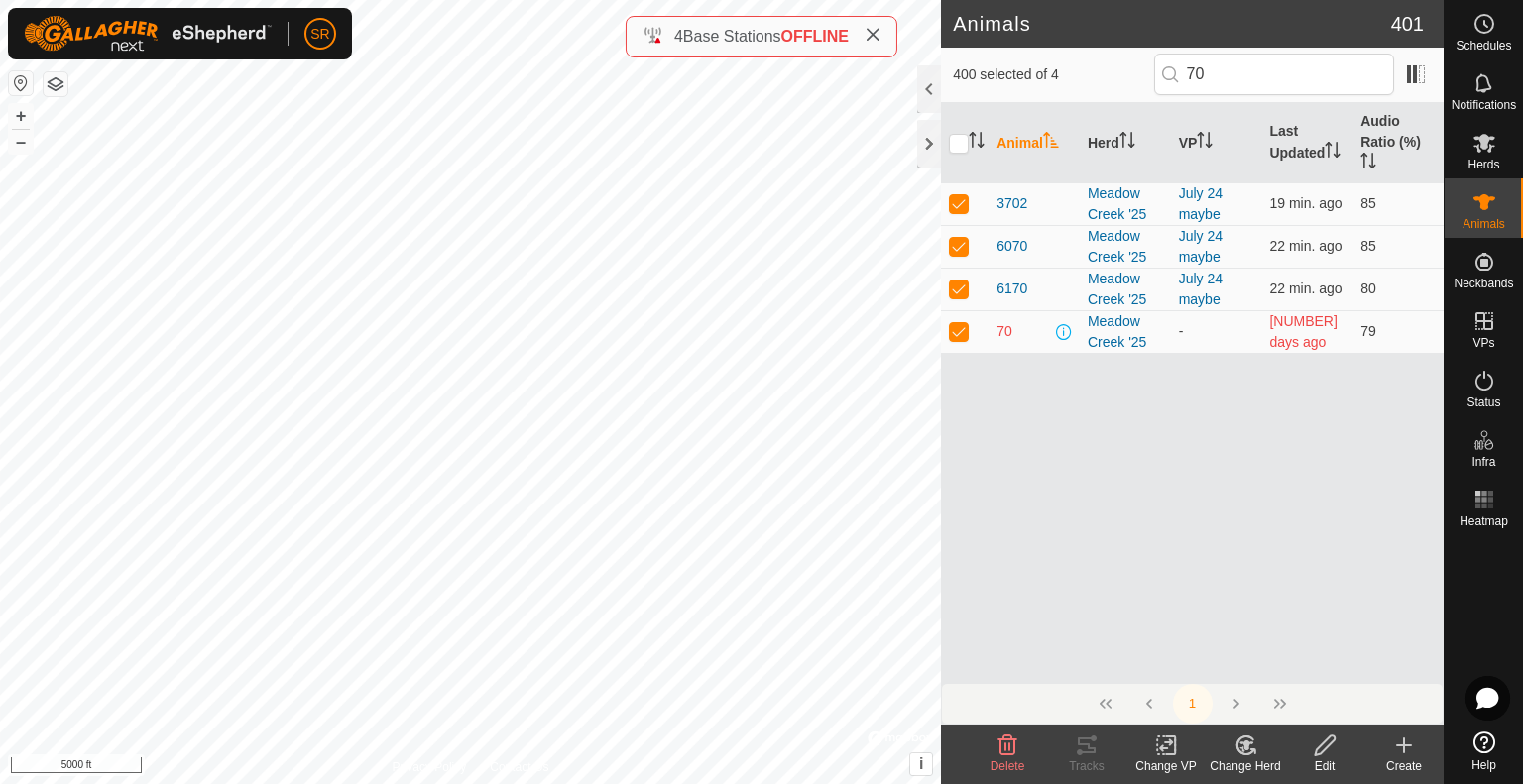 click at bounding box center (959, 331) 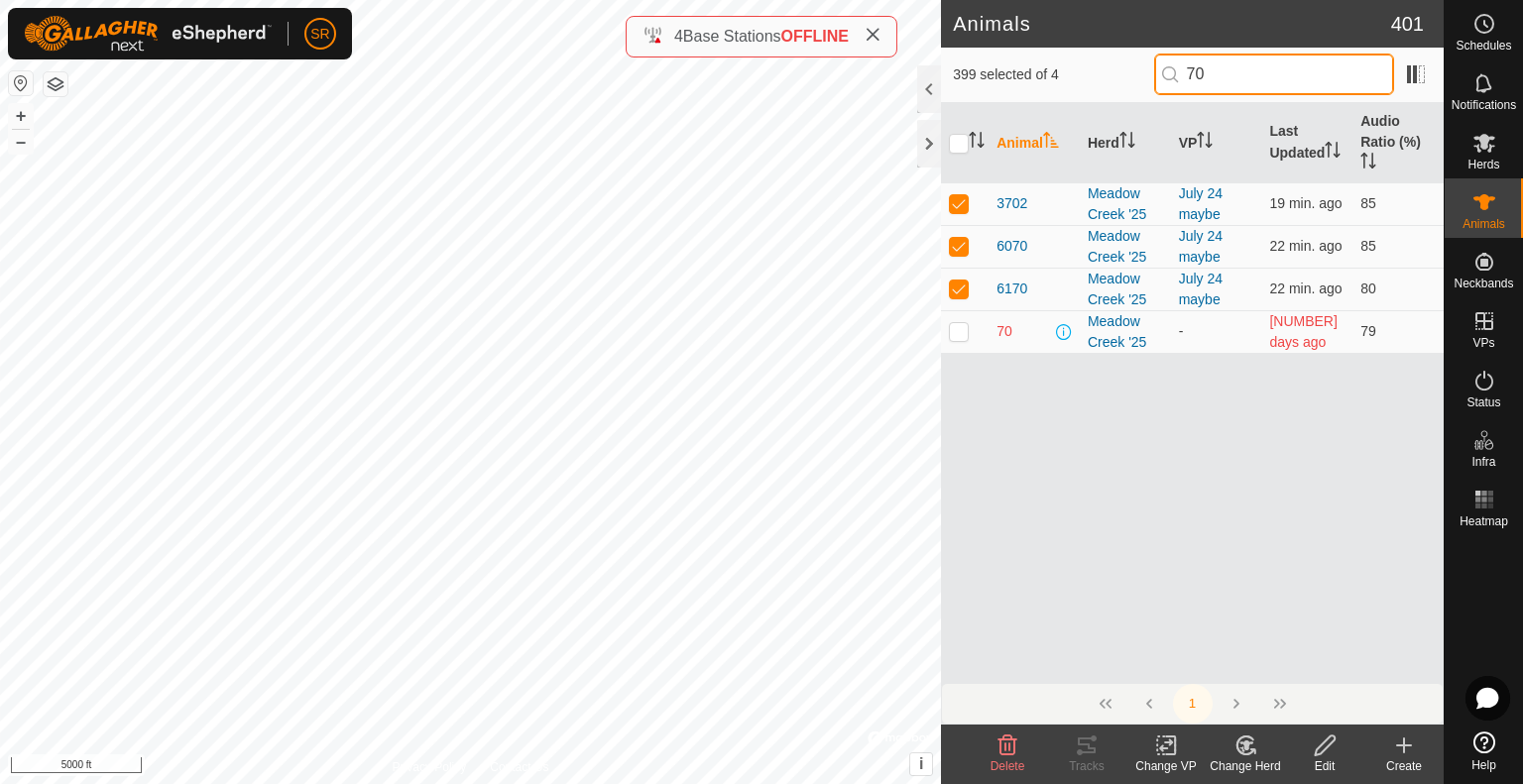 drag, startPoint x: 1222, startPoint y: 82, endPoint x: 1159, endPoint y: 72, distance: 63.788714 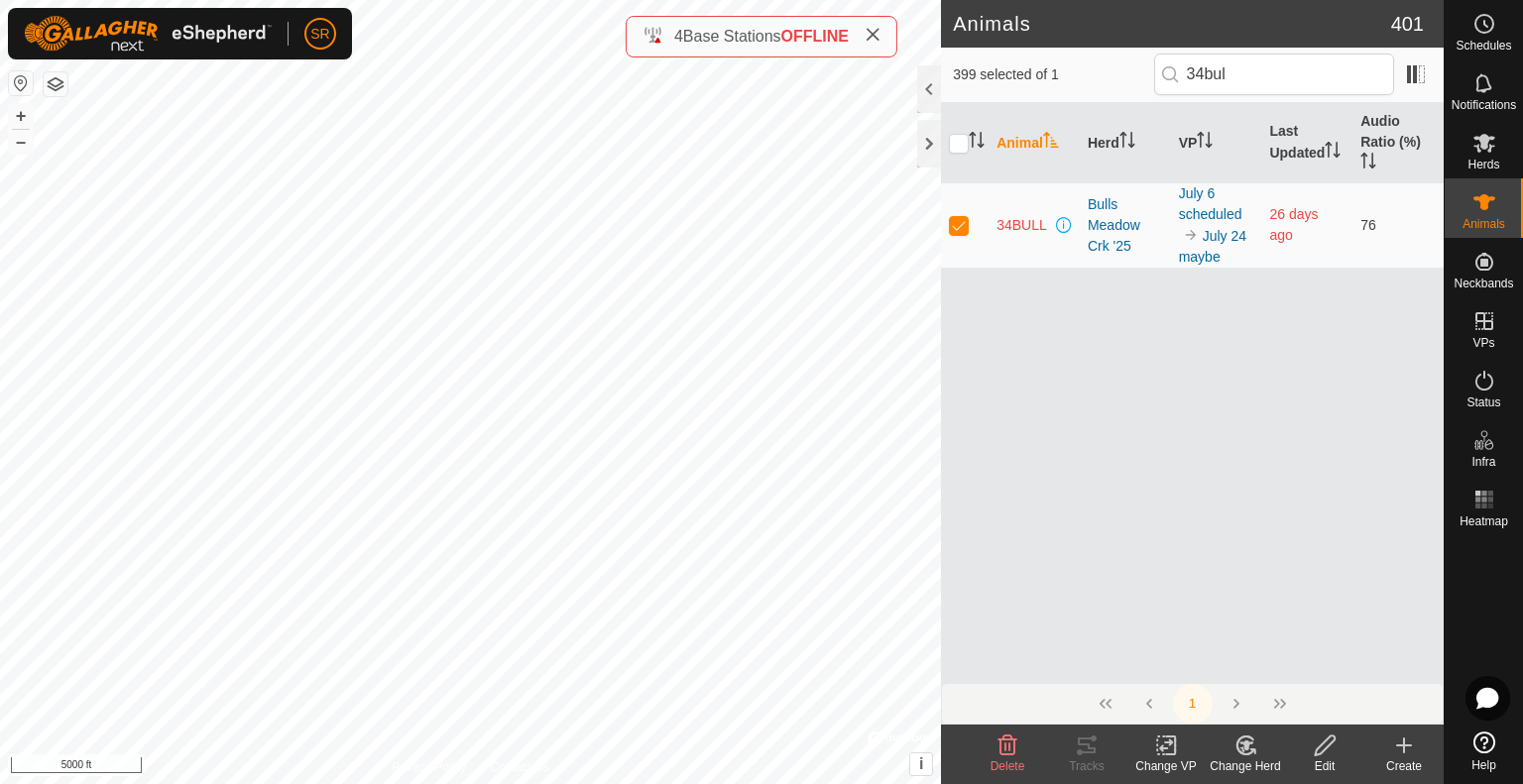 click at bounding box center (959, 225) 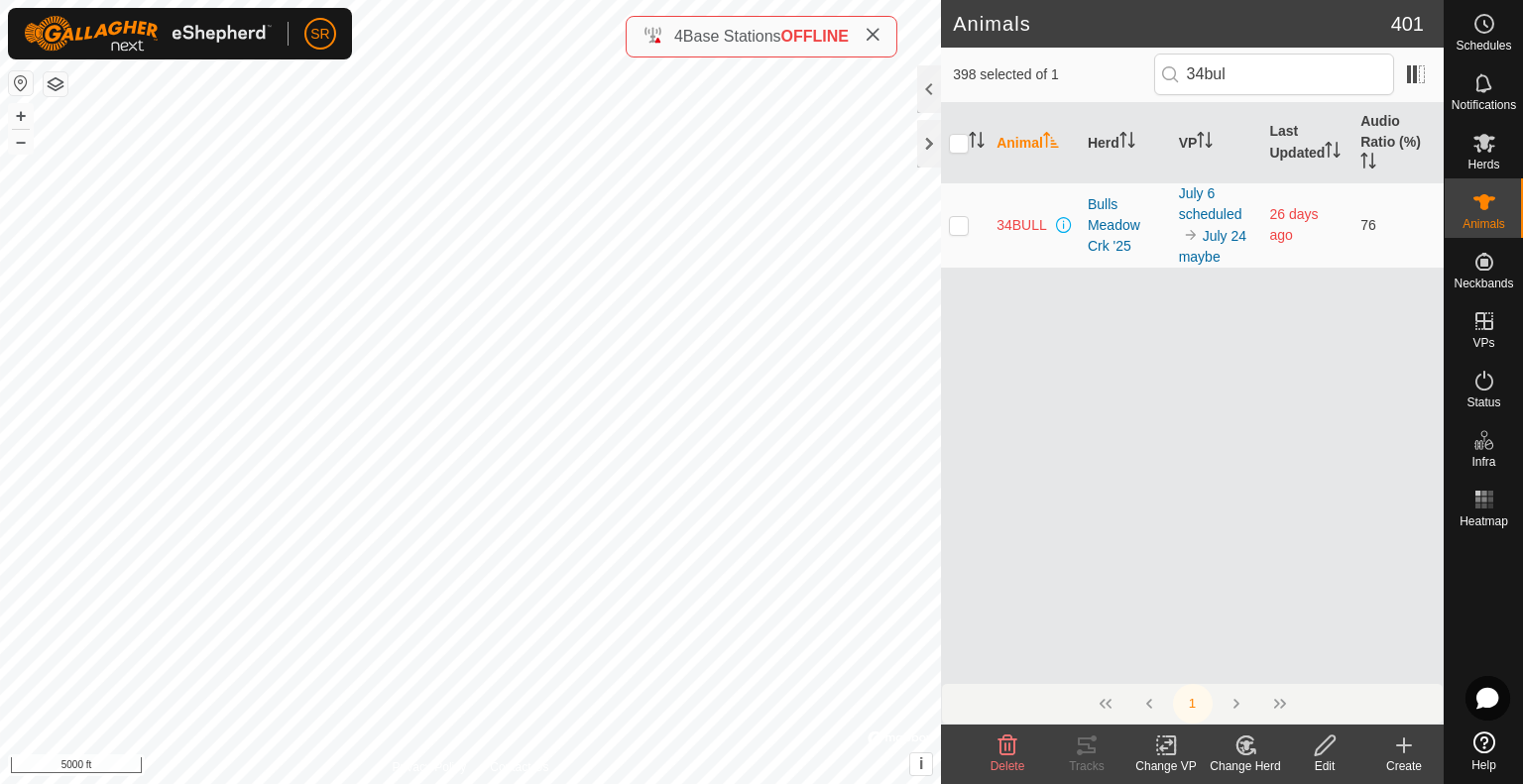 click 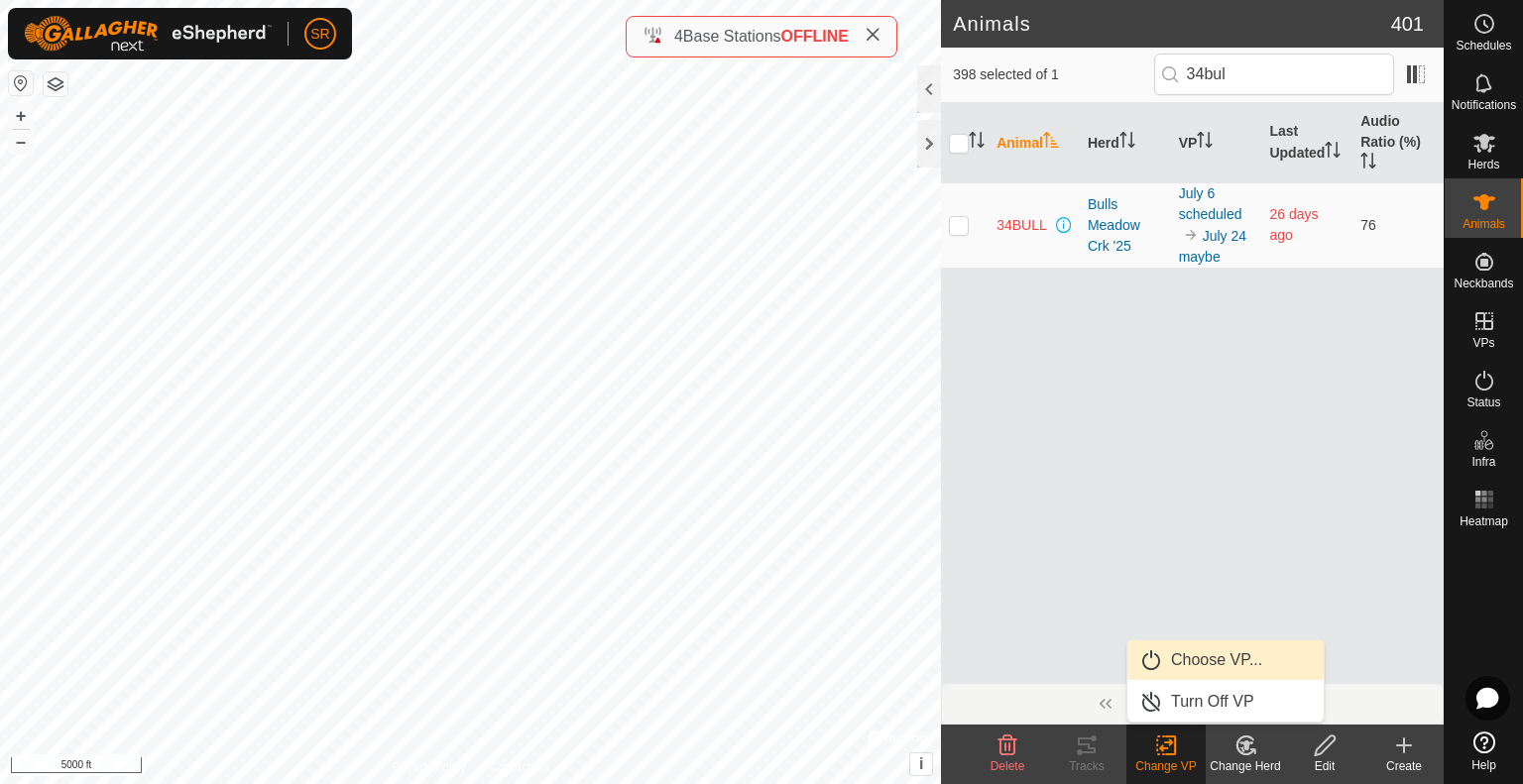 click on "Choose VP..." at bounding box center (1226, 660) 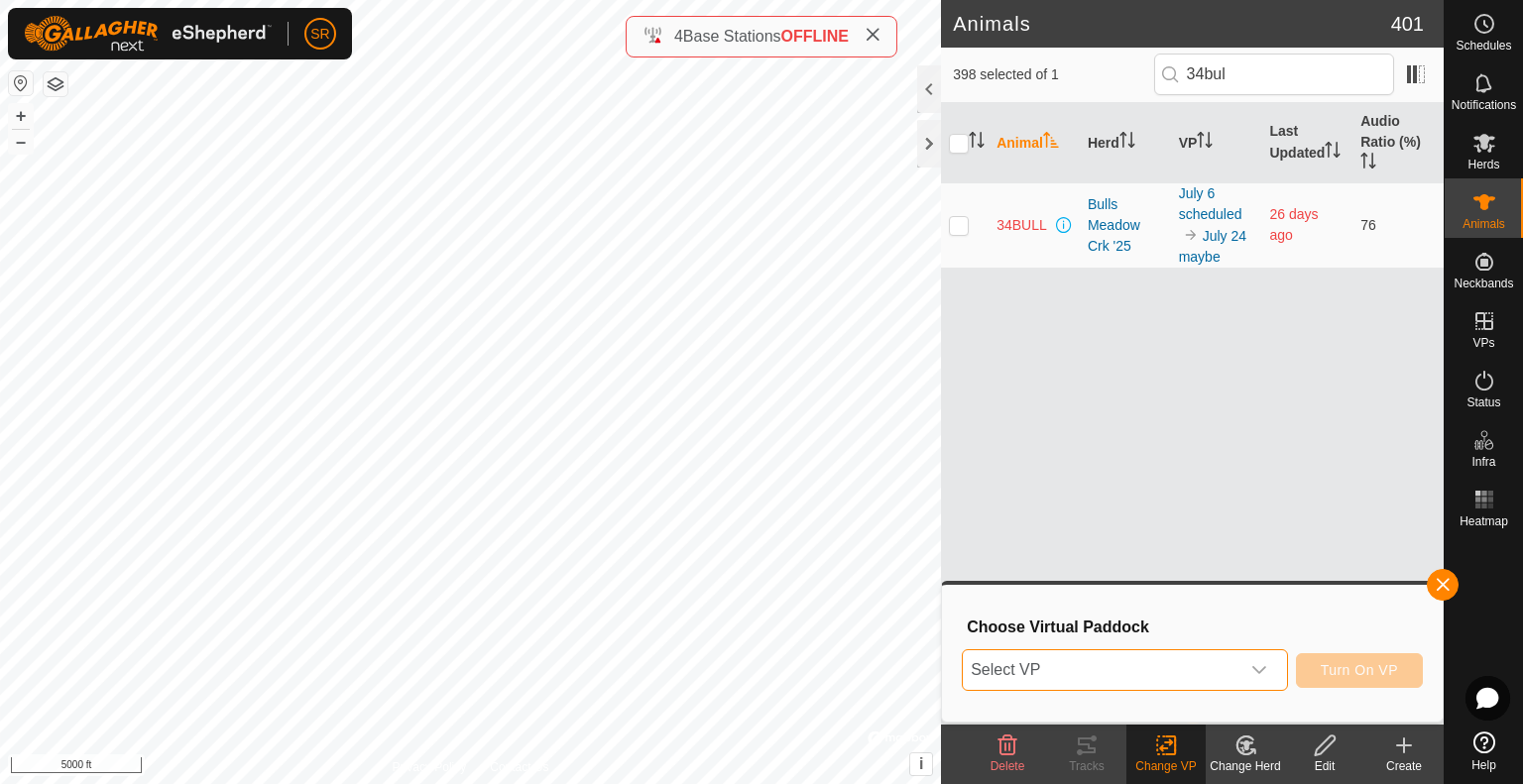 click on "Select VP" at bounding box center (1101, 670) 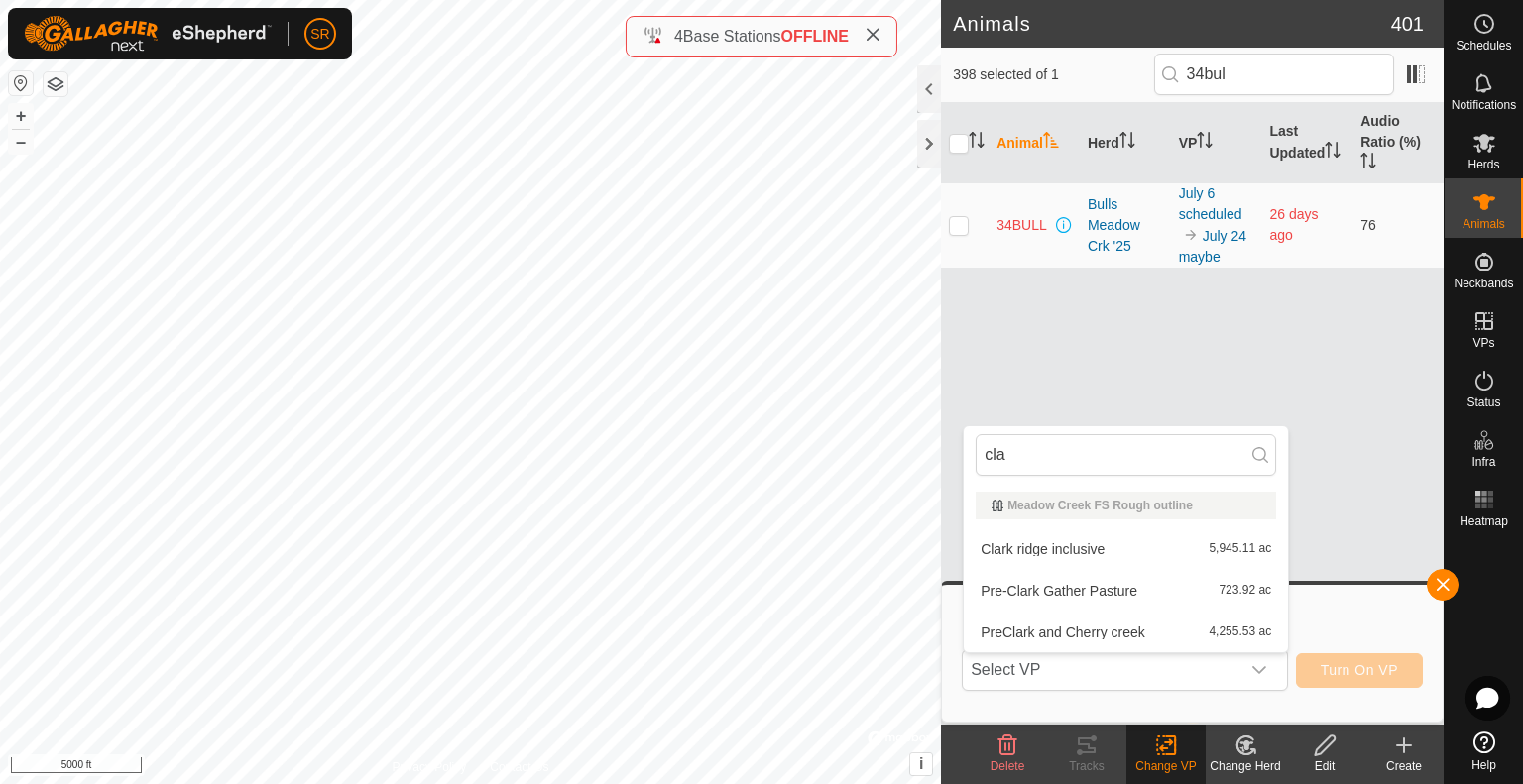 click on "Clark ridge inclusive  5,945.11 ac" at bounding box center (1125, 549) 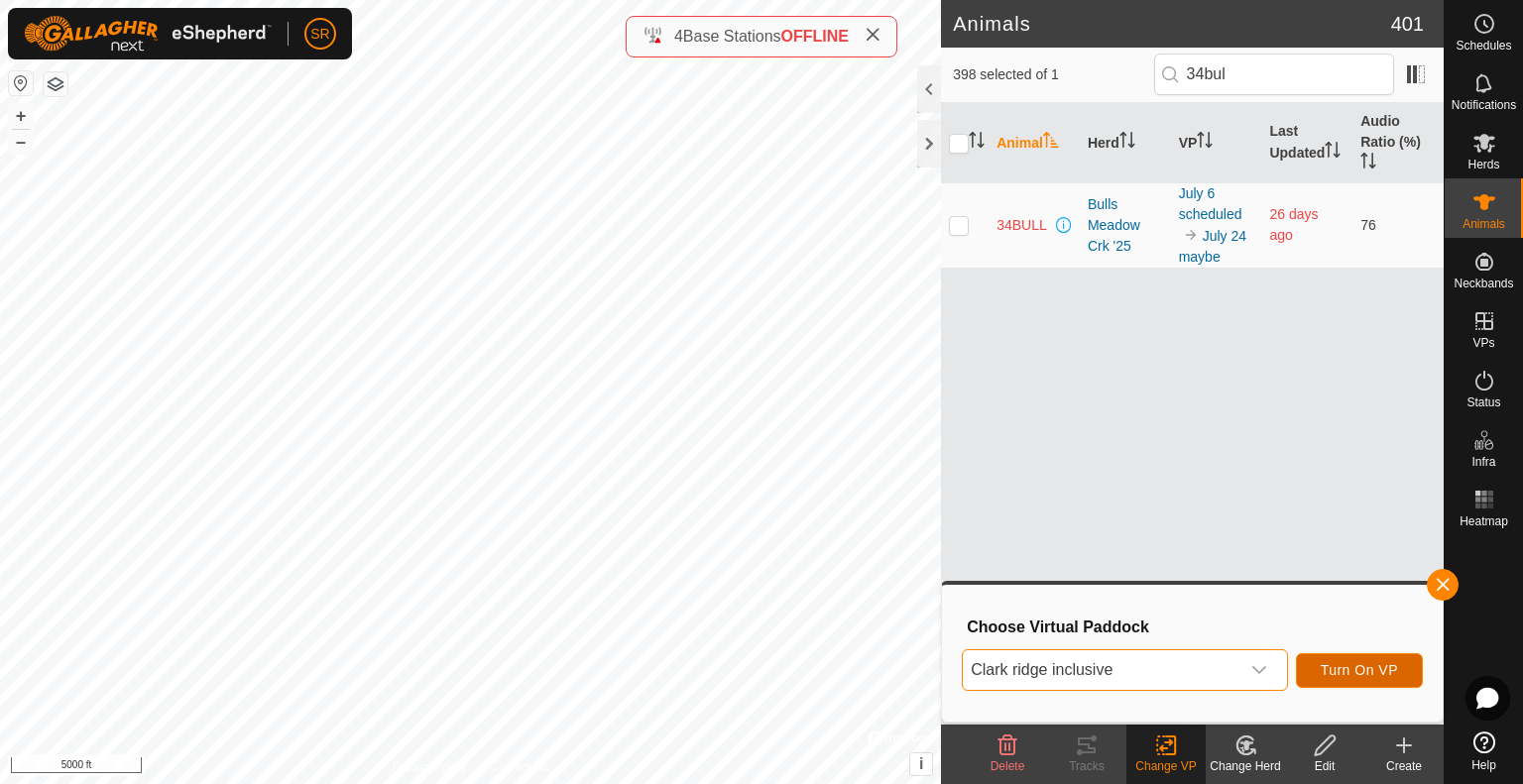 click on "Turn On VP" at bounding box center [1359, 670] 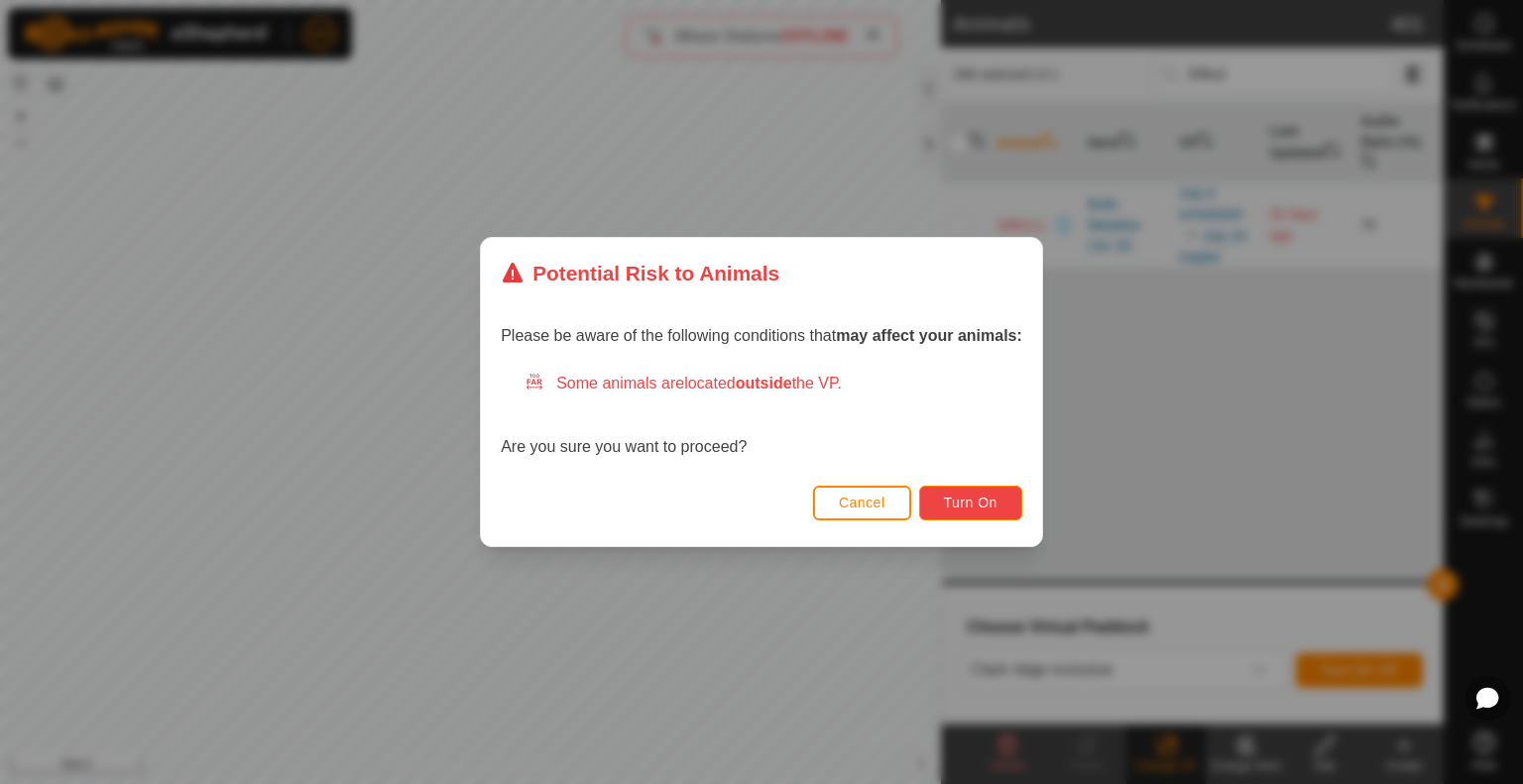 click on "Turn On" at bounding box center (971, 503) 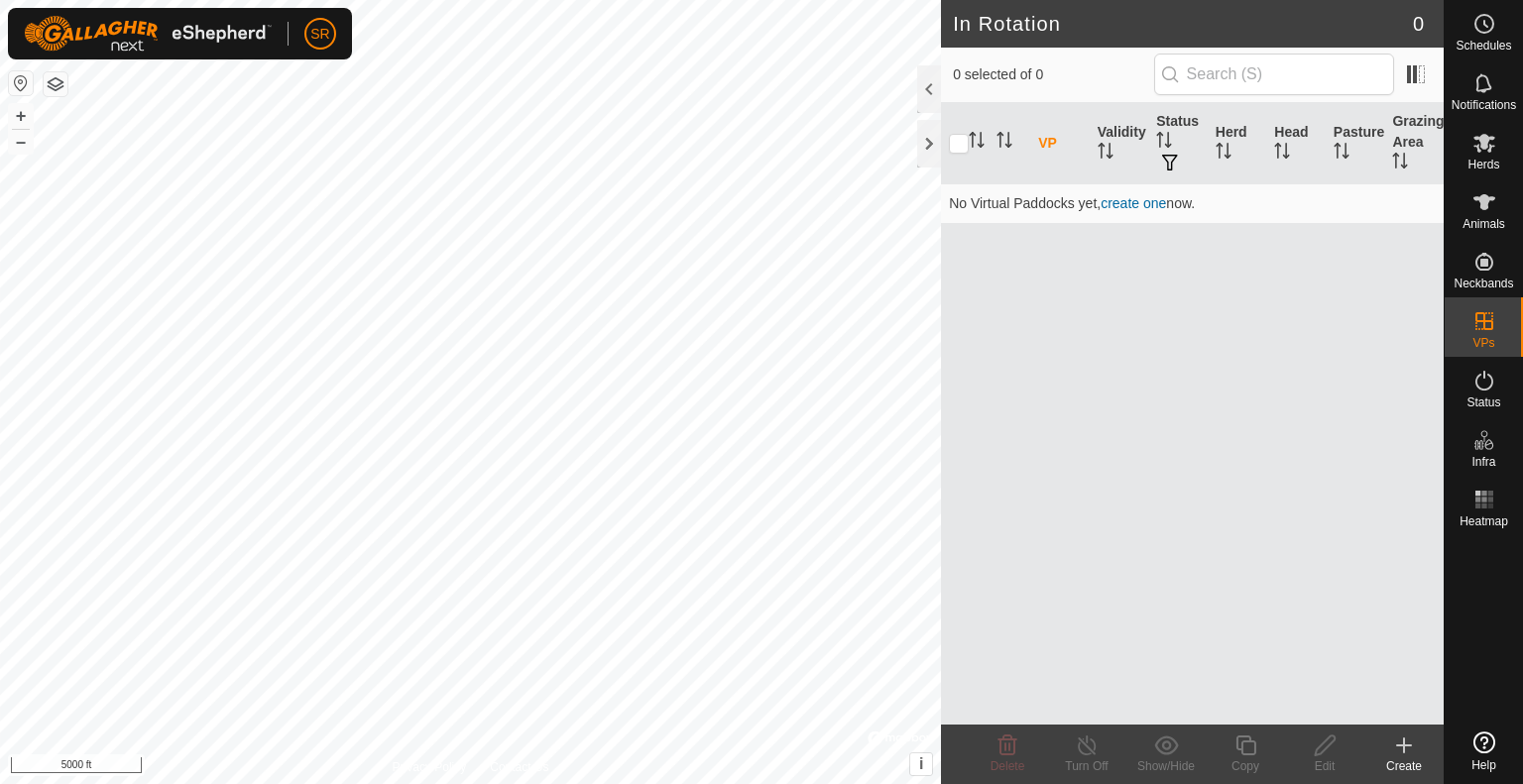 scroll, scrollTop: 0, scrollLeft: 0, axis: both 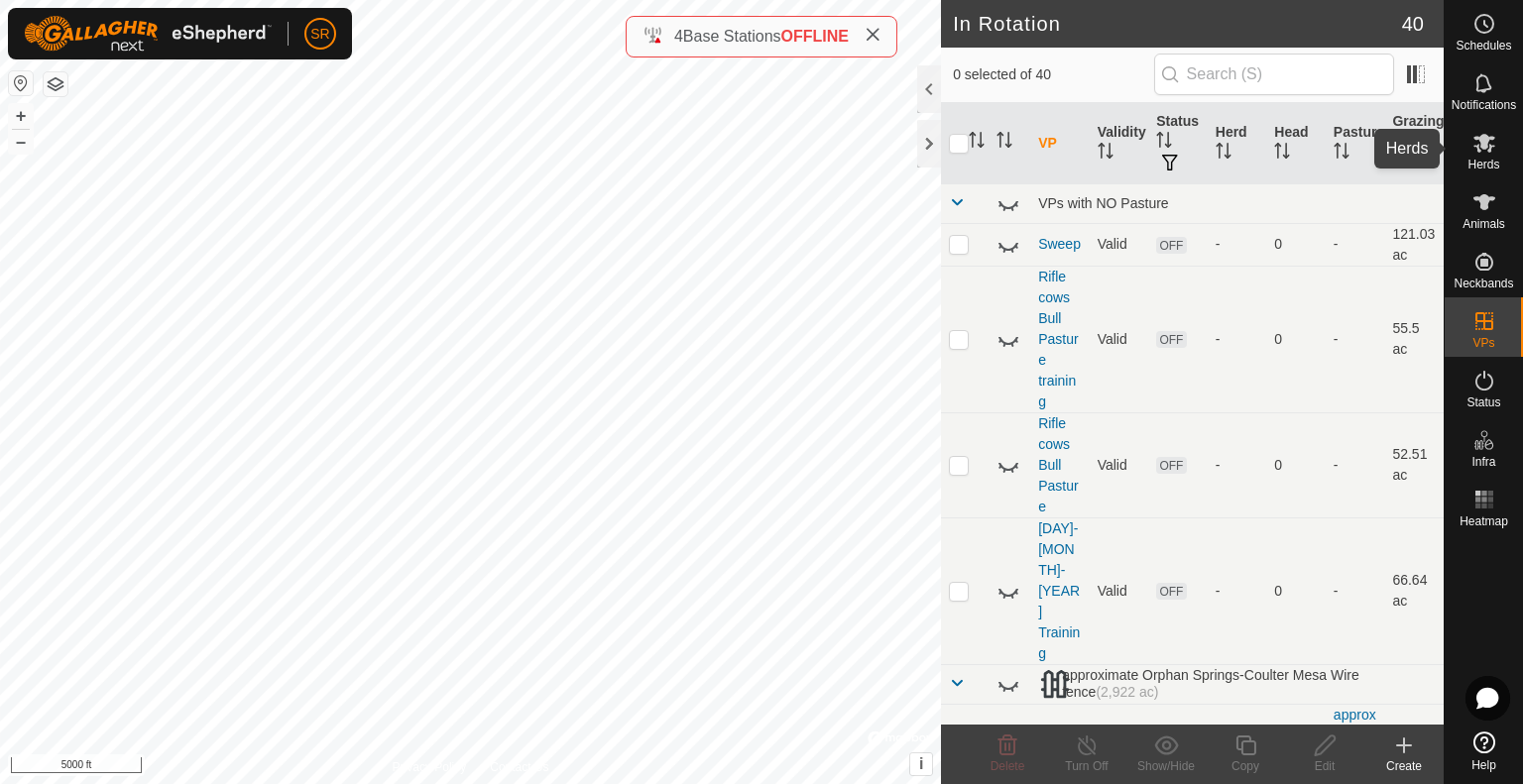 click 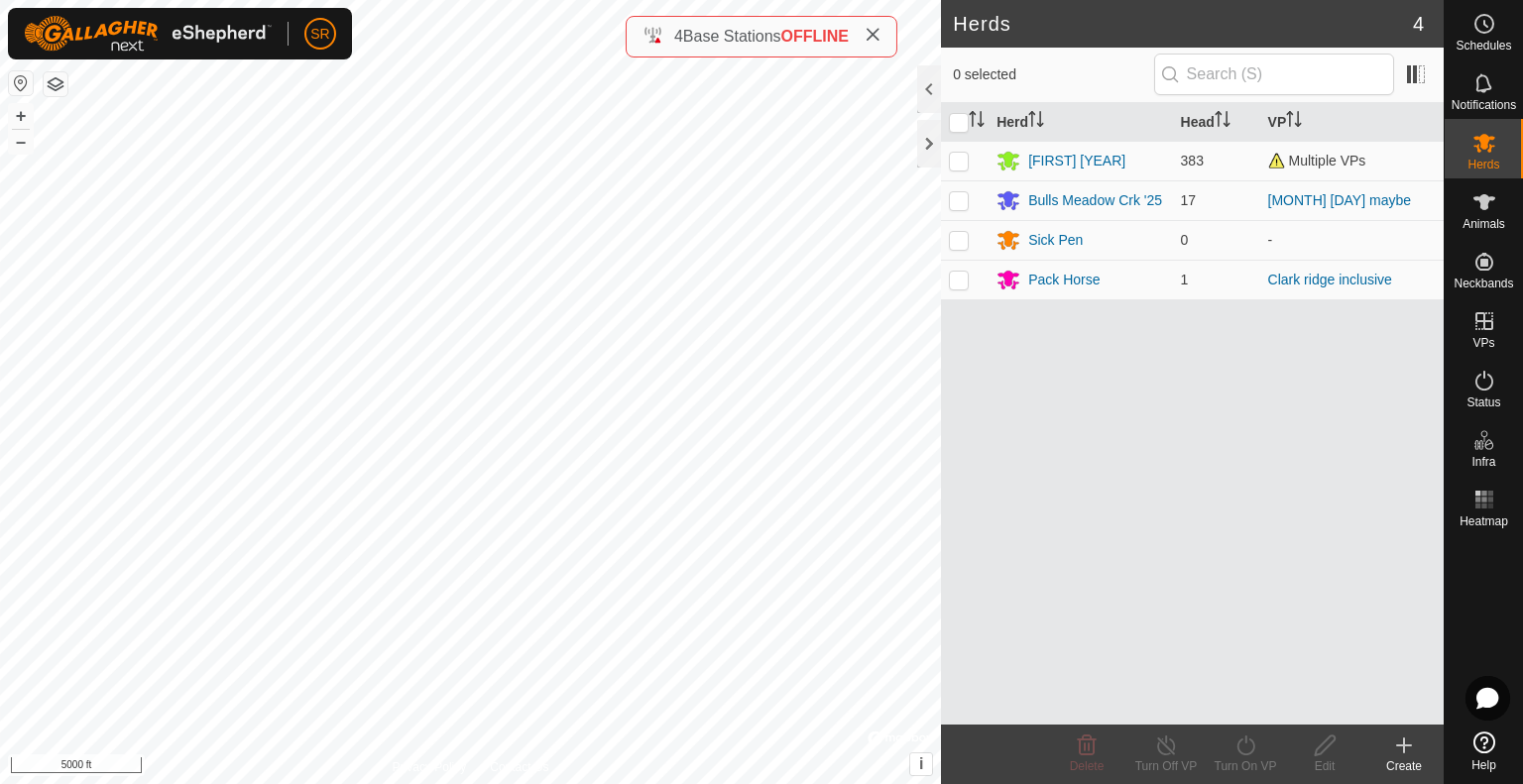 click at bounding box center [959, 161] 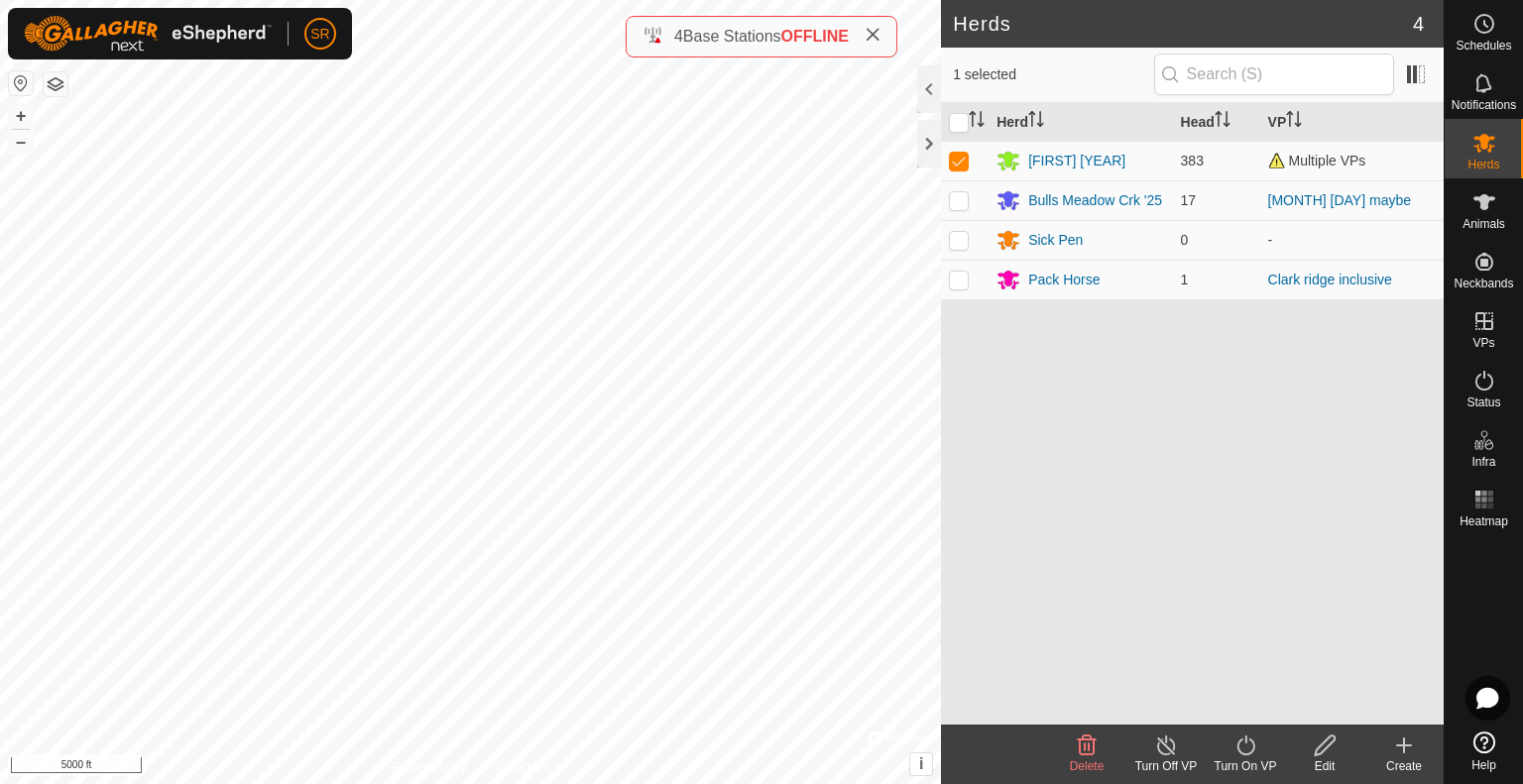 click on "Turn On VP" 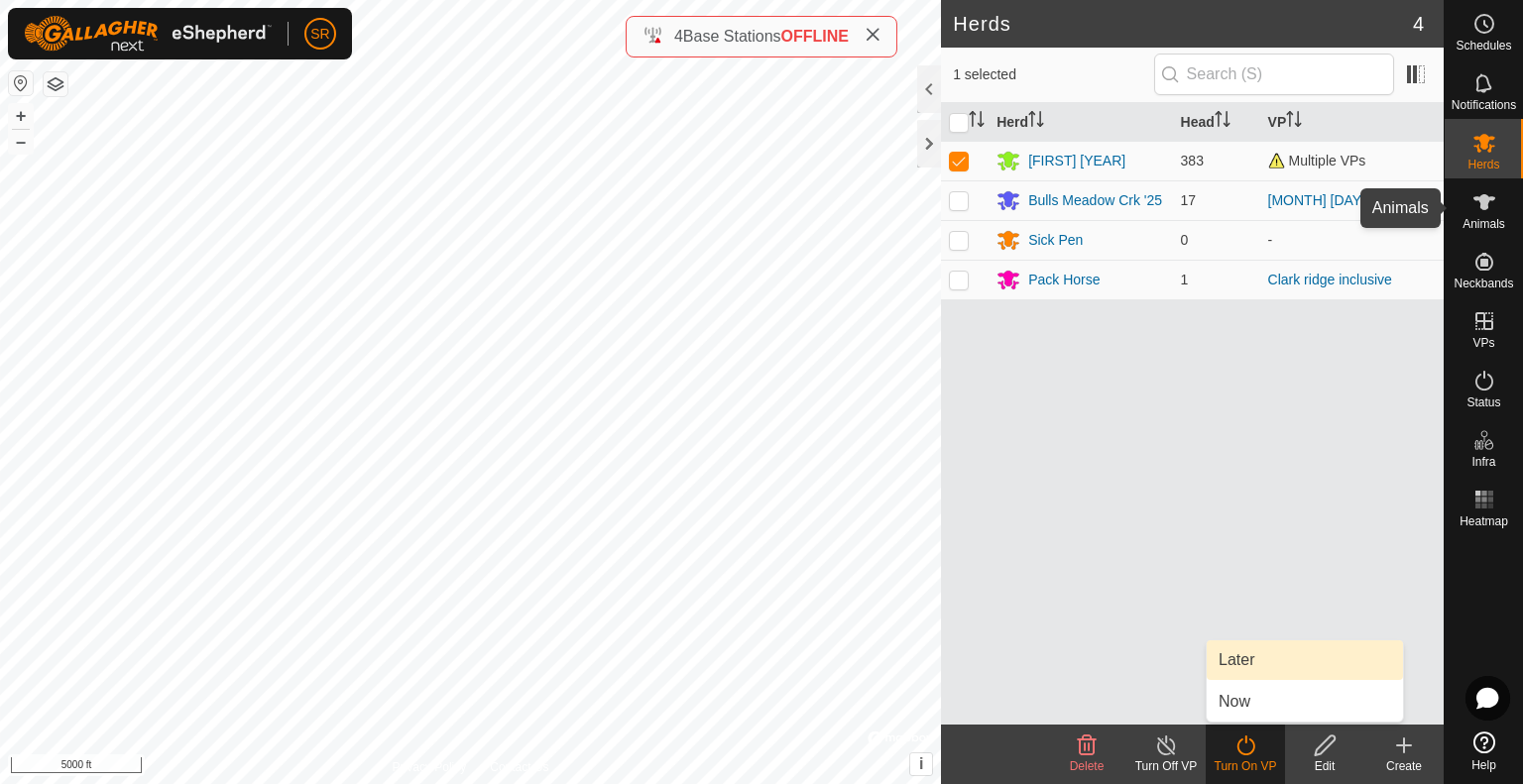 click at bounding box center [1484, 202] 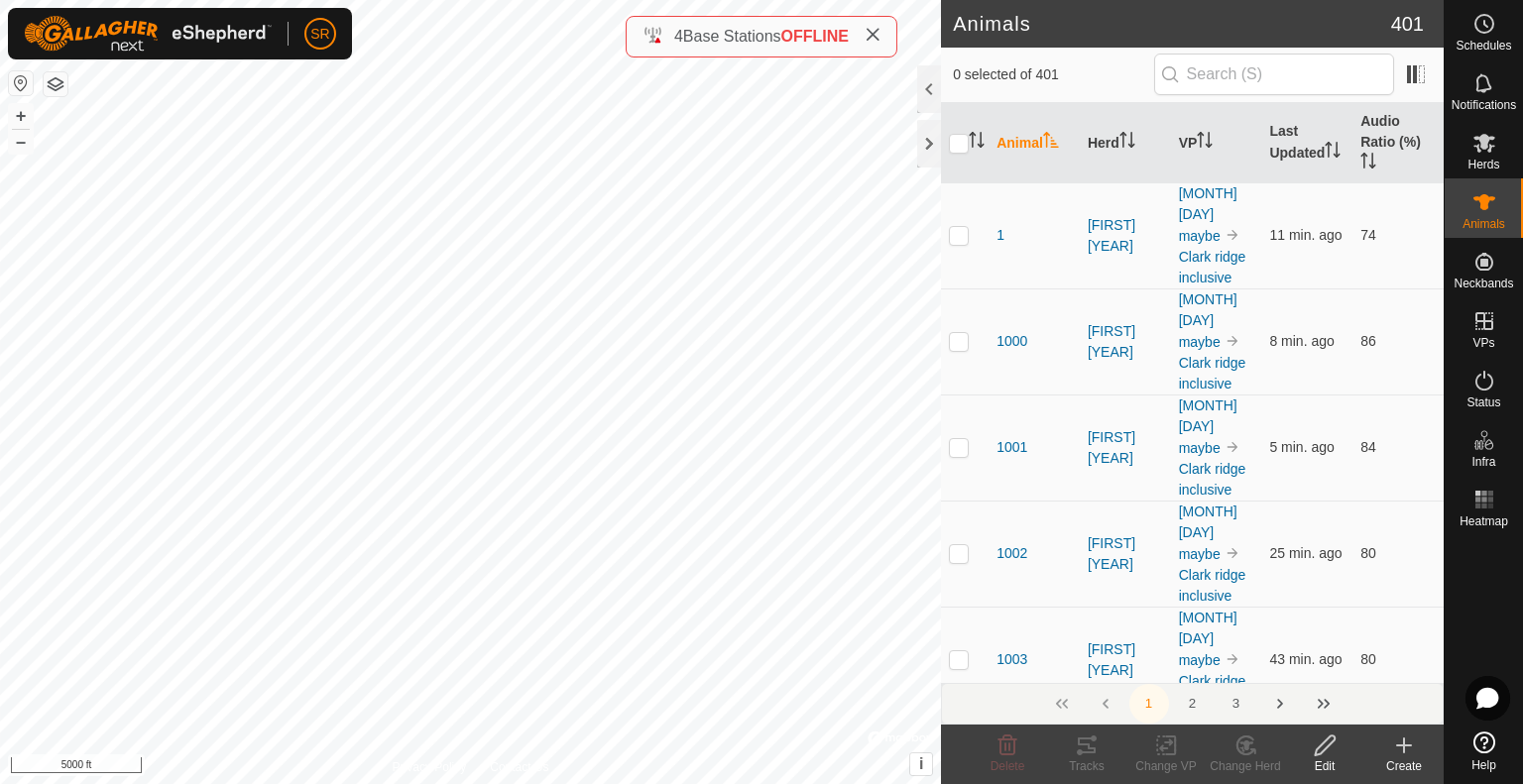 click at bounding box center [959, 235] 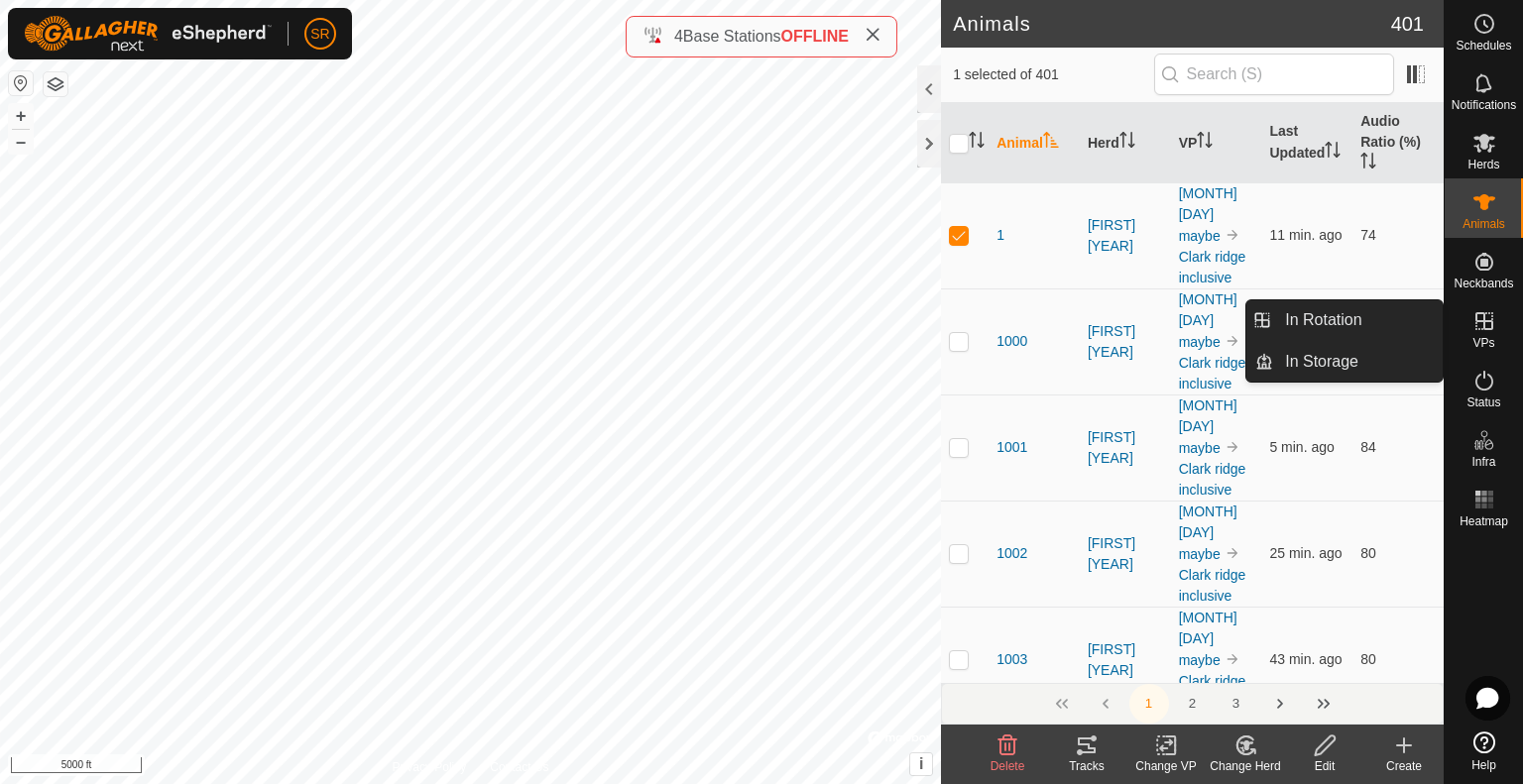 click 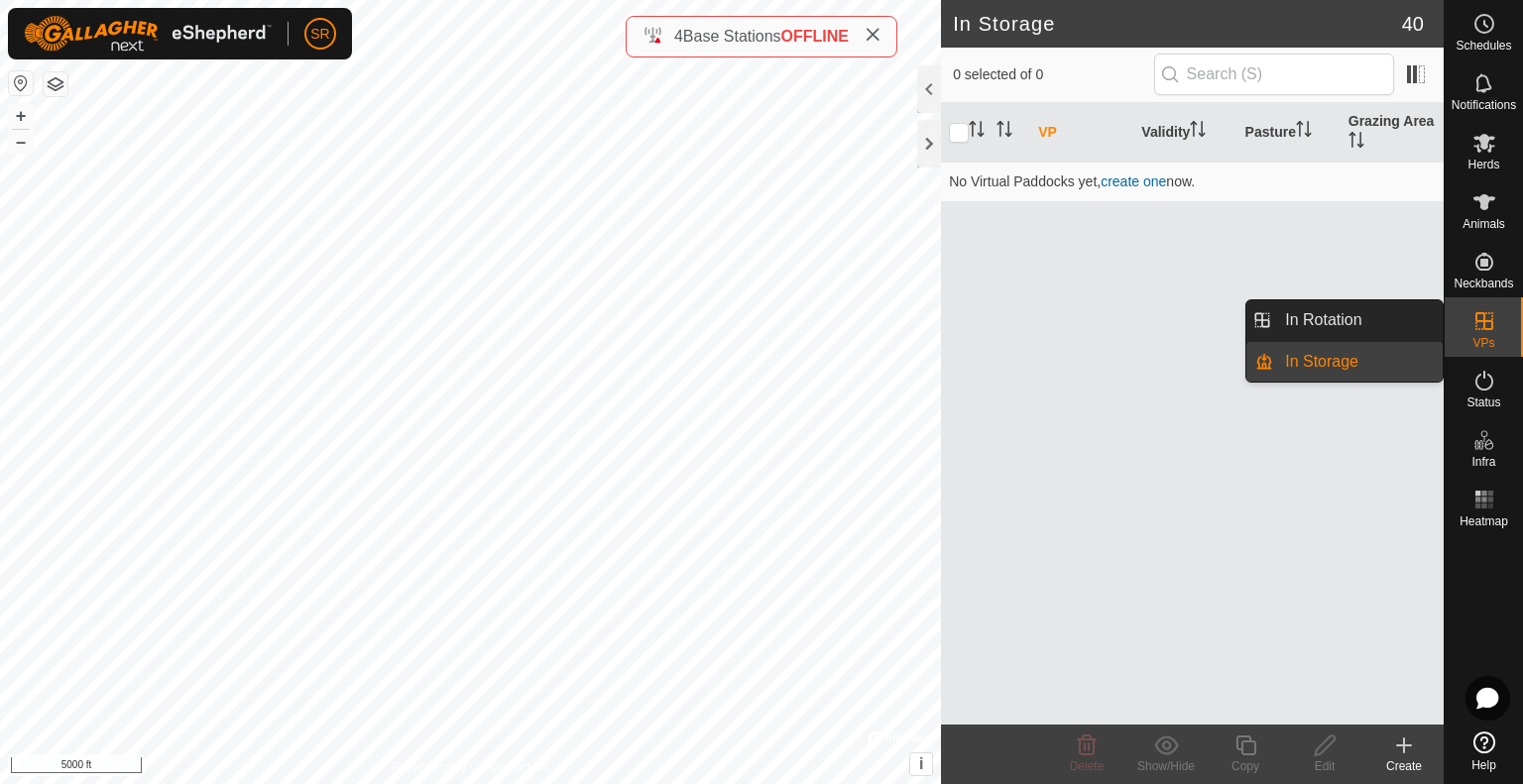 click on "In Rotation" at bounding box center [1357, 320] 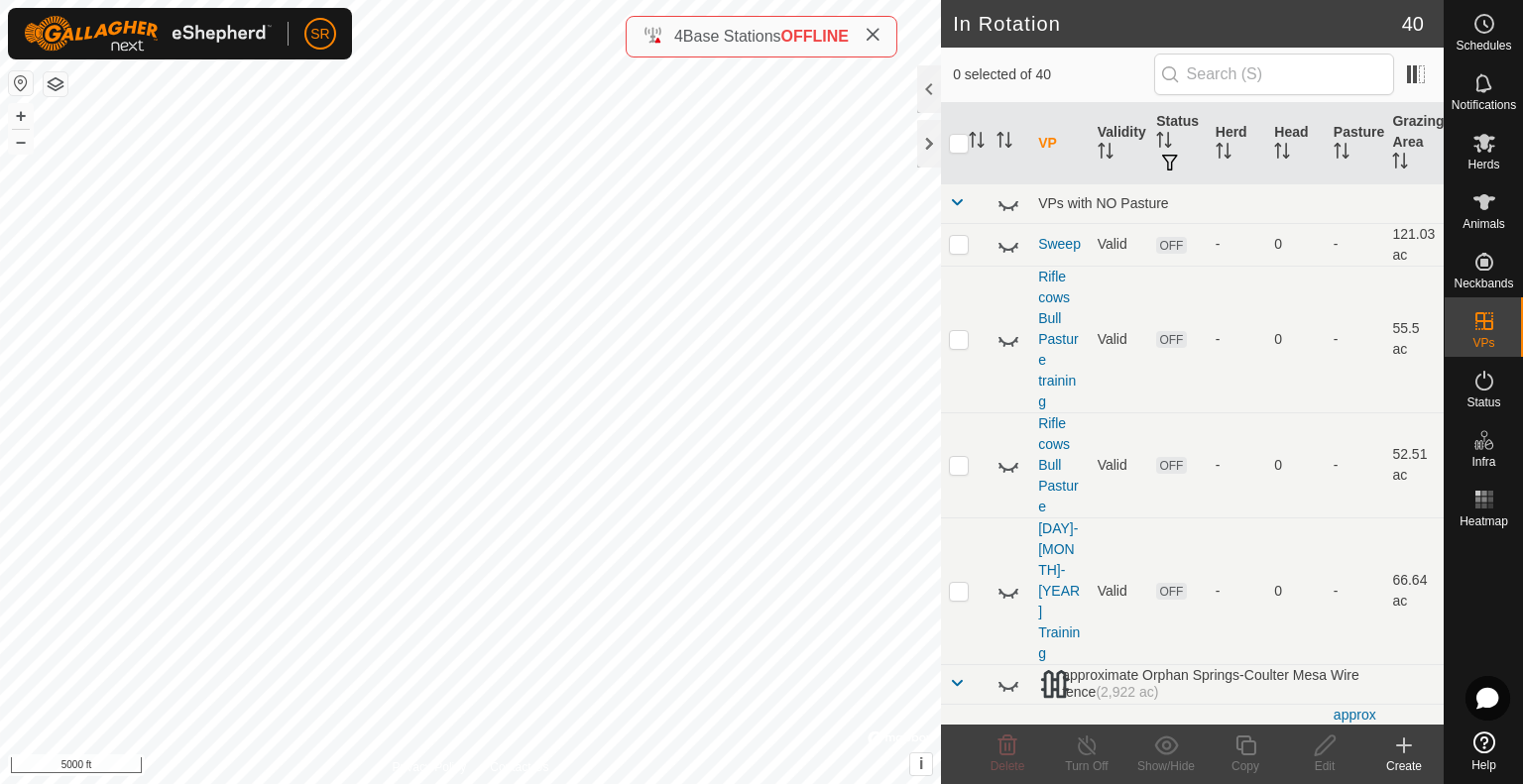 click at bounding box center (957, 202) 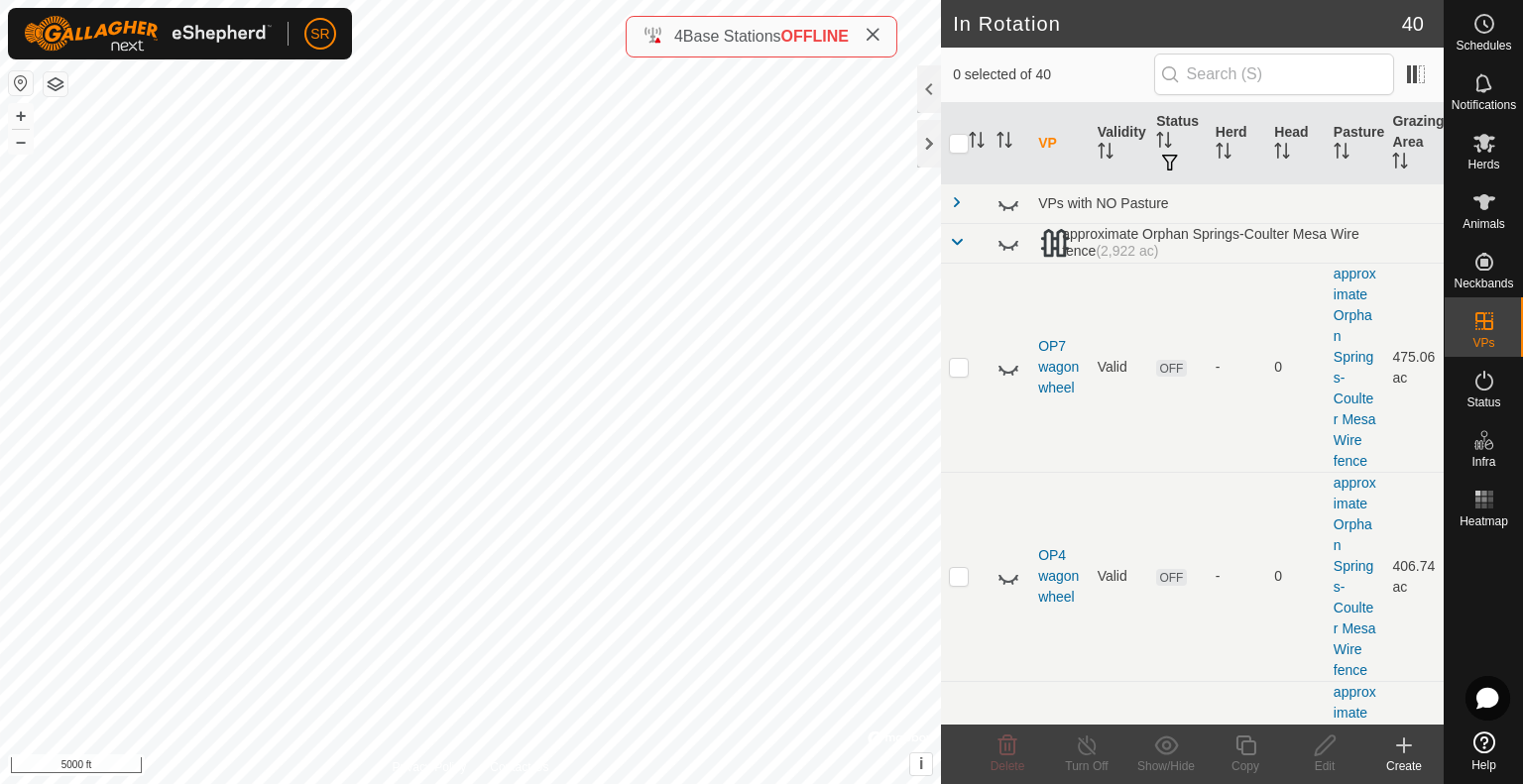 click at bounding box center [957, 242] 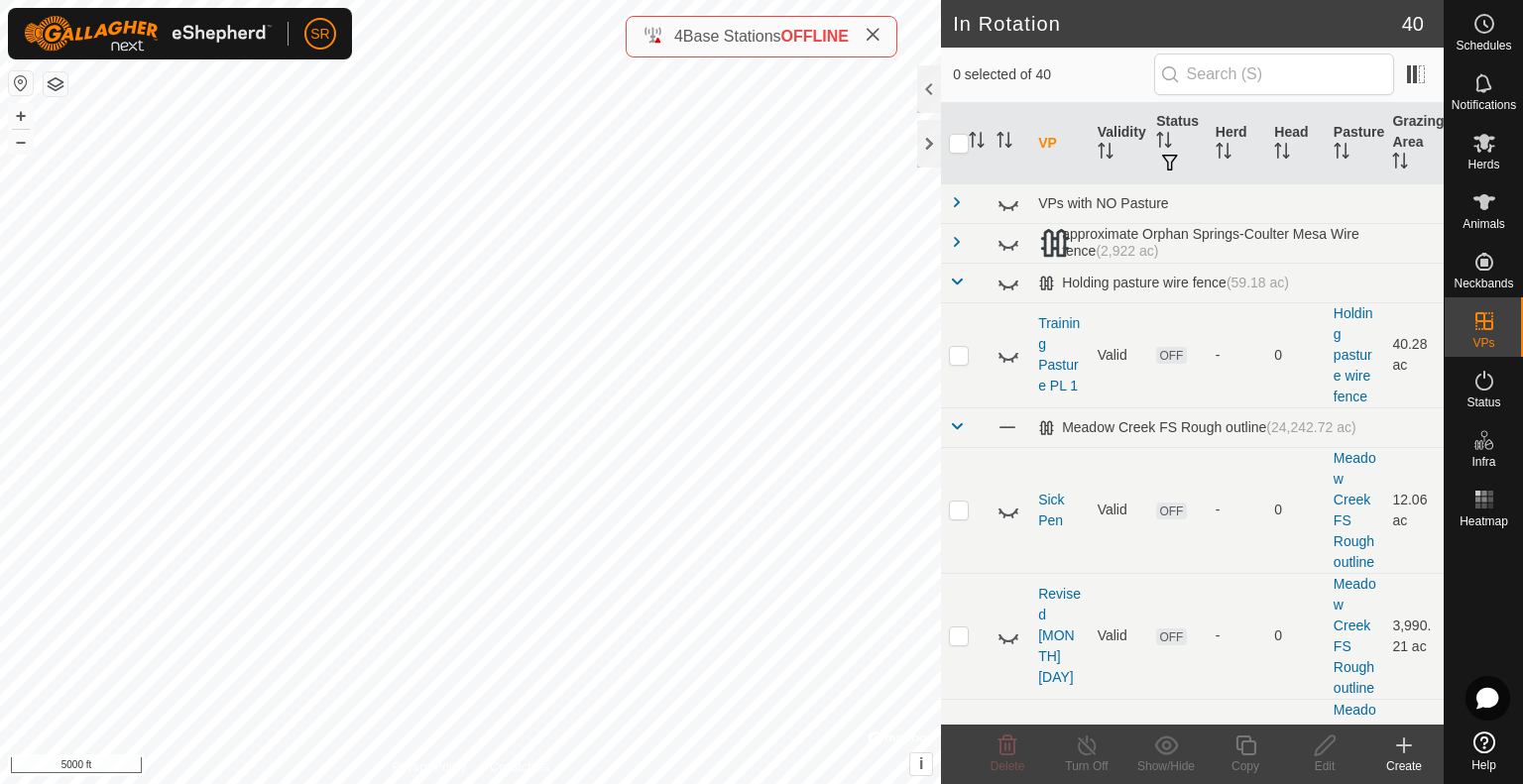 click at bounding box center [957, 281] 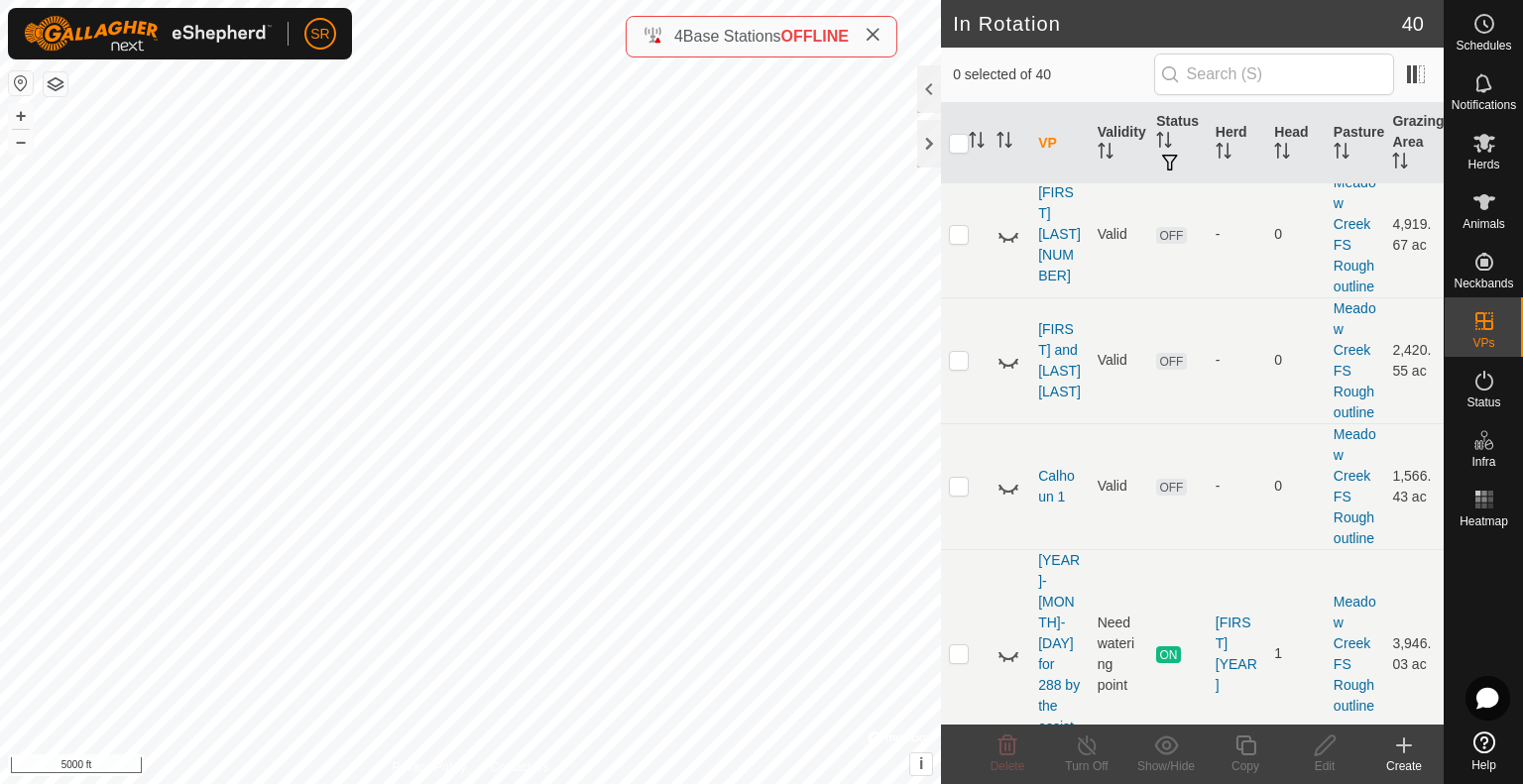 scroll, scrollTop: 2379, scrollLeft: 0, axis: vertical 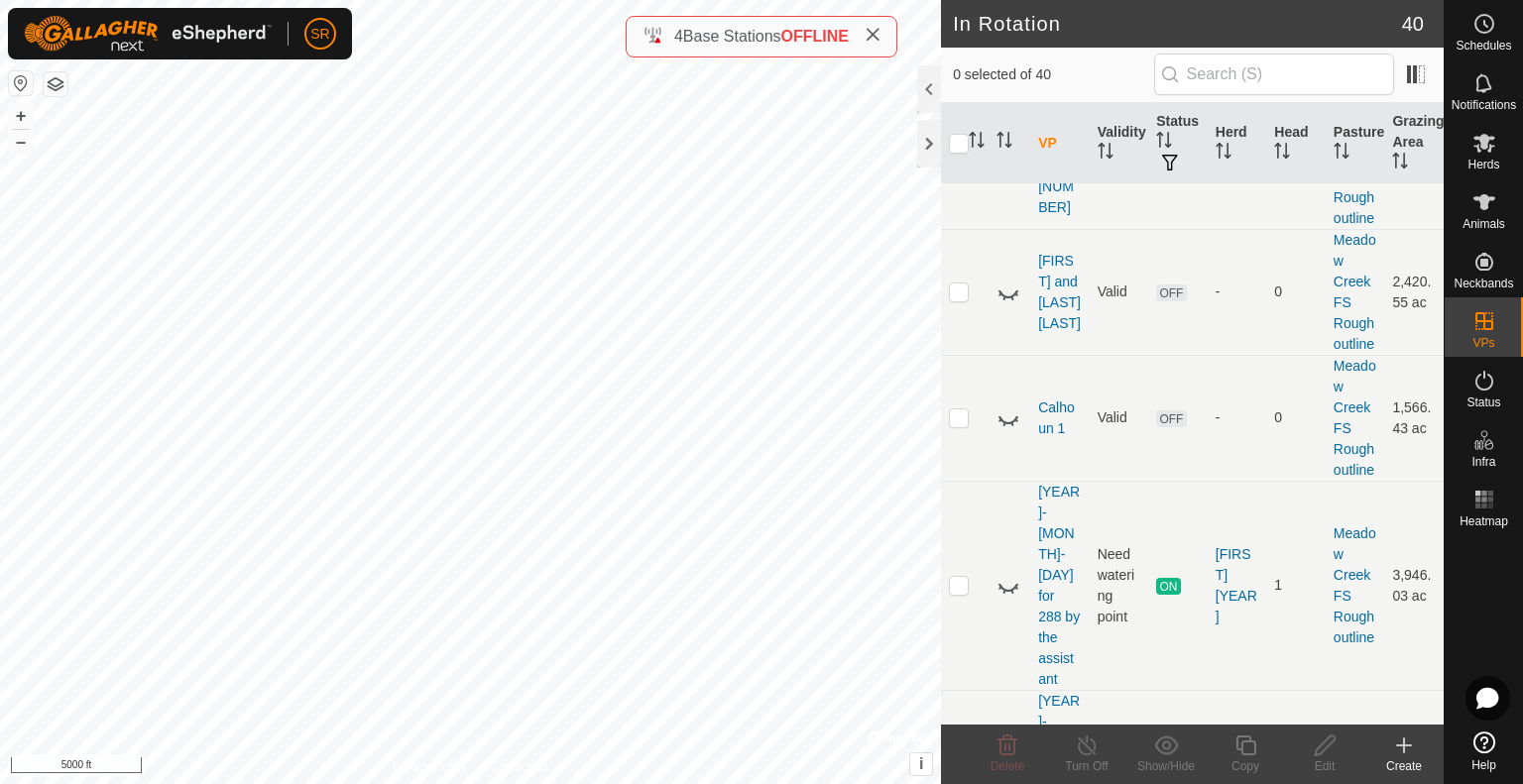 click 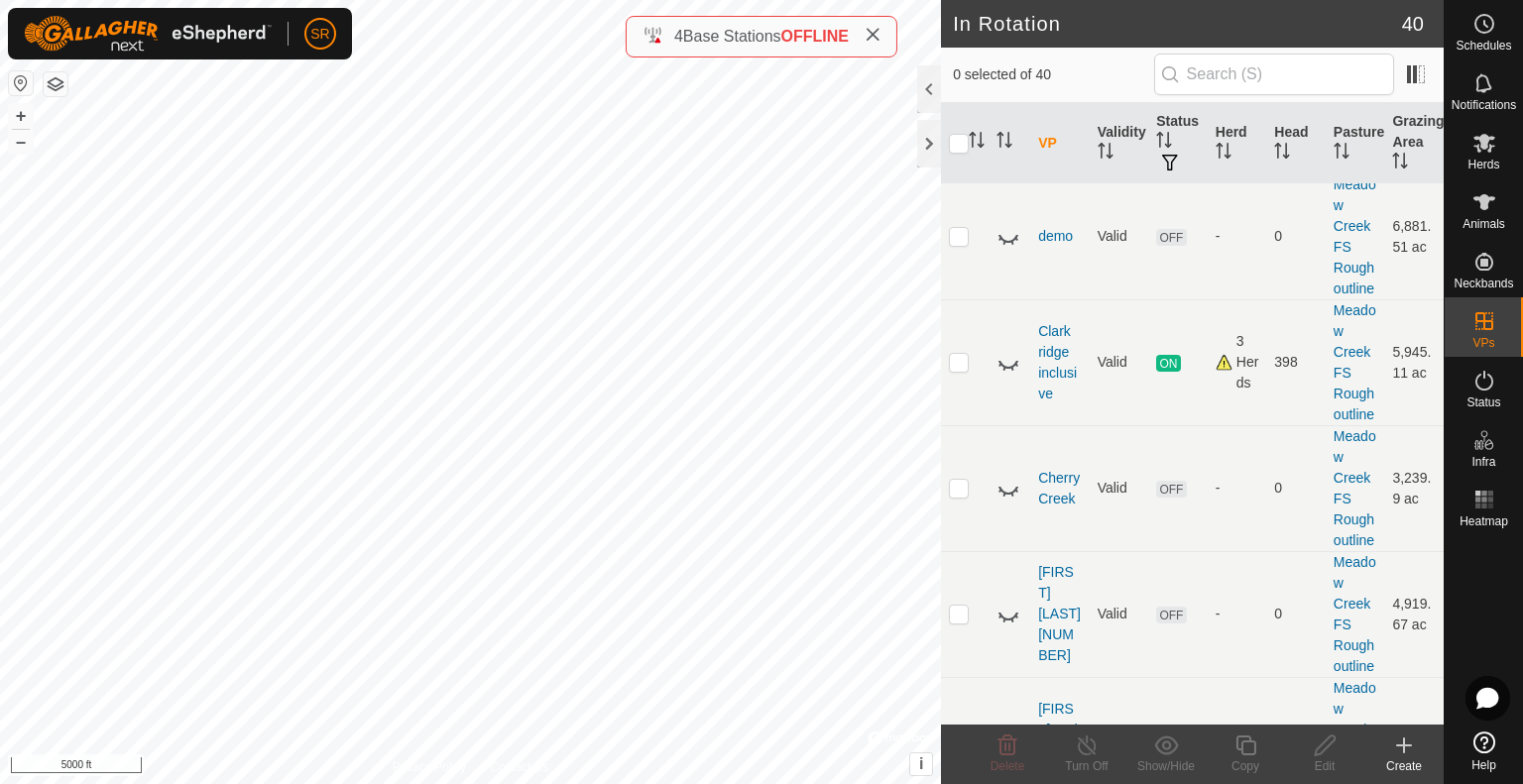 scroll, scrollTop: 1931, scrollLeft: 0, axis: vertical 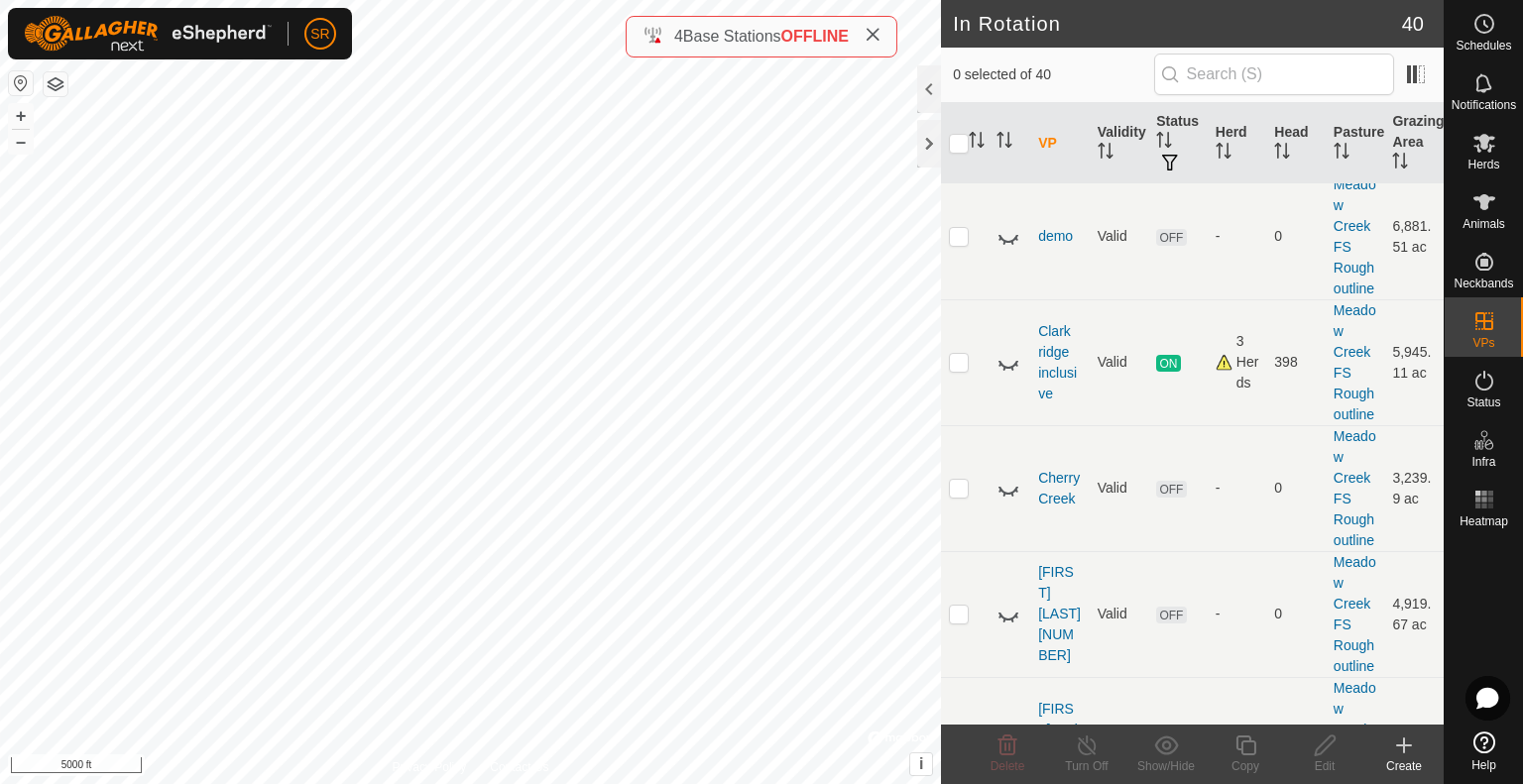 click 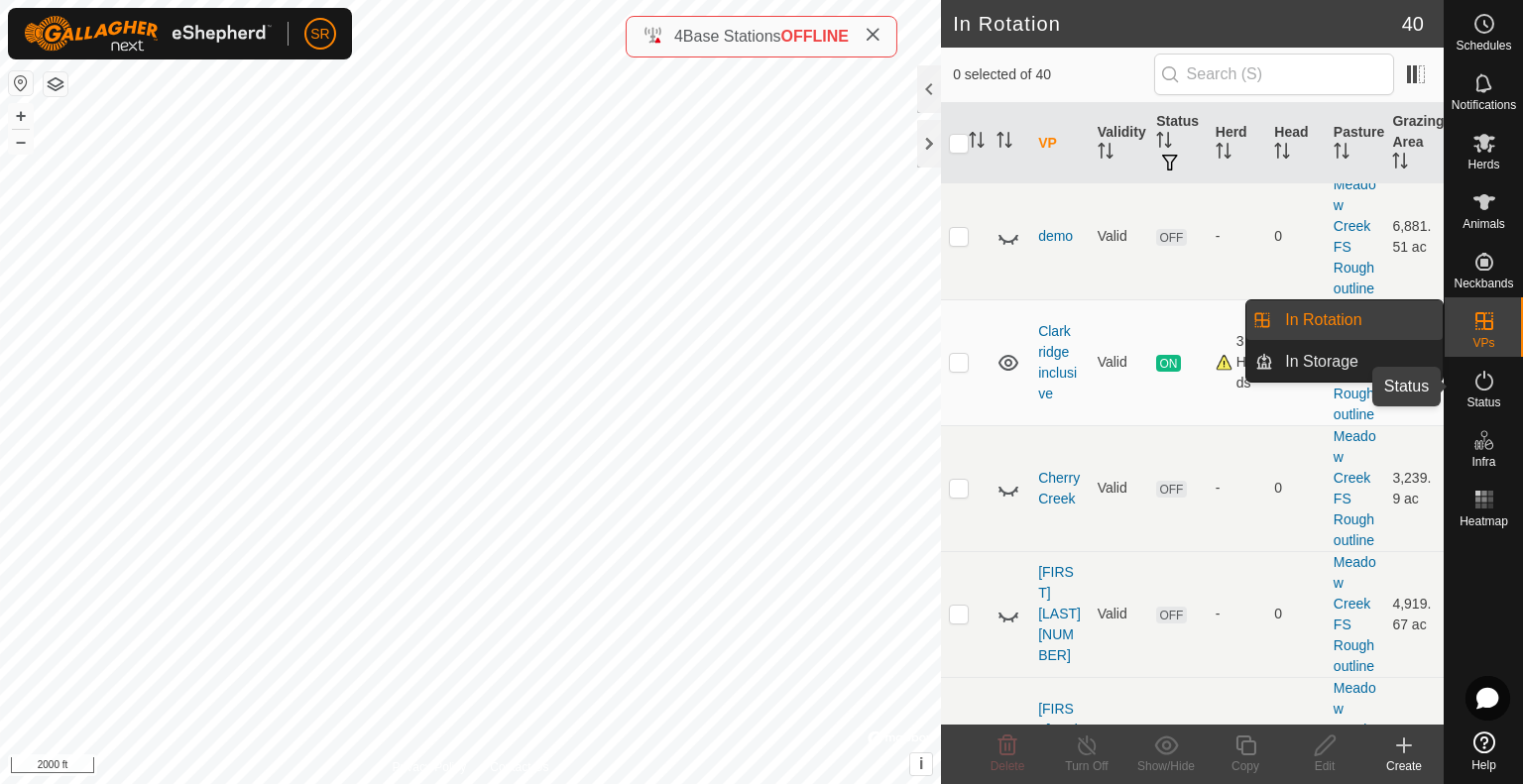 click 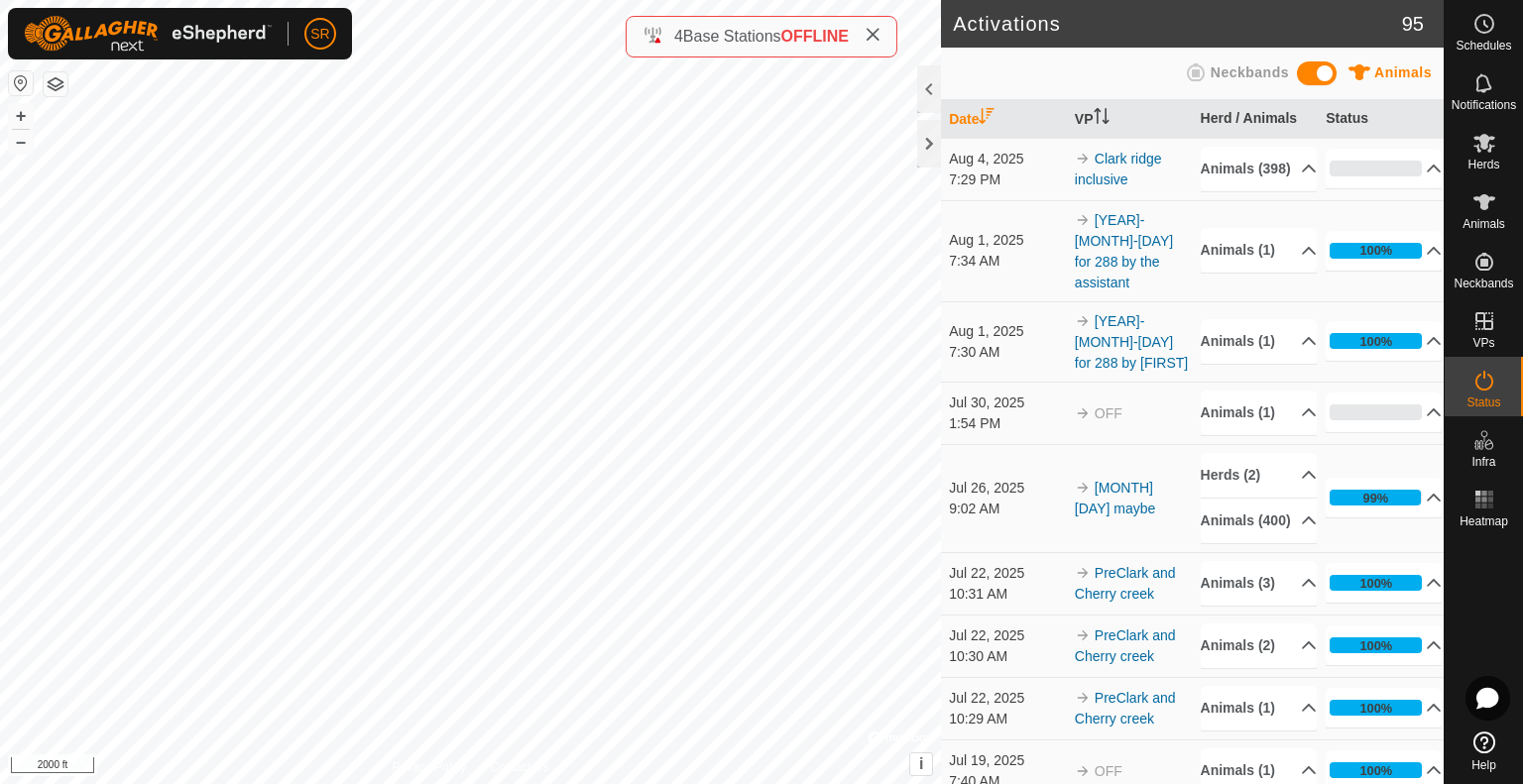 click on "0%" at bounding box center [1383, 168] 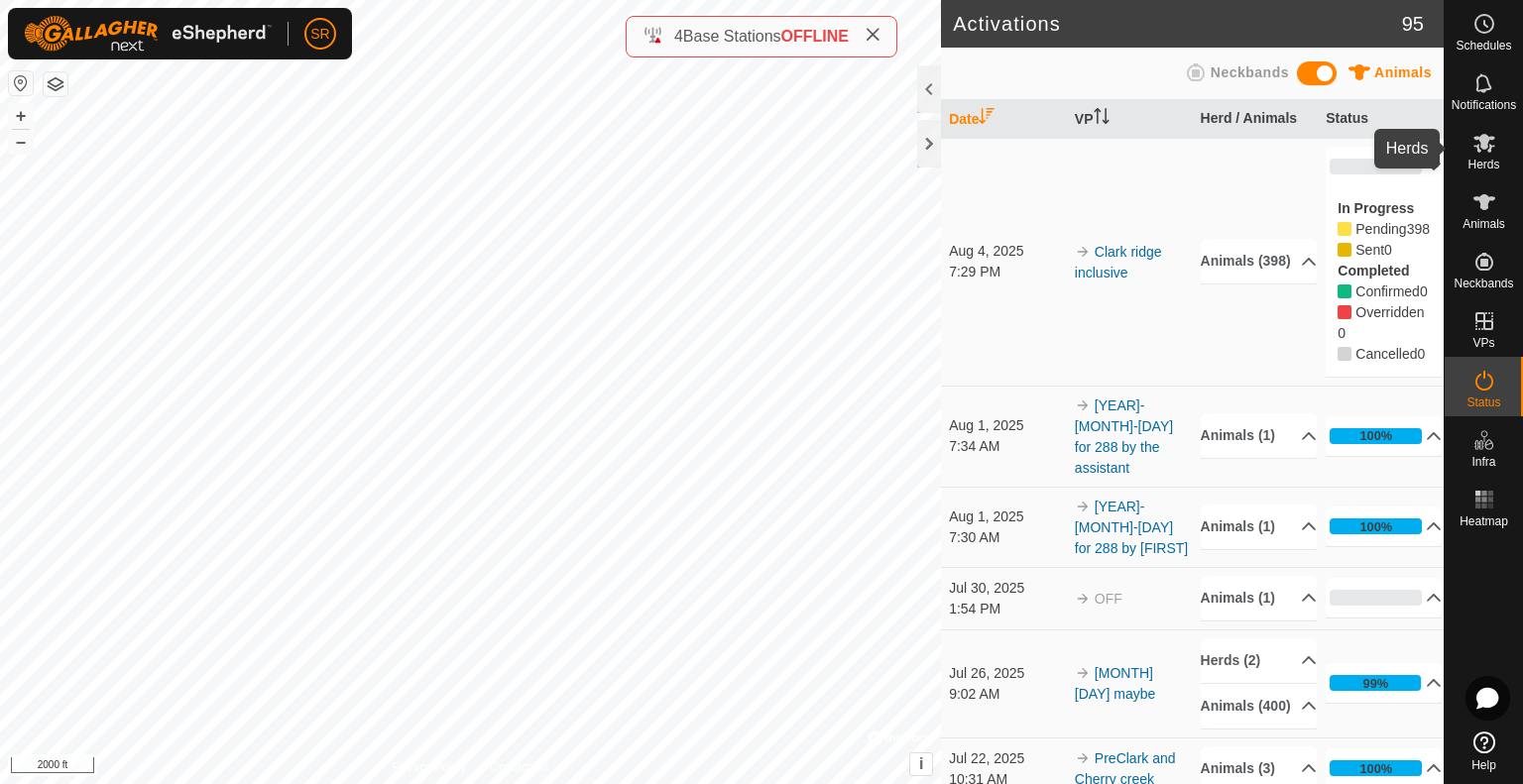 click 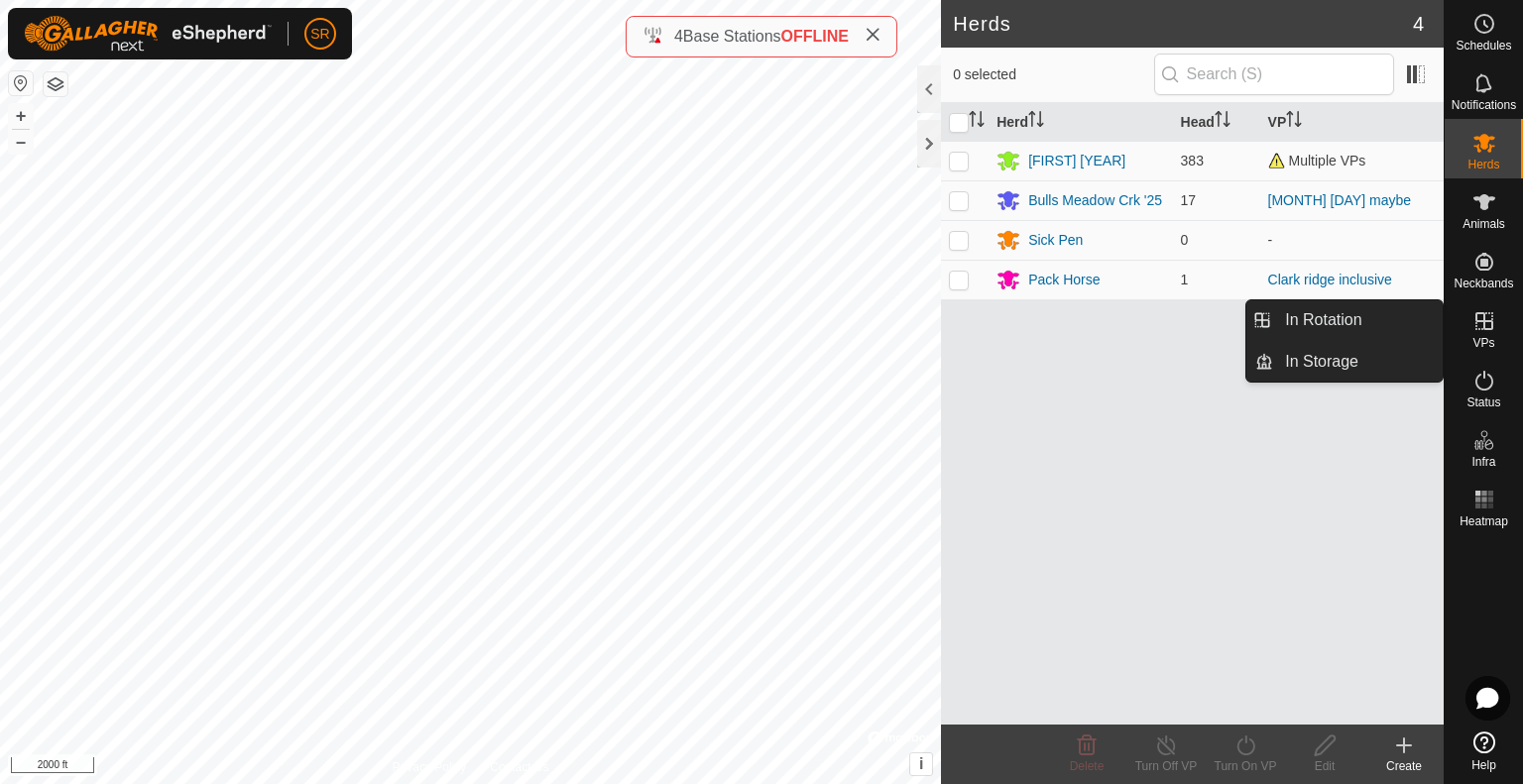 click 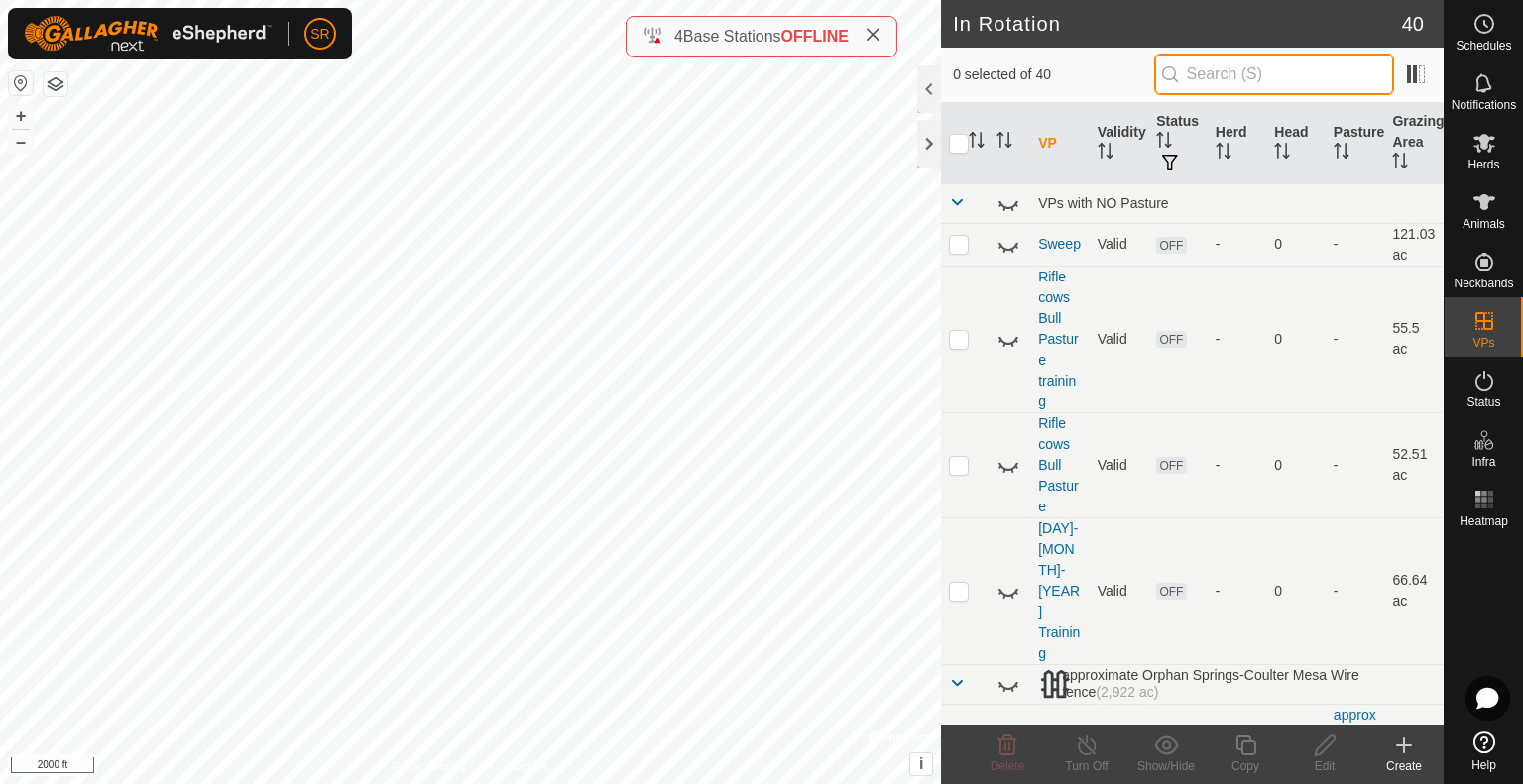 click at bounding box center (1274, 74) 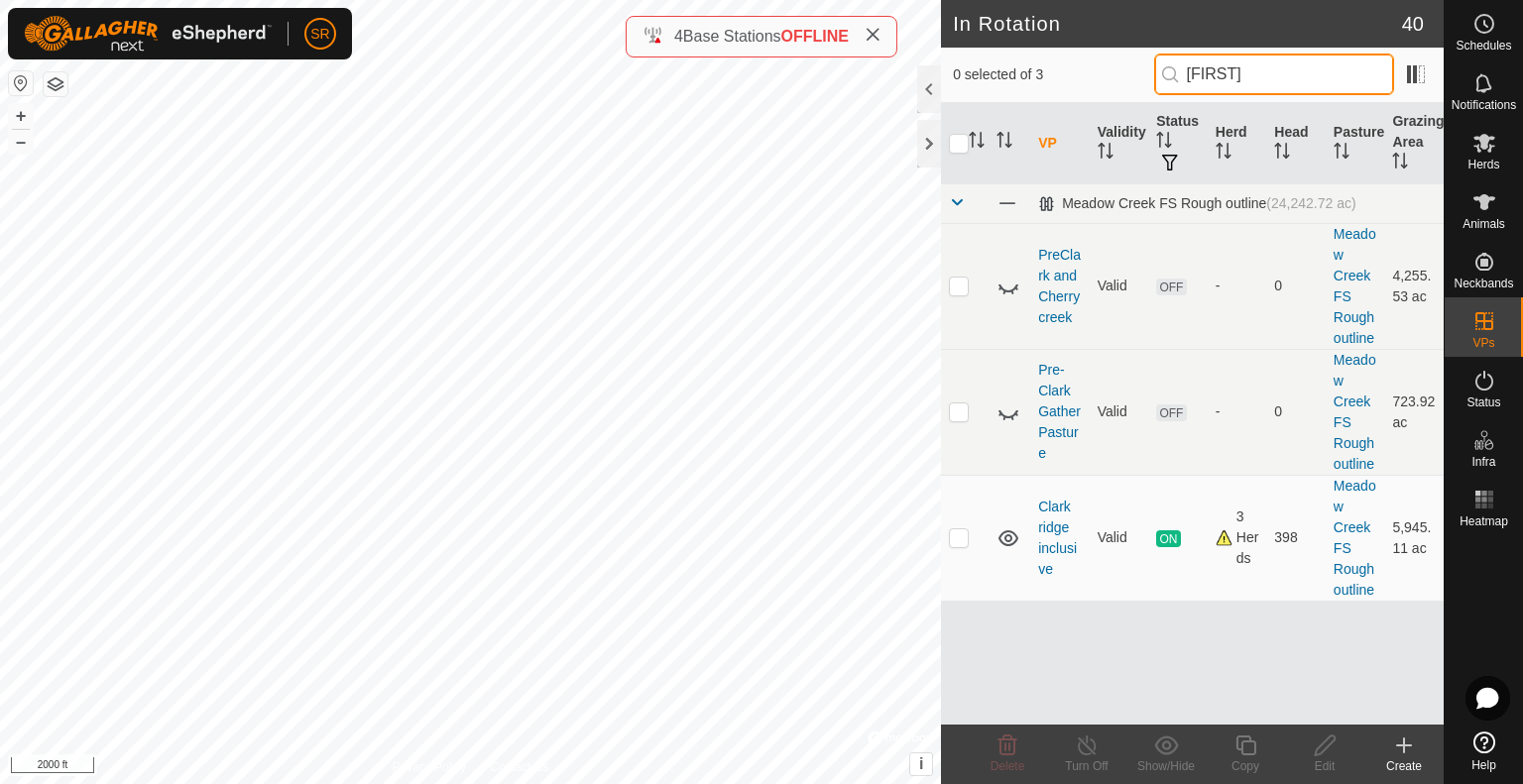 type on "[FIRST]" 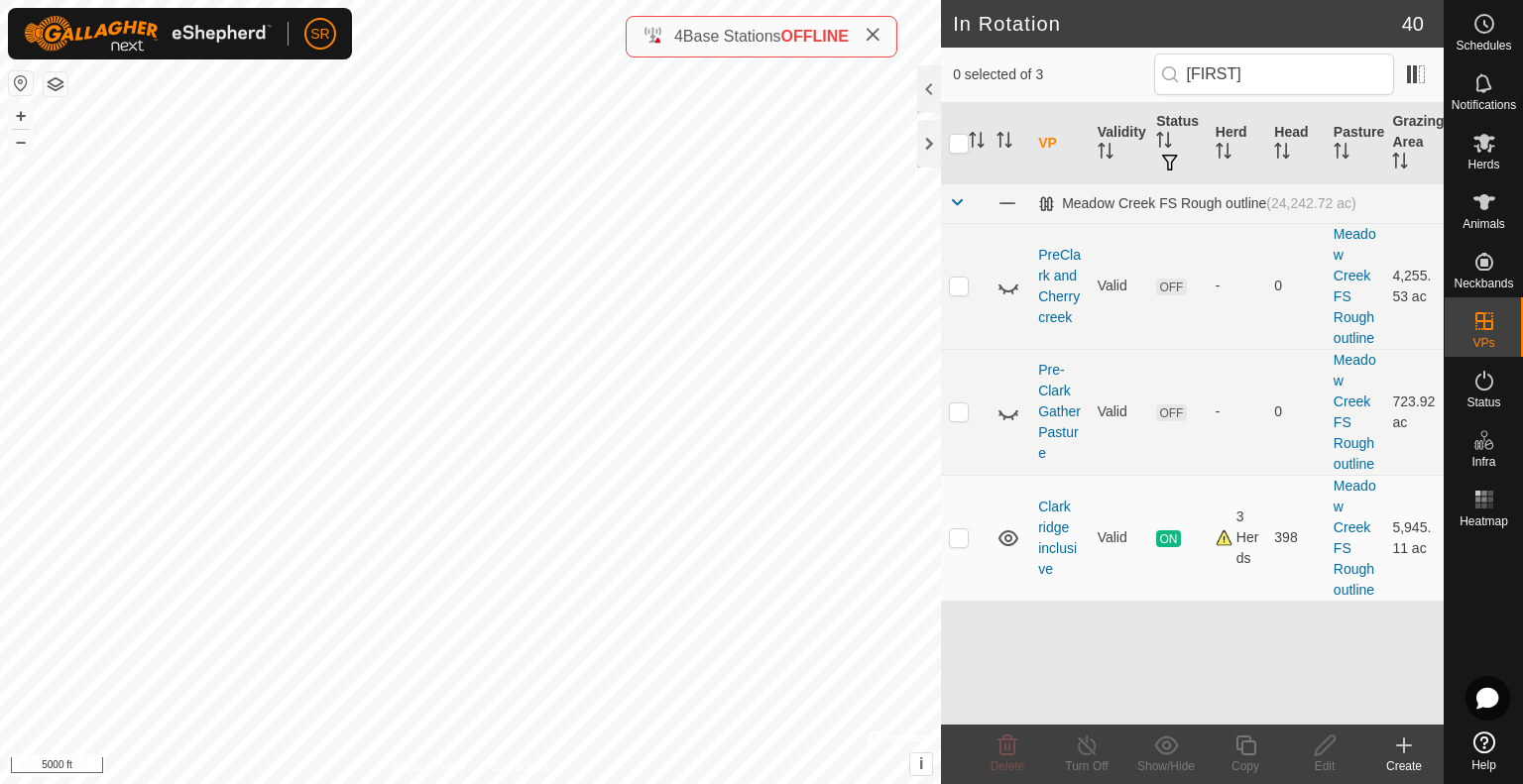 click on "Clark ridge inclusive" at bounding box center [1057, 537] 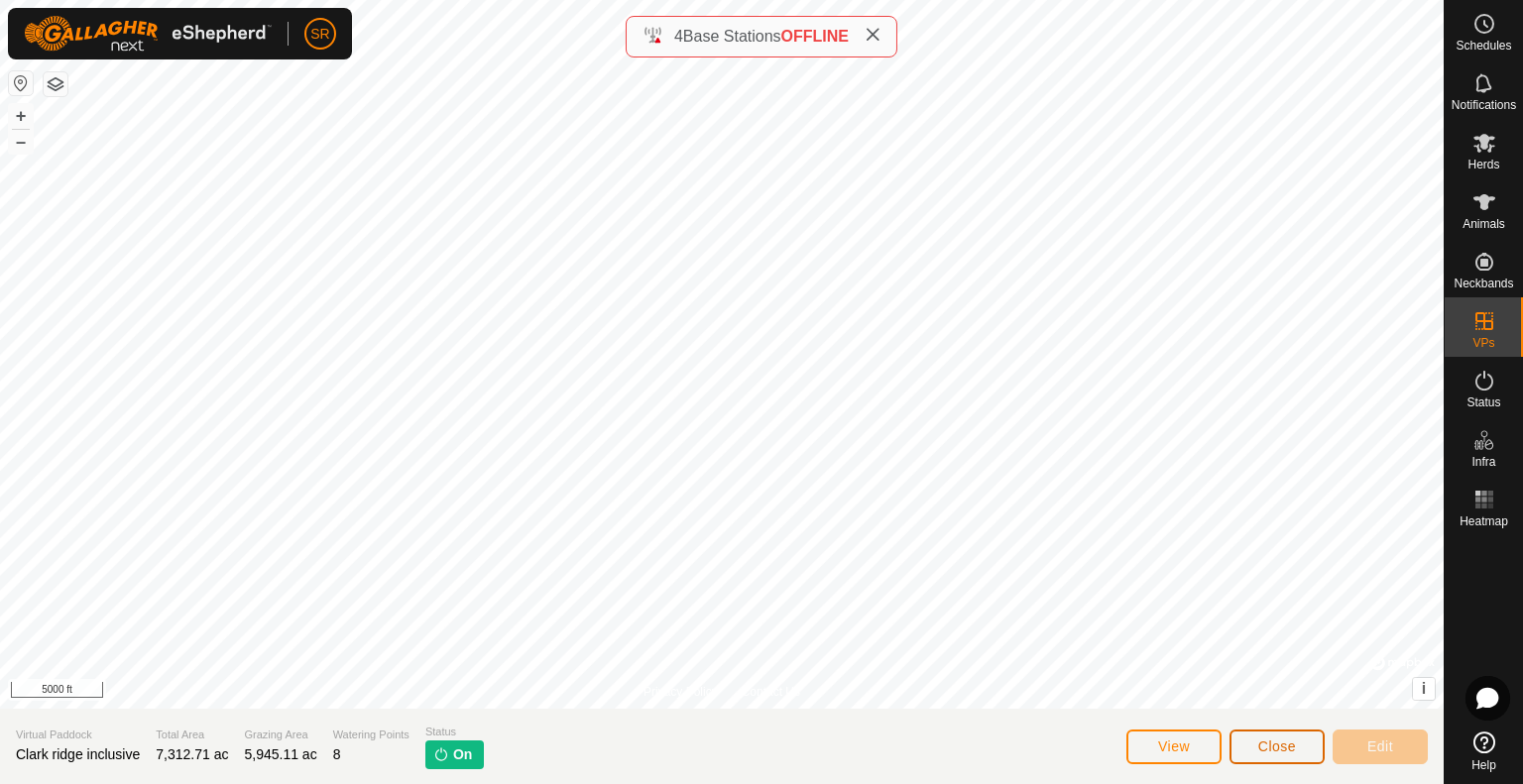click on "Close" 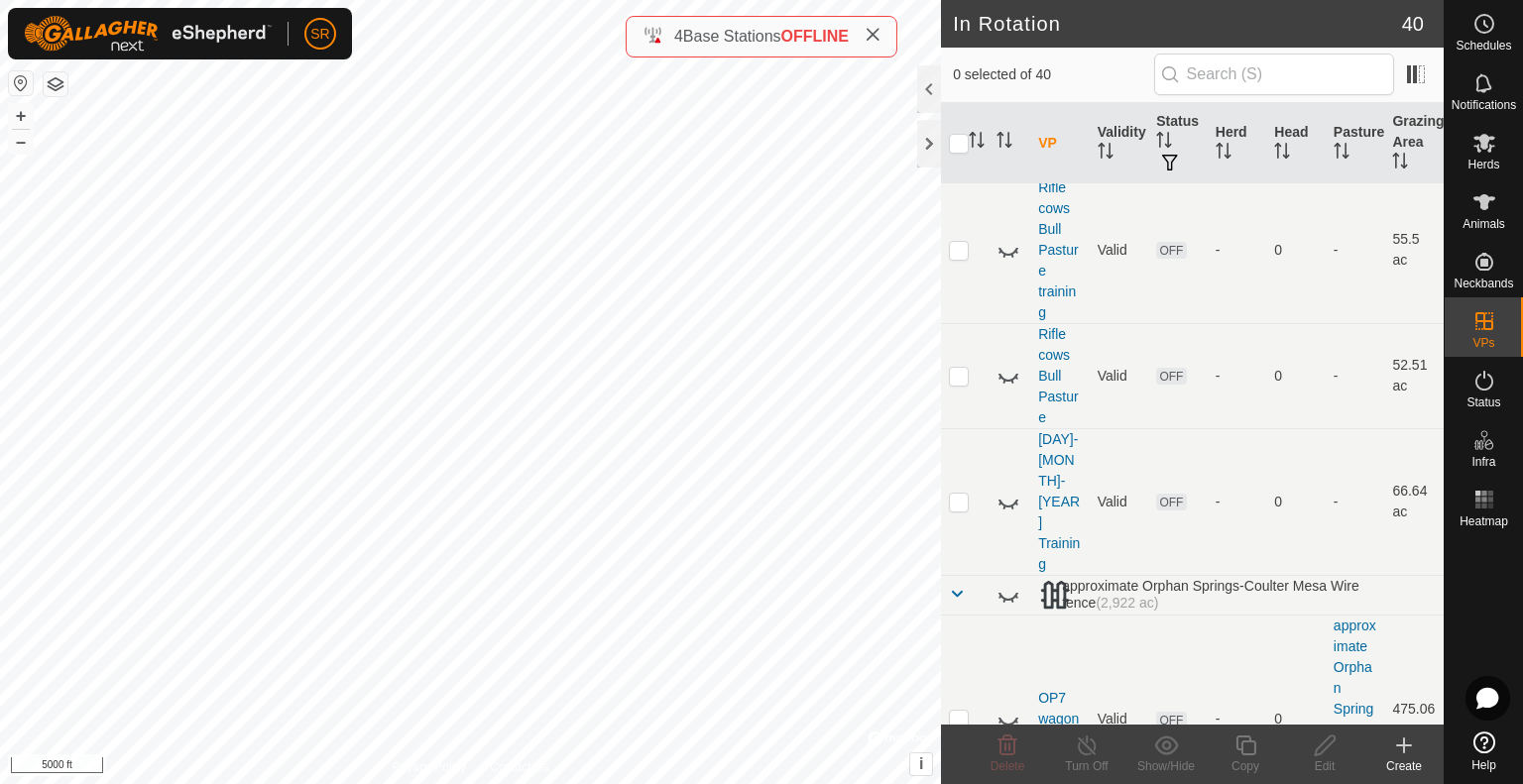 scroll, scrollTop: 93, scrollLeft: 0, axis: vertical 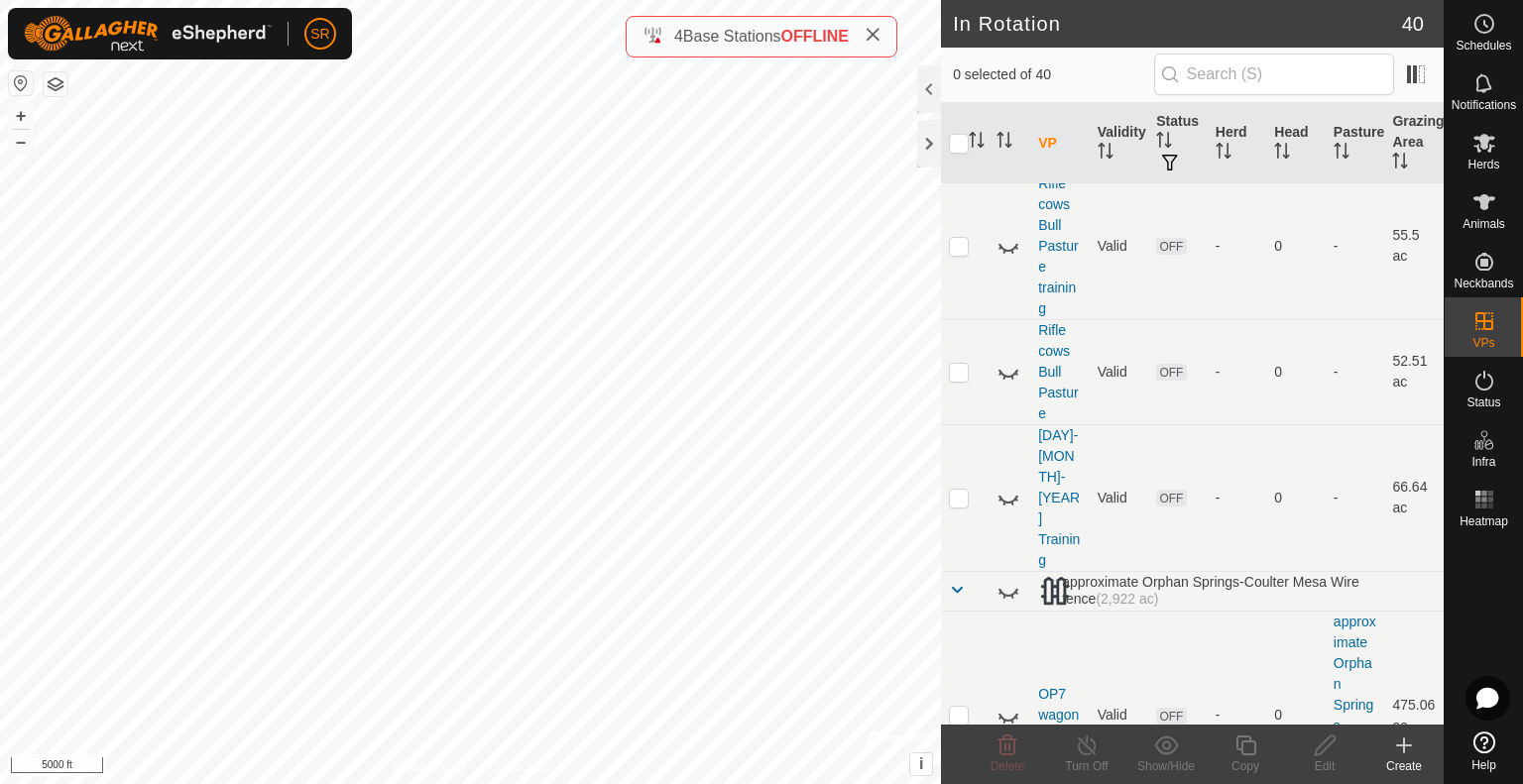 click on "0 selected of 40" at bounding box center (1192, 75) 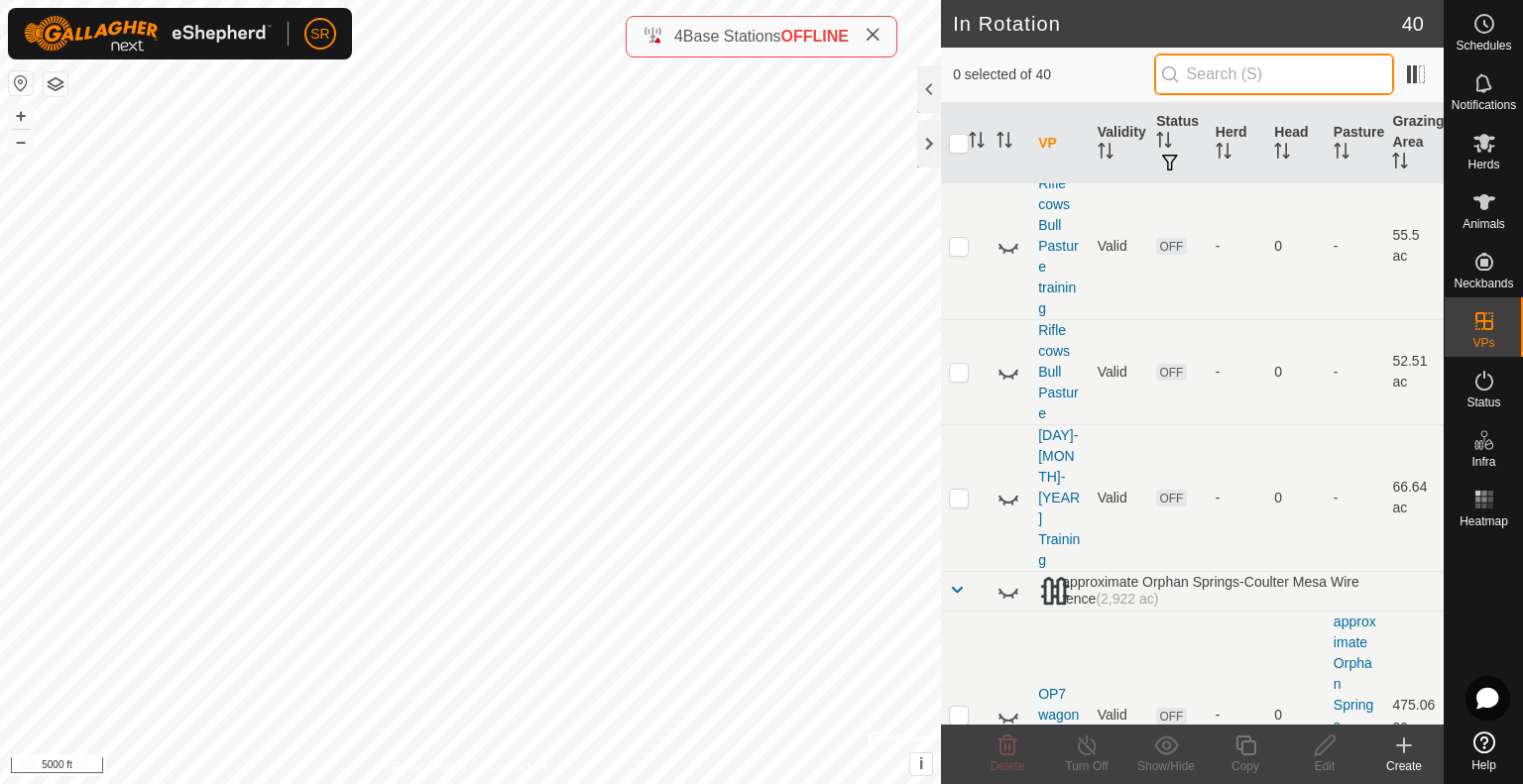 click at bounding box center [1274, 74] 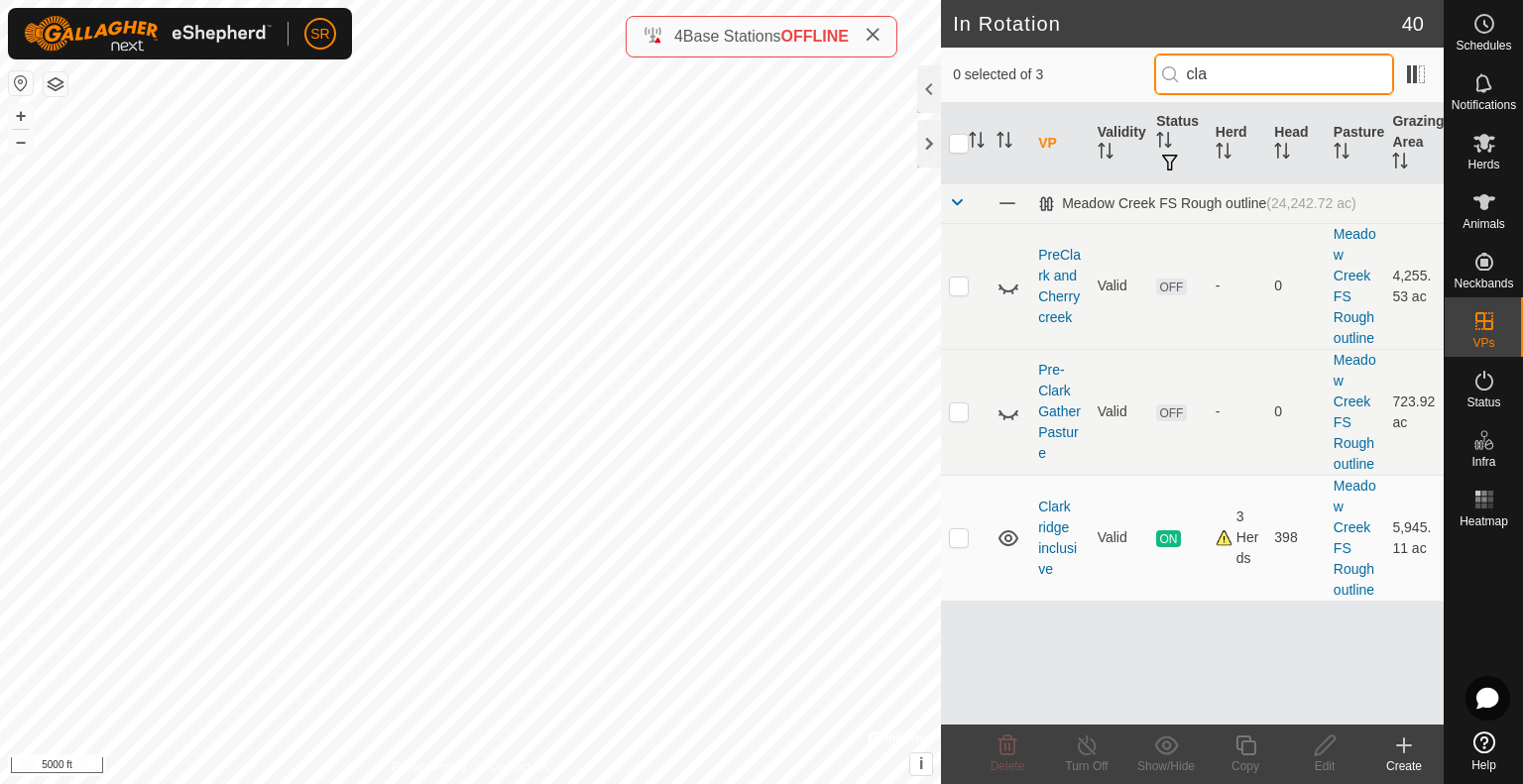 scroll, scrollTop: 0, scrollLeft: 0, axis: both 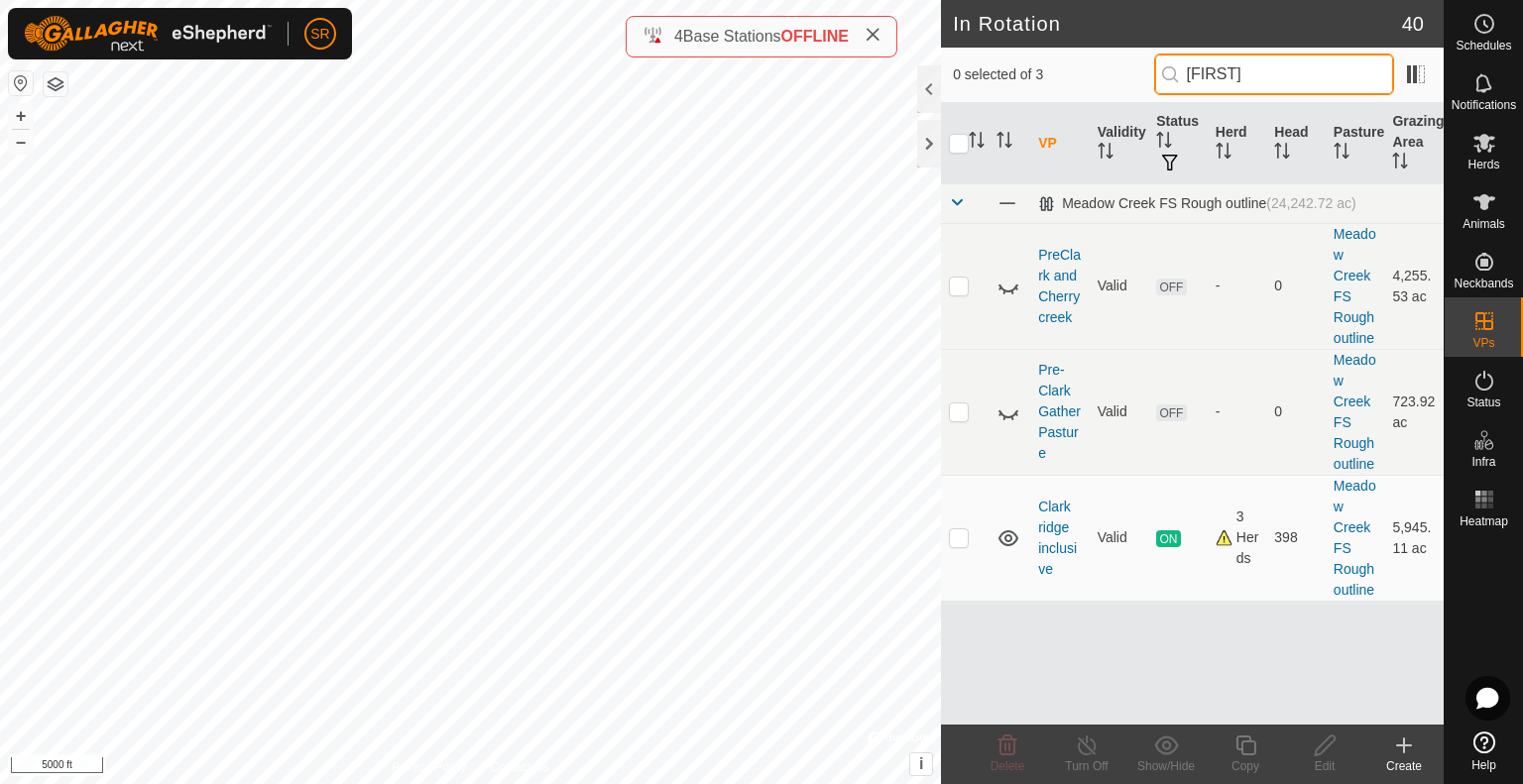 type on "[FIRST]" 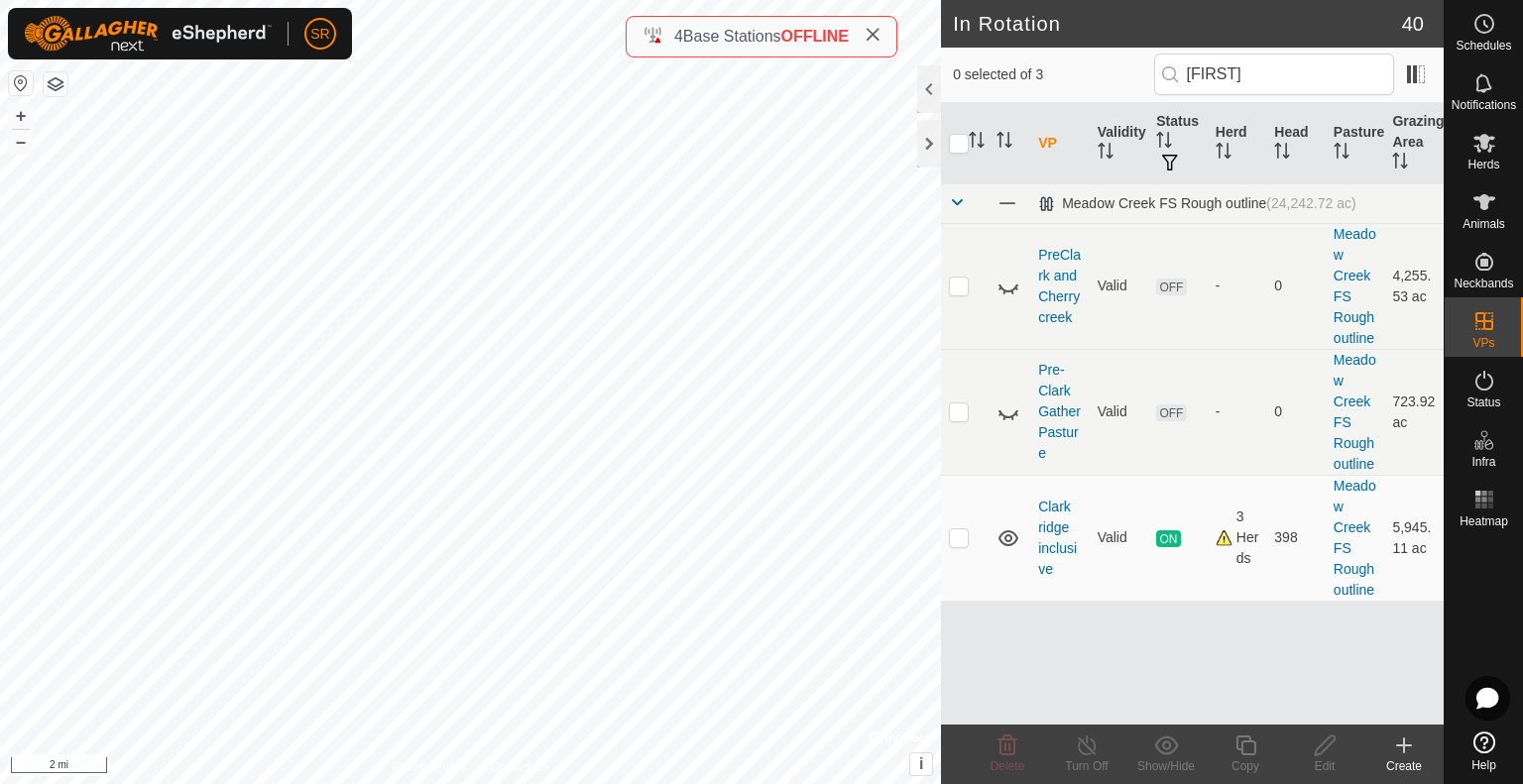 click on "ON" at bounding box center (1168, 538) 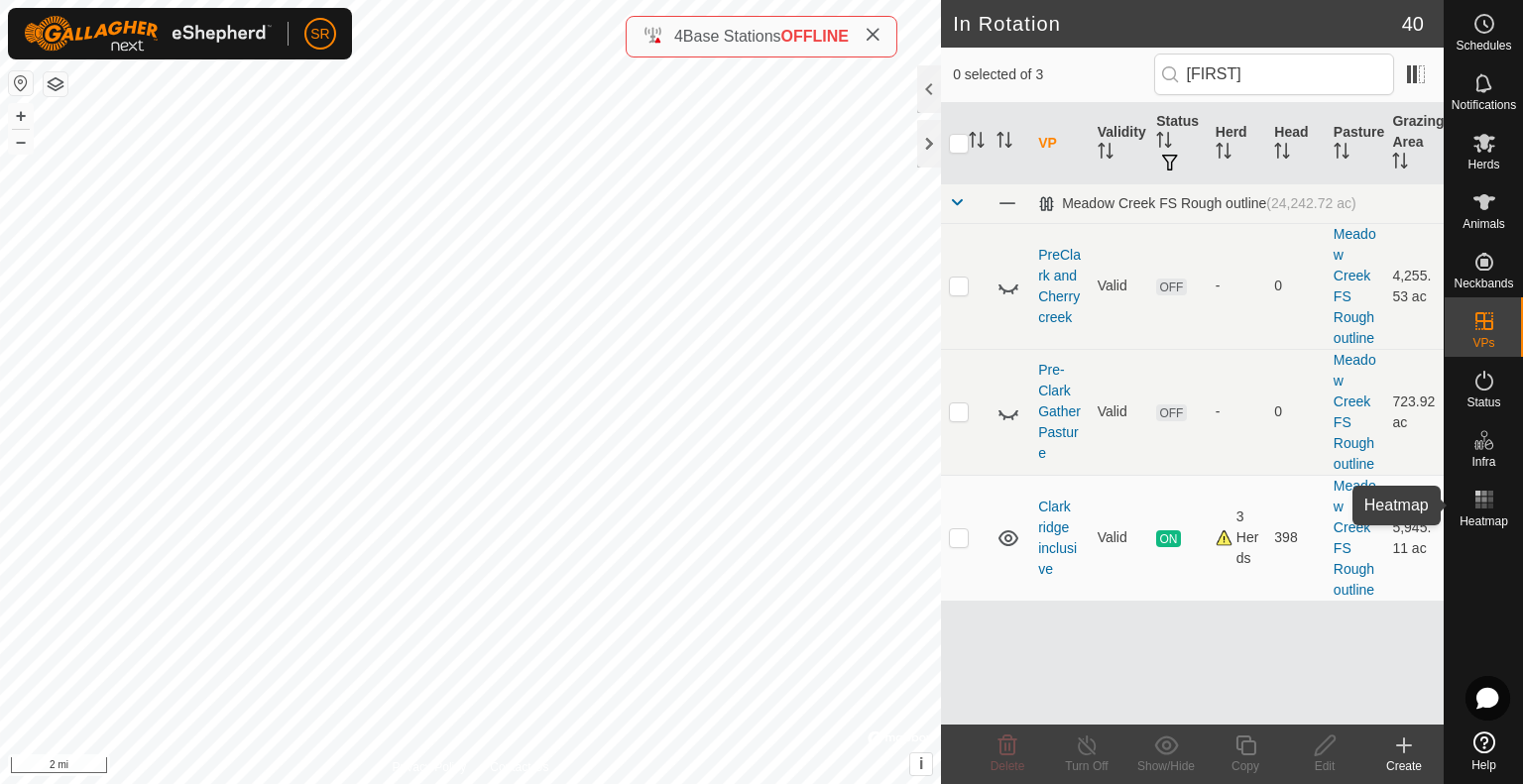 click 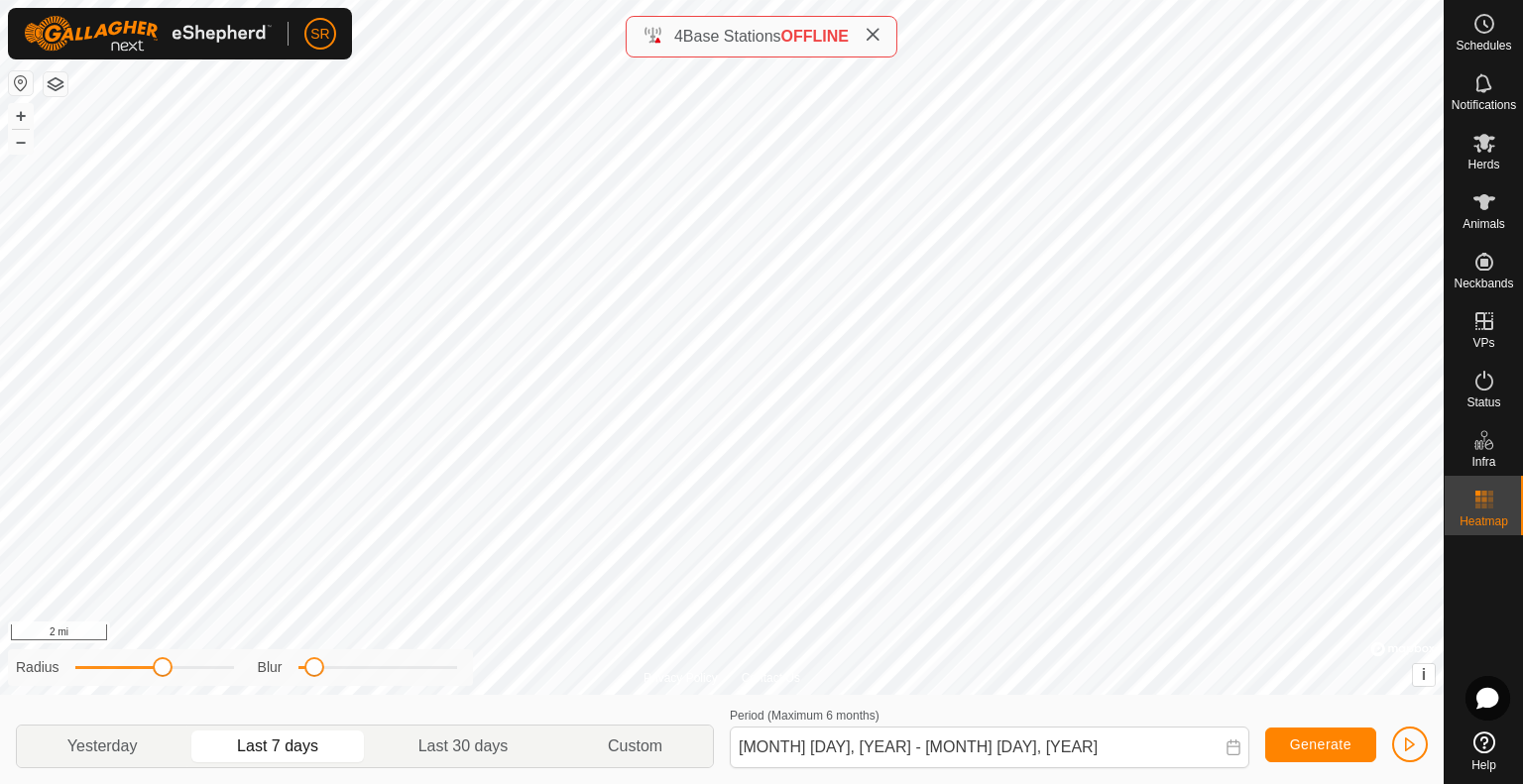 click on "Last 30 days" 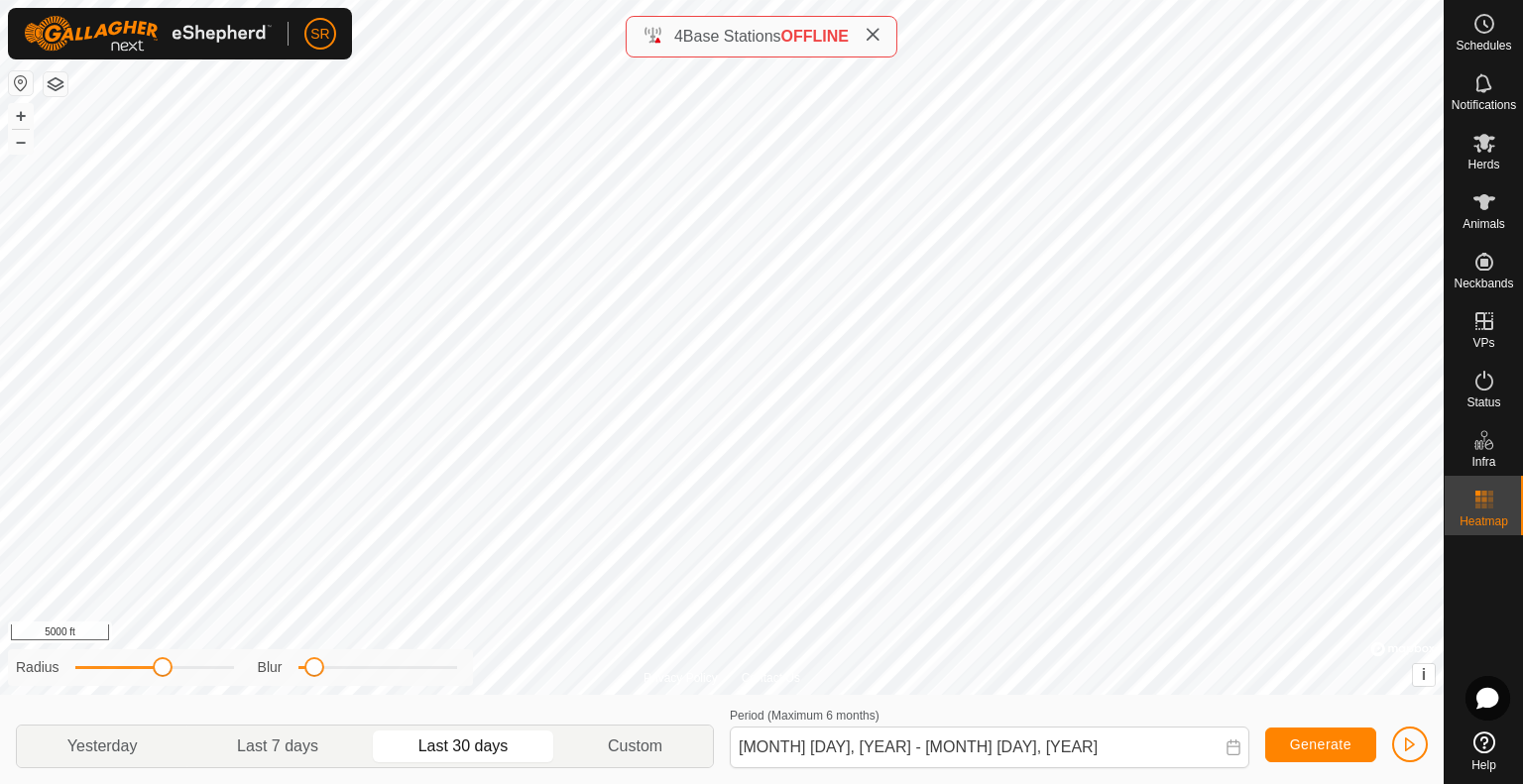 click on "Yesterday" 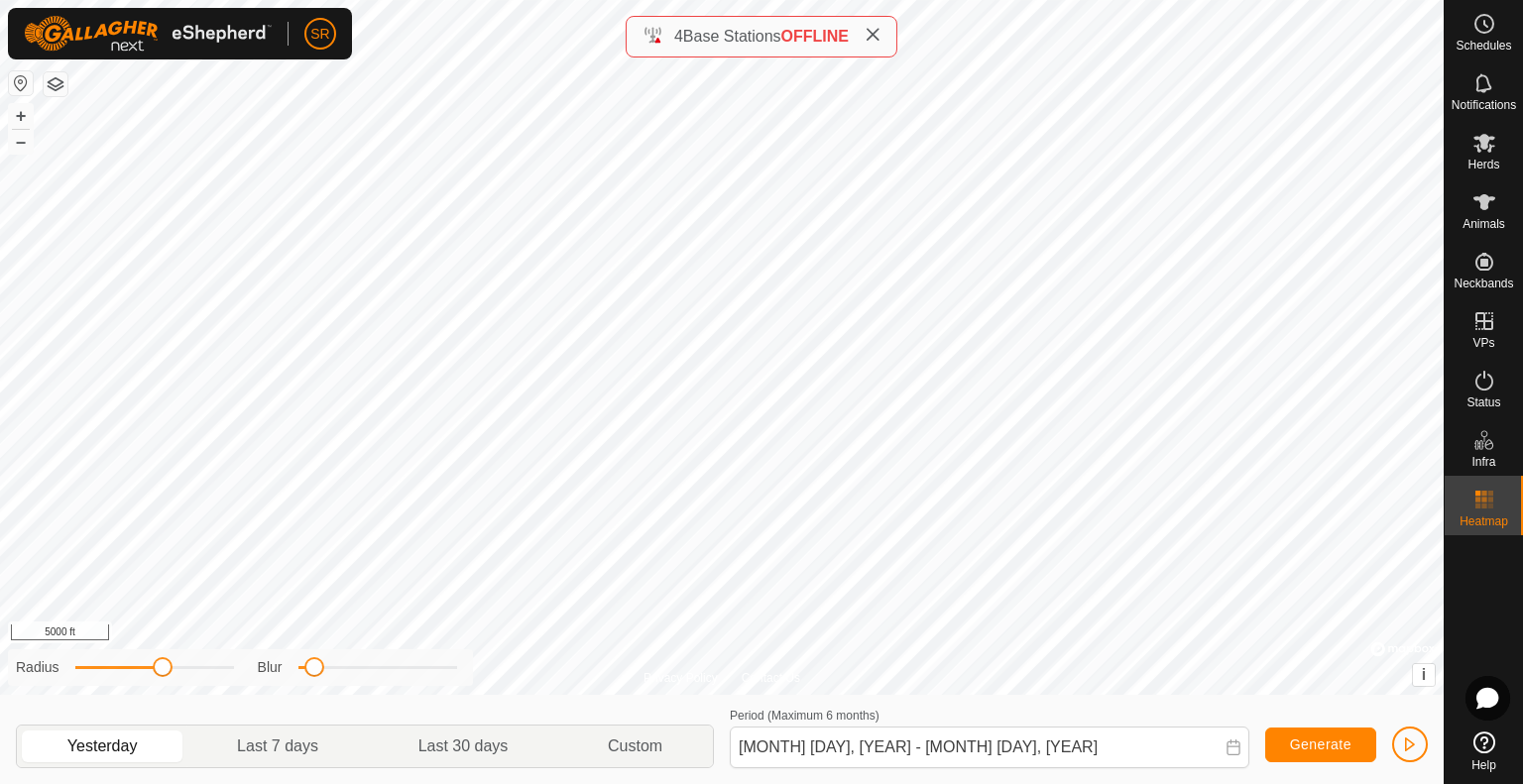 click on "Last 7 days" 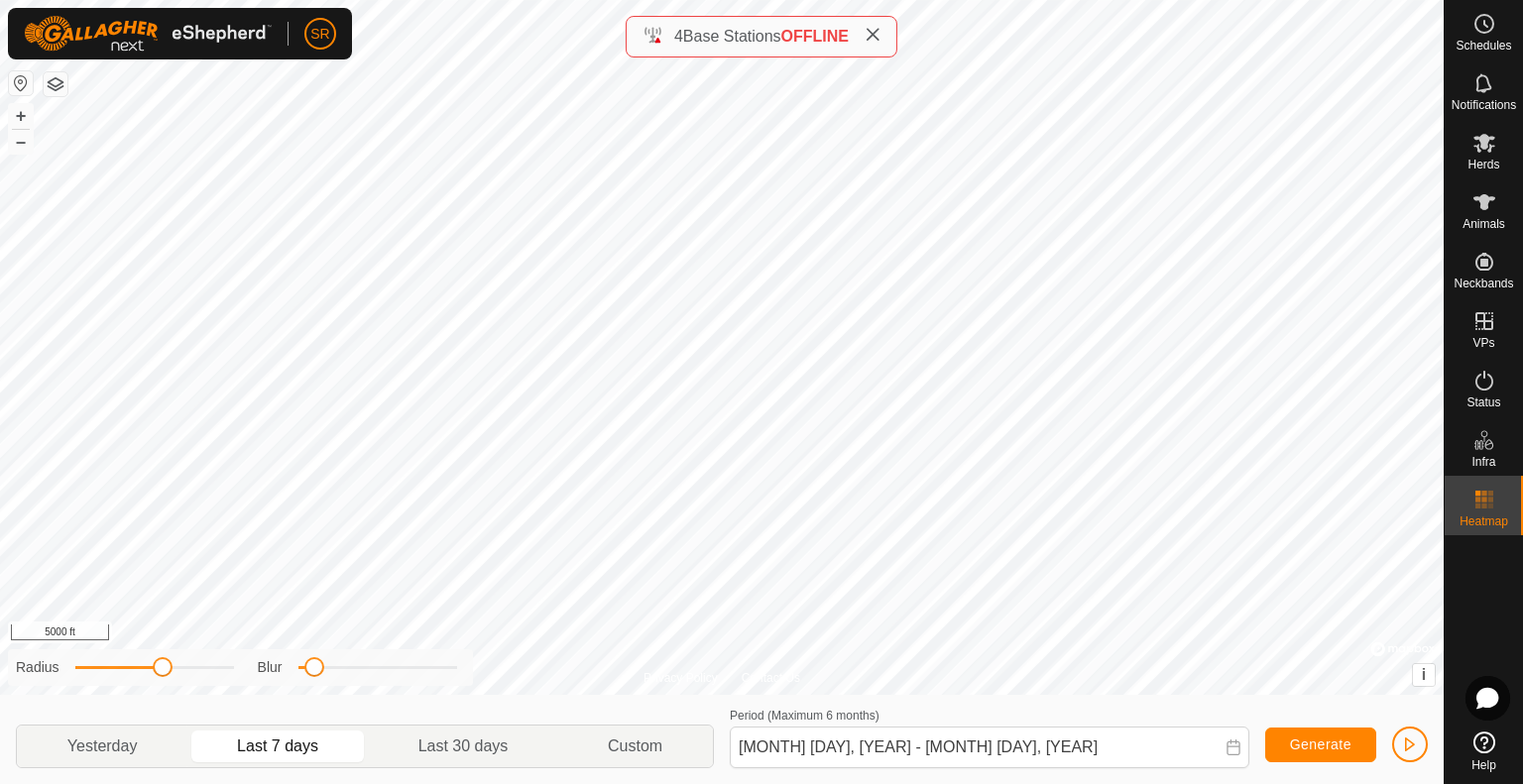 click on "Last 30 days" 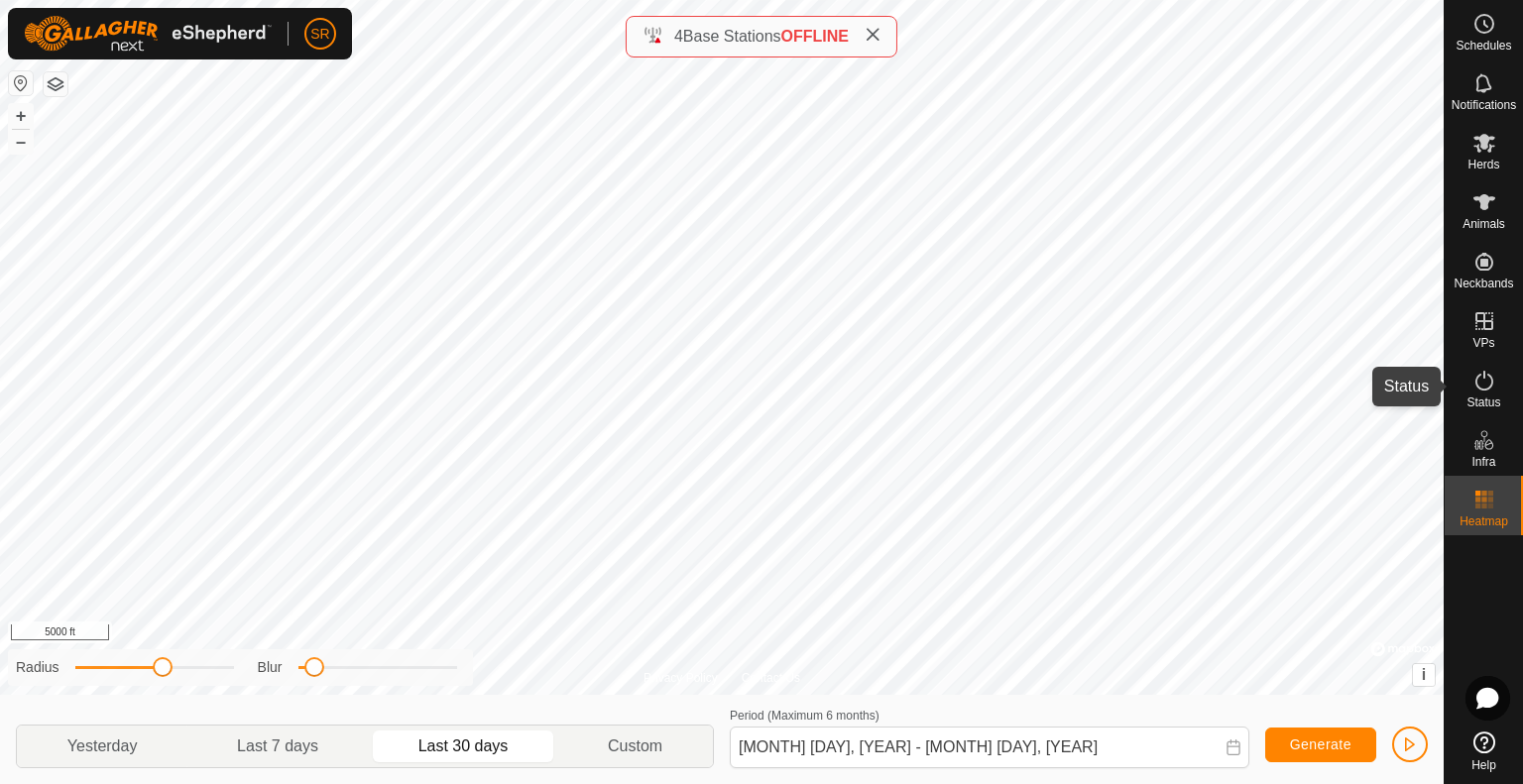 click 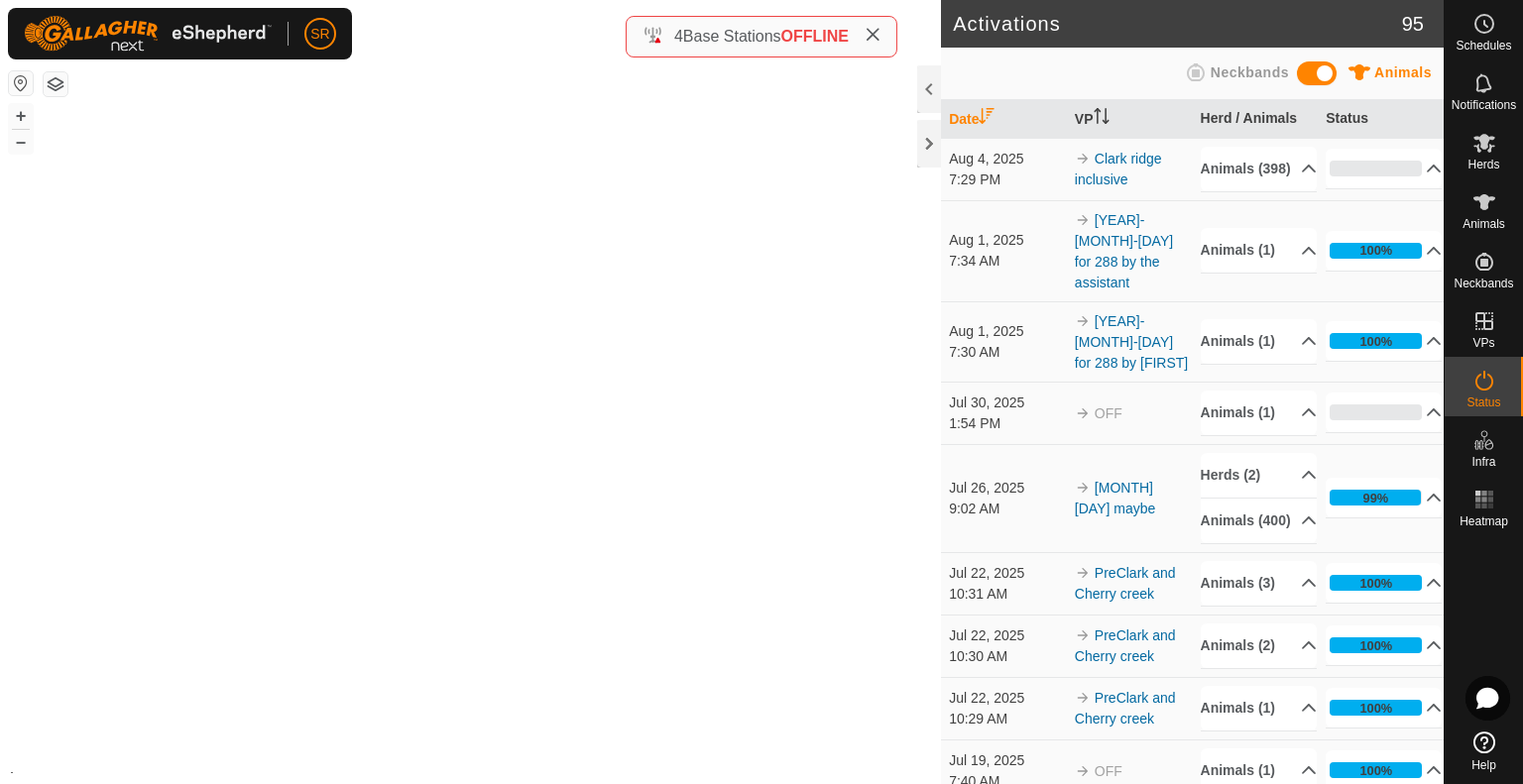 click 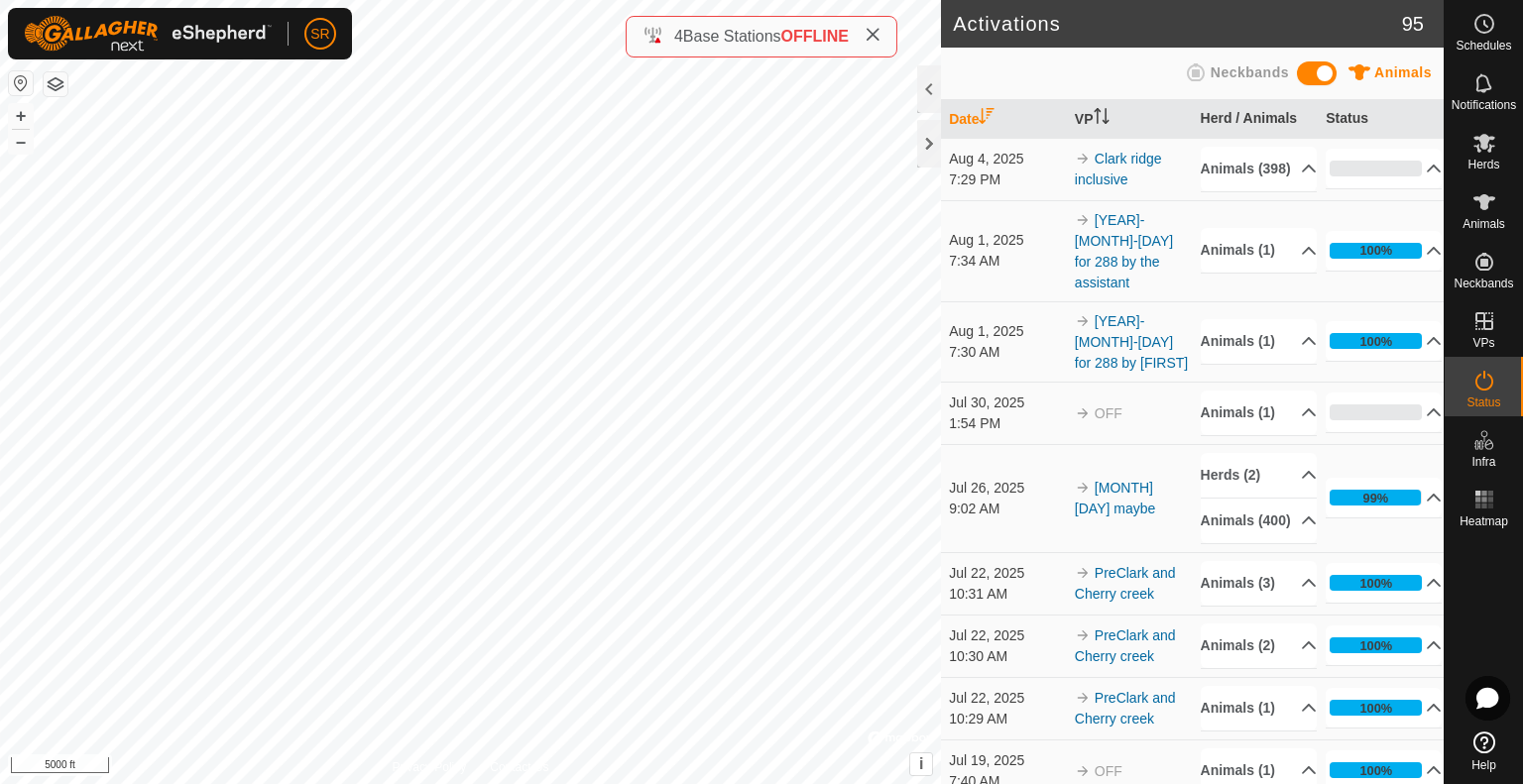 click on "0%" at bounding box center [1375, 168] 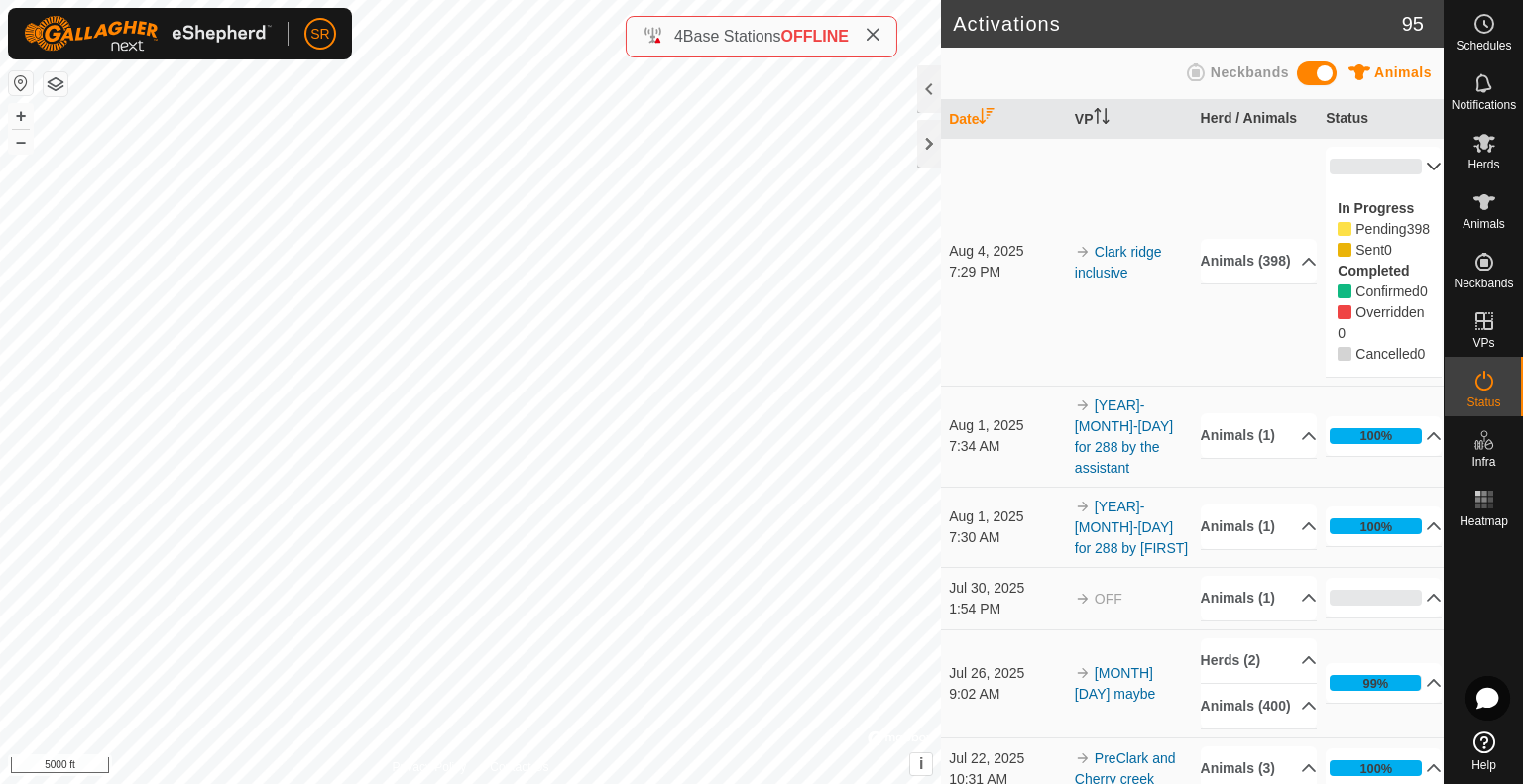click on "0%" at bounding box center [1383, 167] 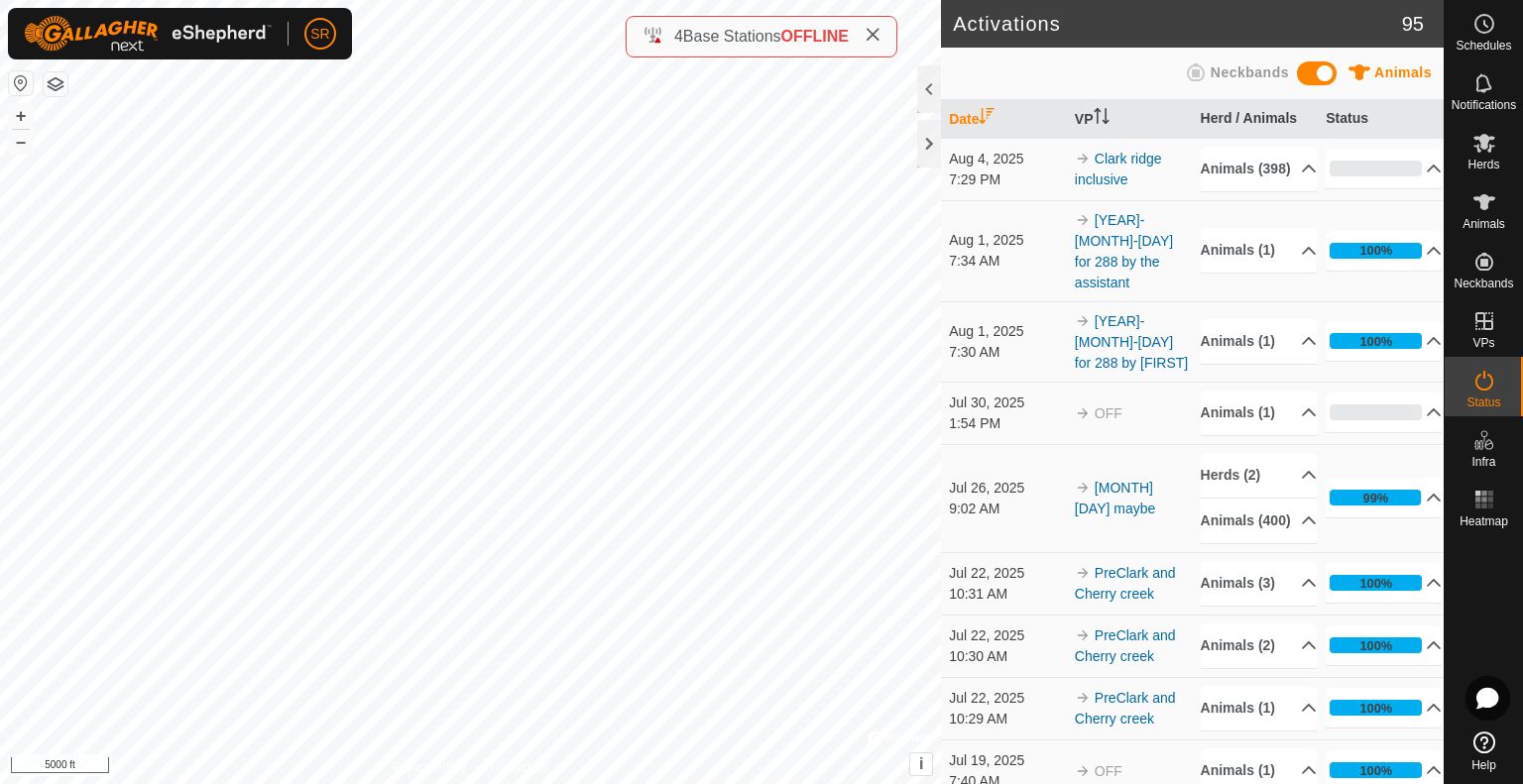 click on "Animals (398)" at bounding box center (1258, 168) 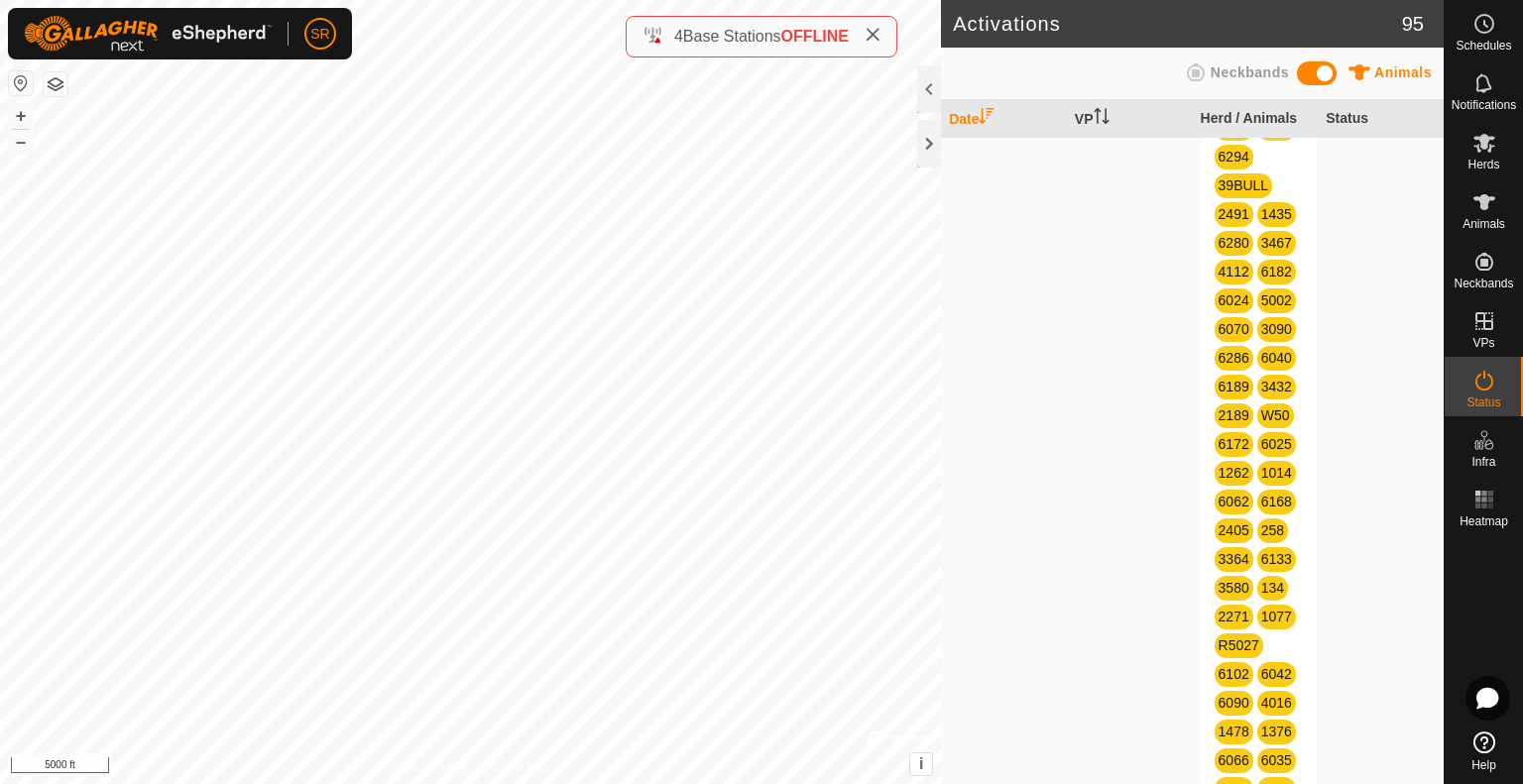 scroll, scrollTop: 0, scrollLeft: 0, axis: both 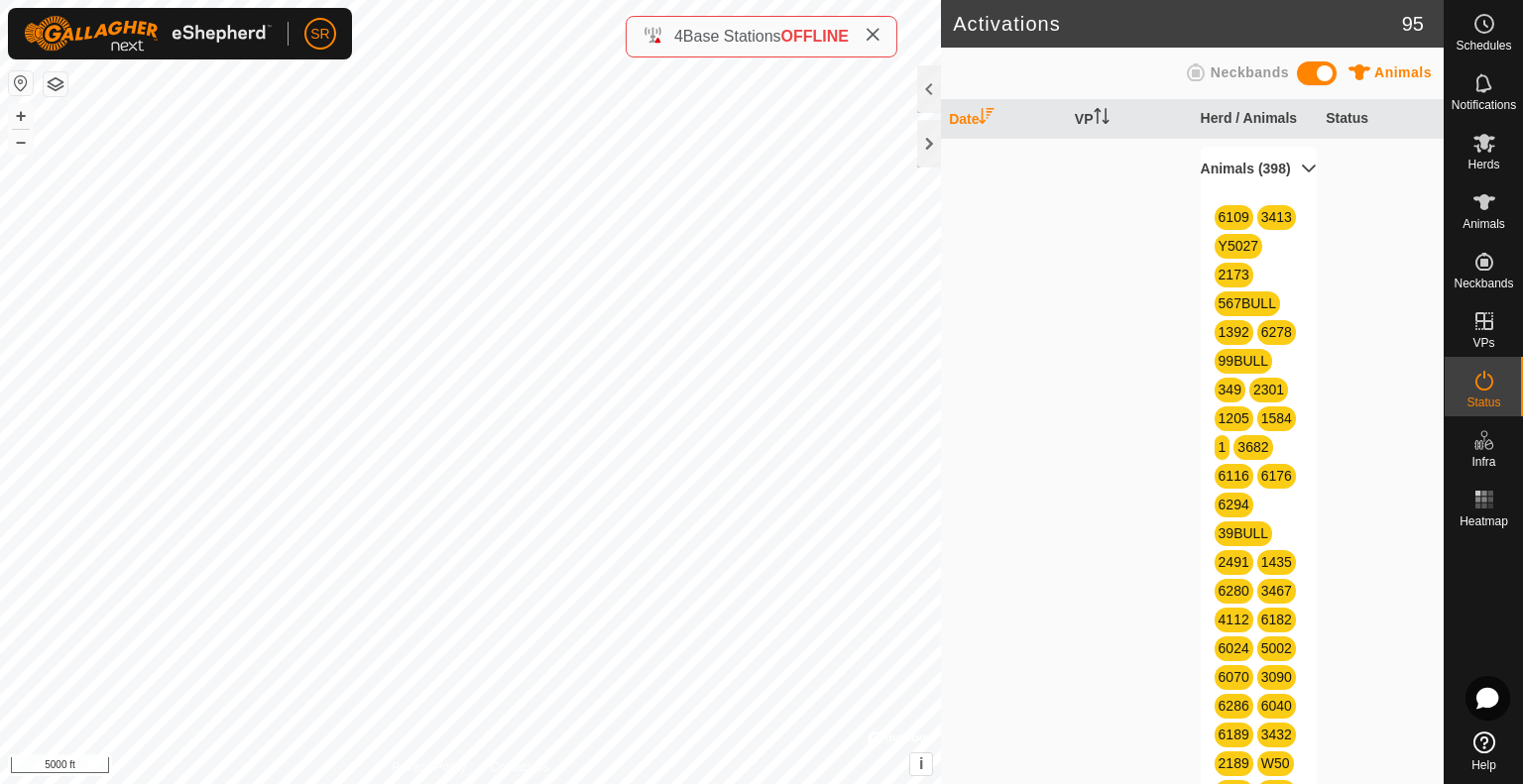 click on "Animals (398)" at bounding box center (1258, 168) 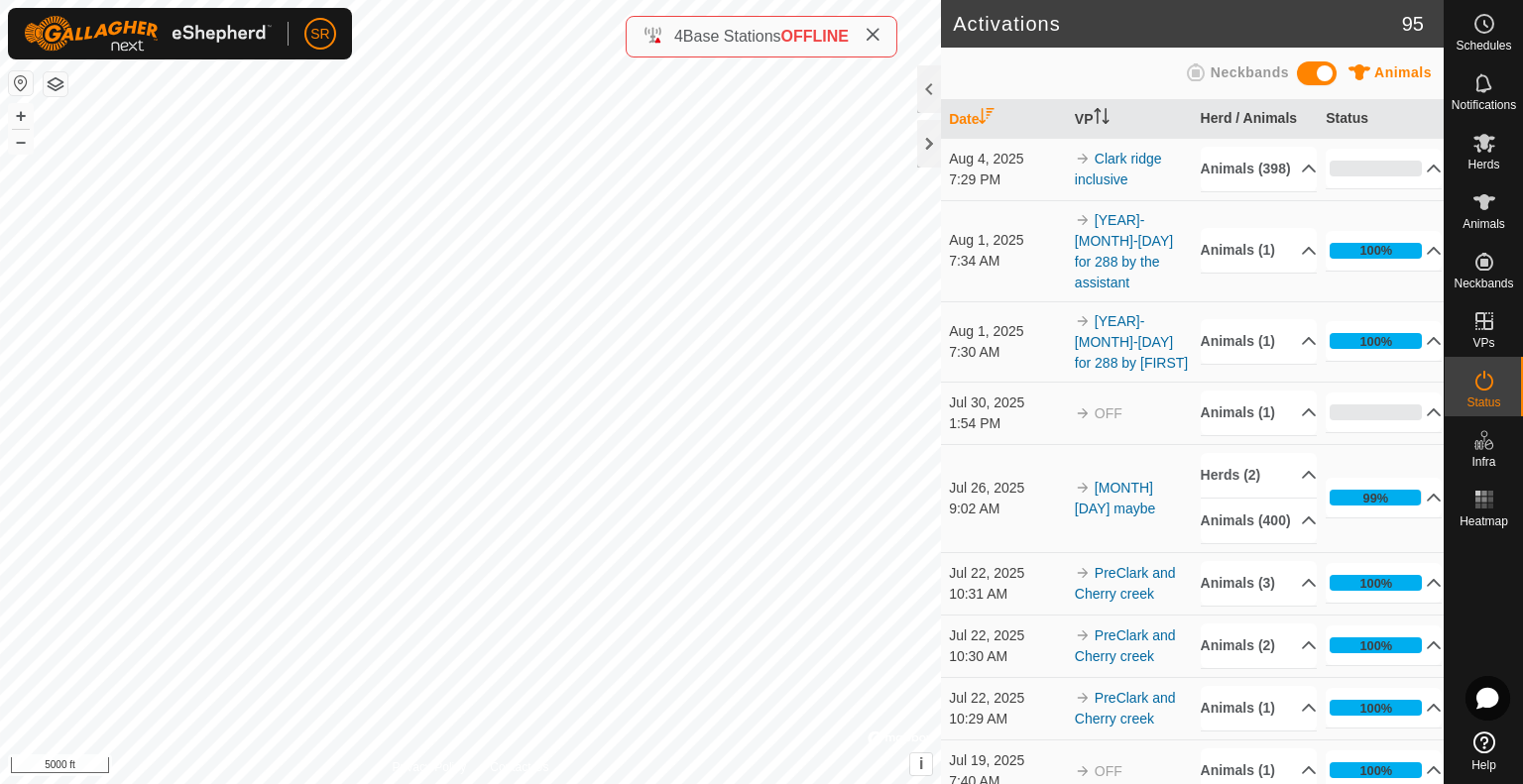click 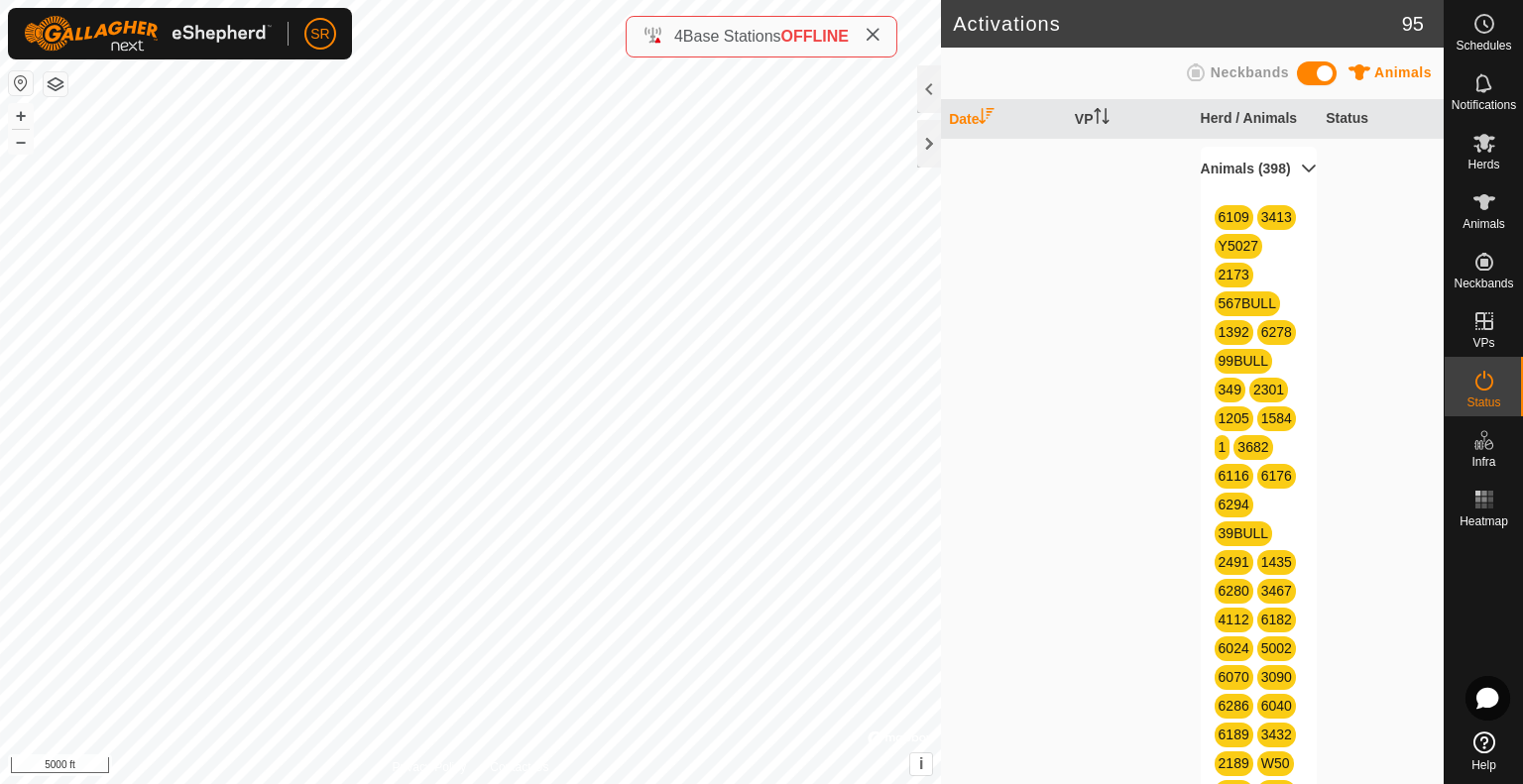 click on "Animals (398)" at bounding box center (1258, 168) 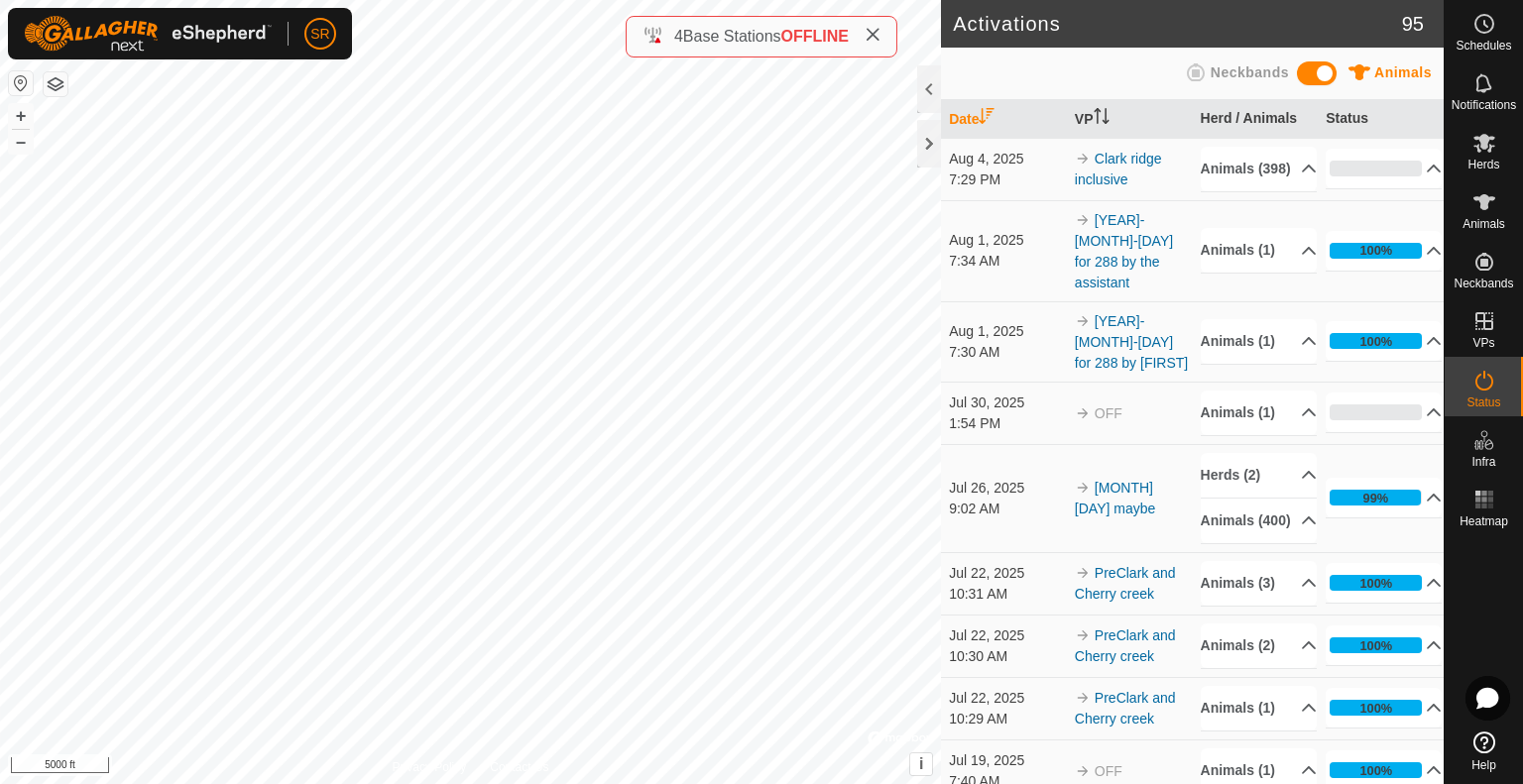 click on "Clark ridge inclusive" at bounding box center [1118, 168] 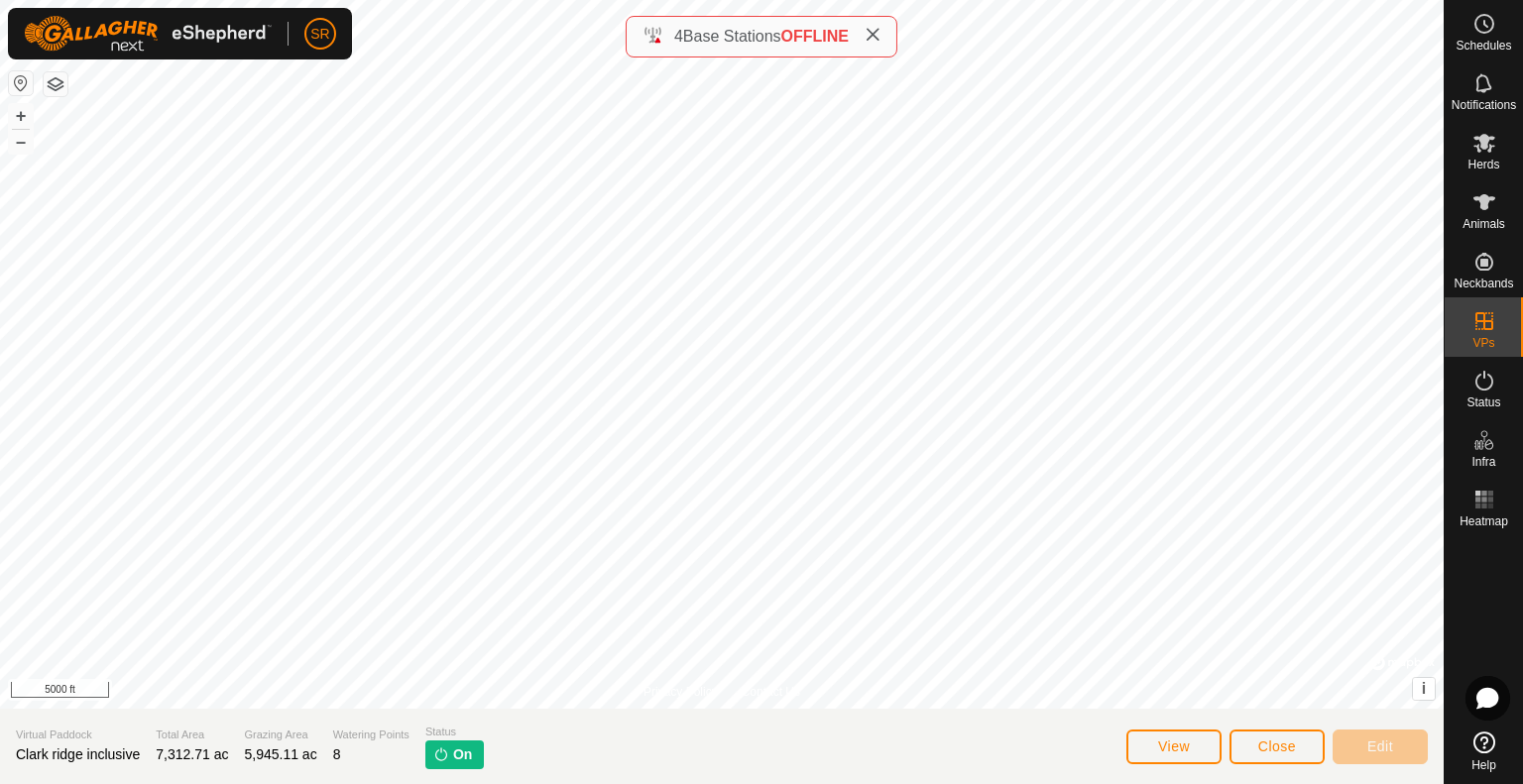 click on "On" 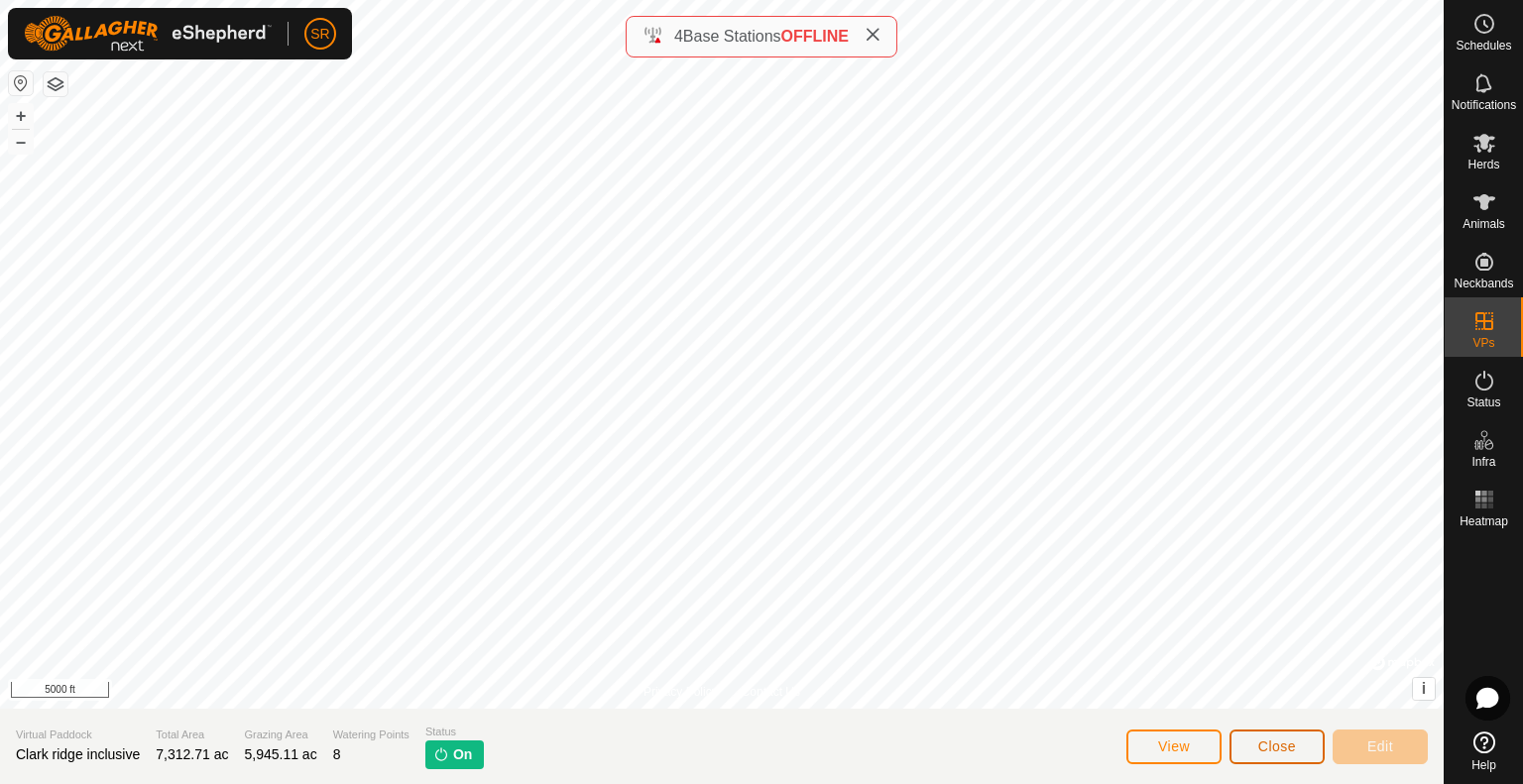 click on "Close" 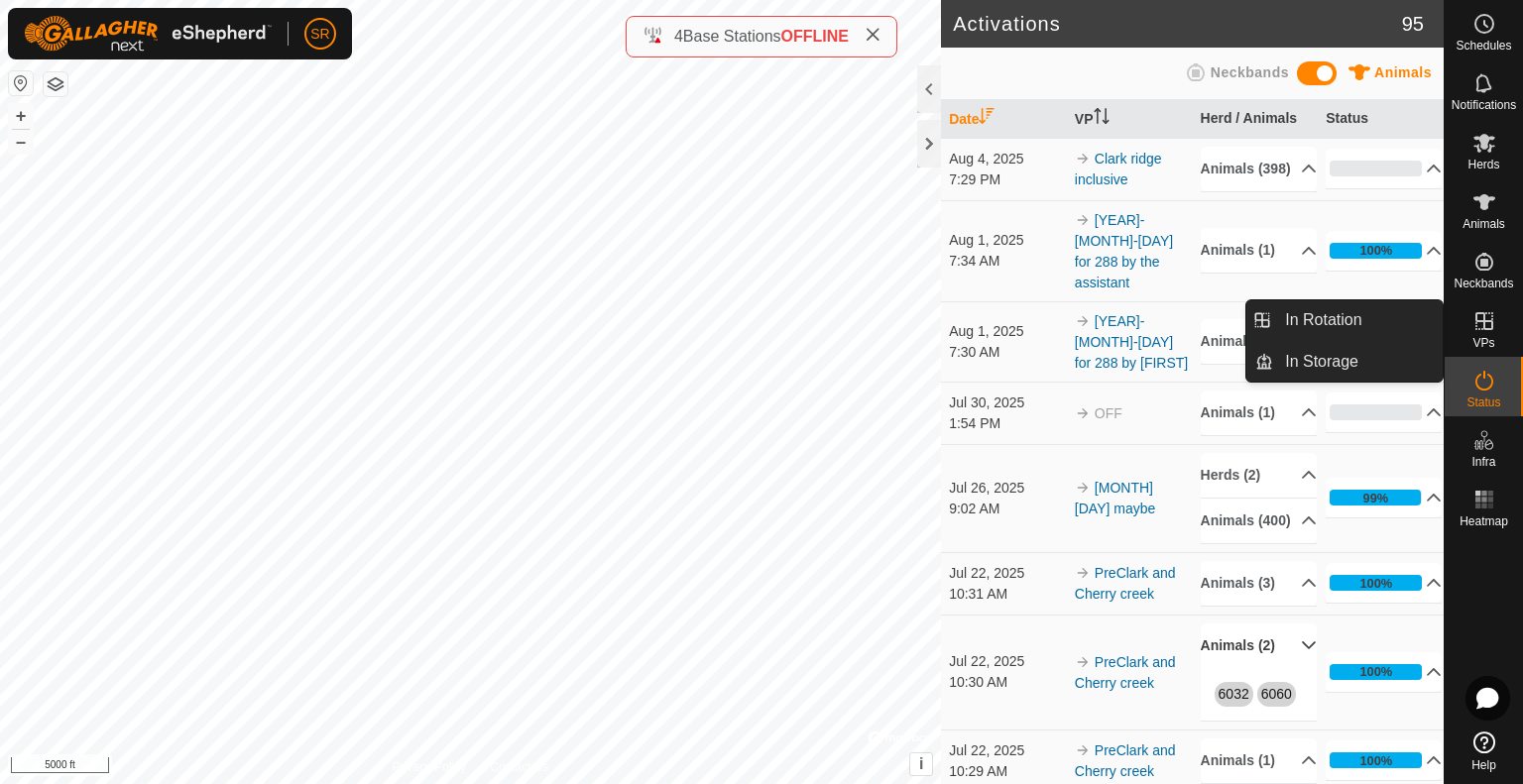 click 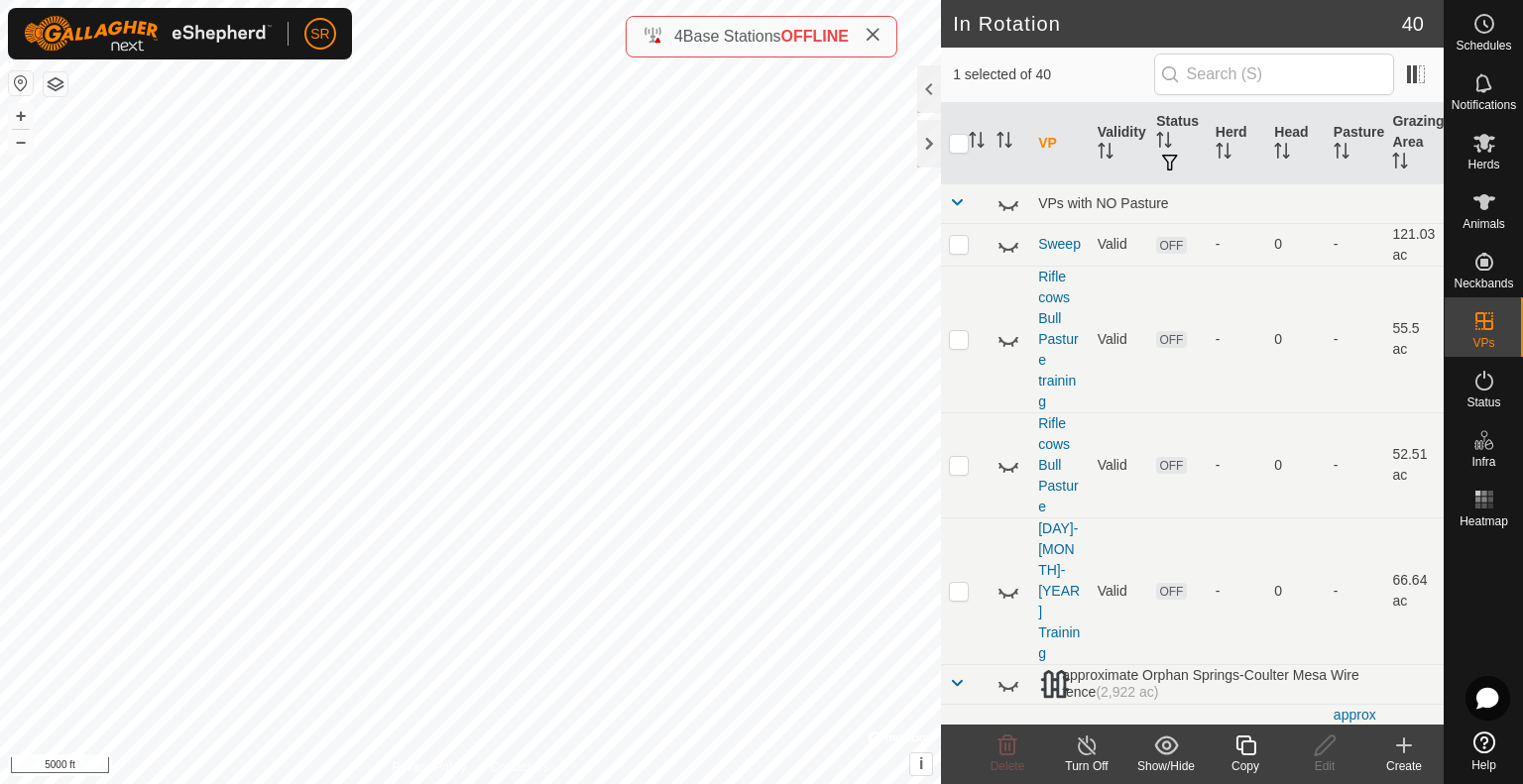 click 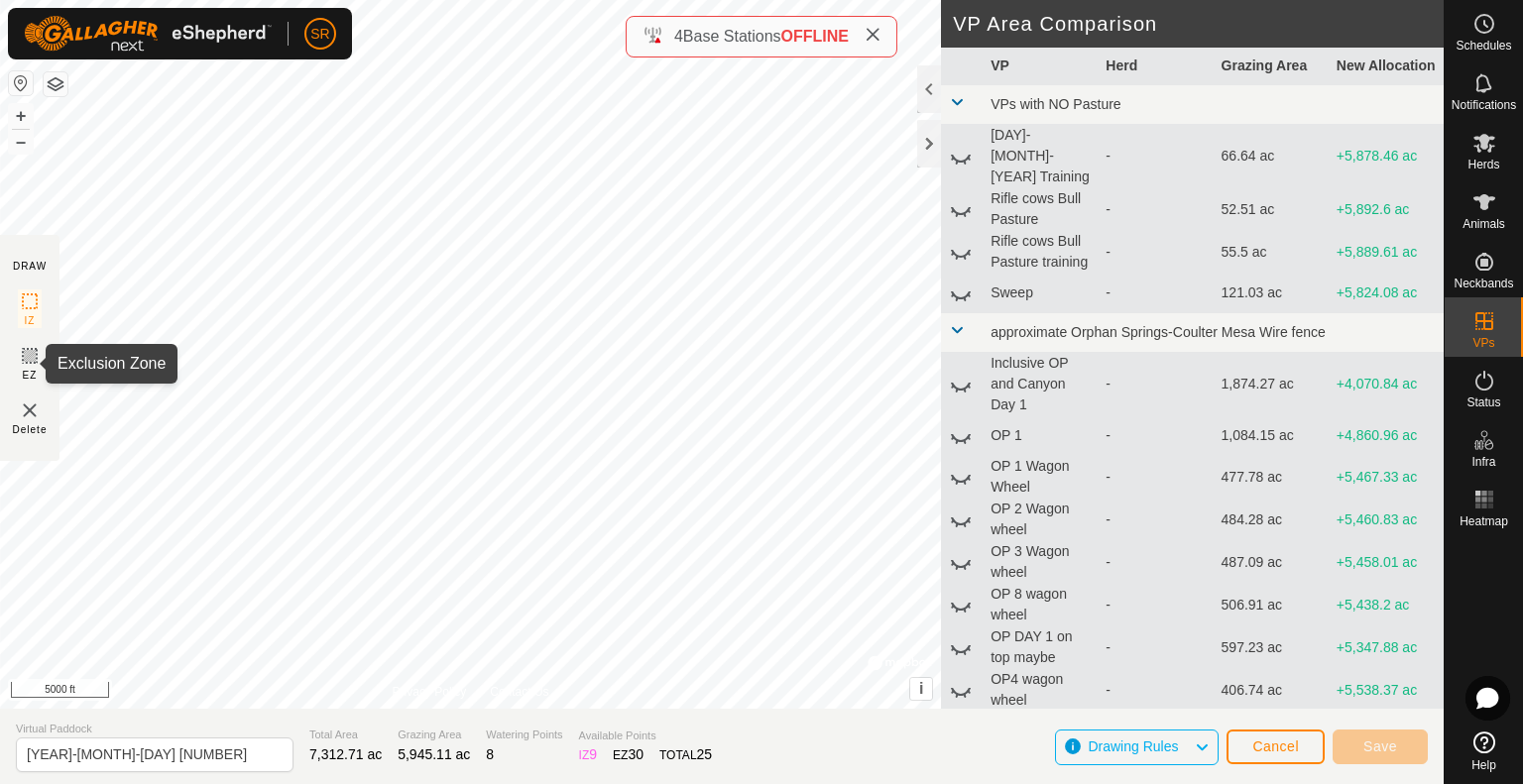 click 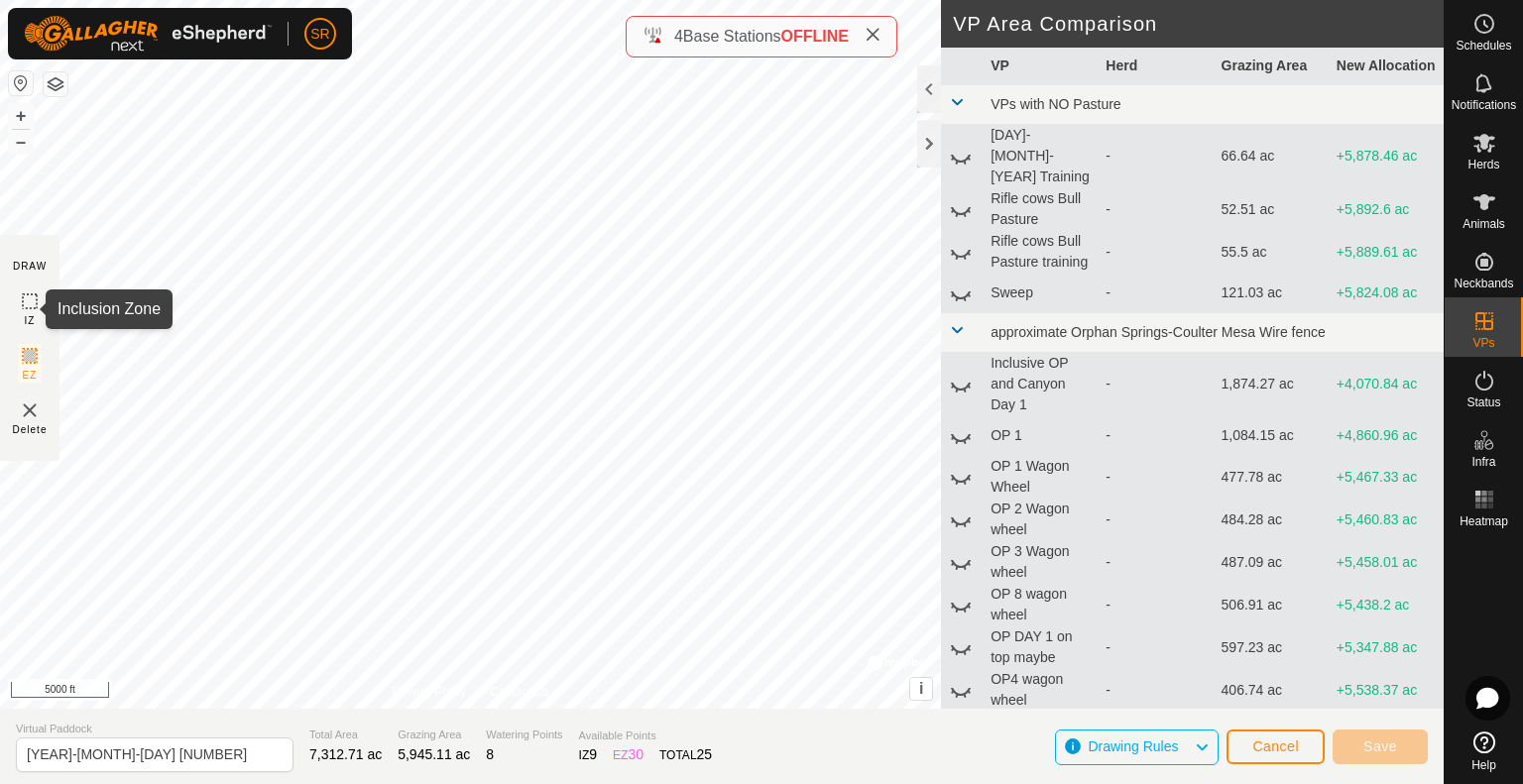 click 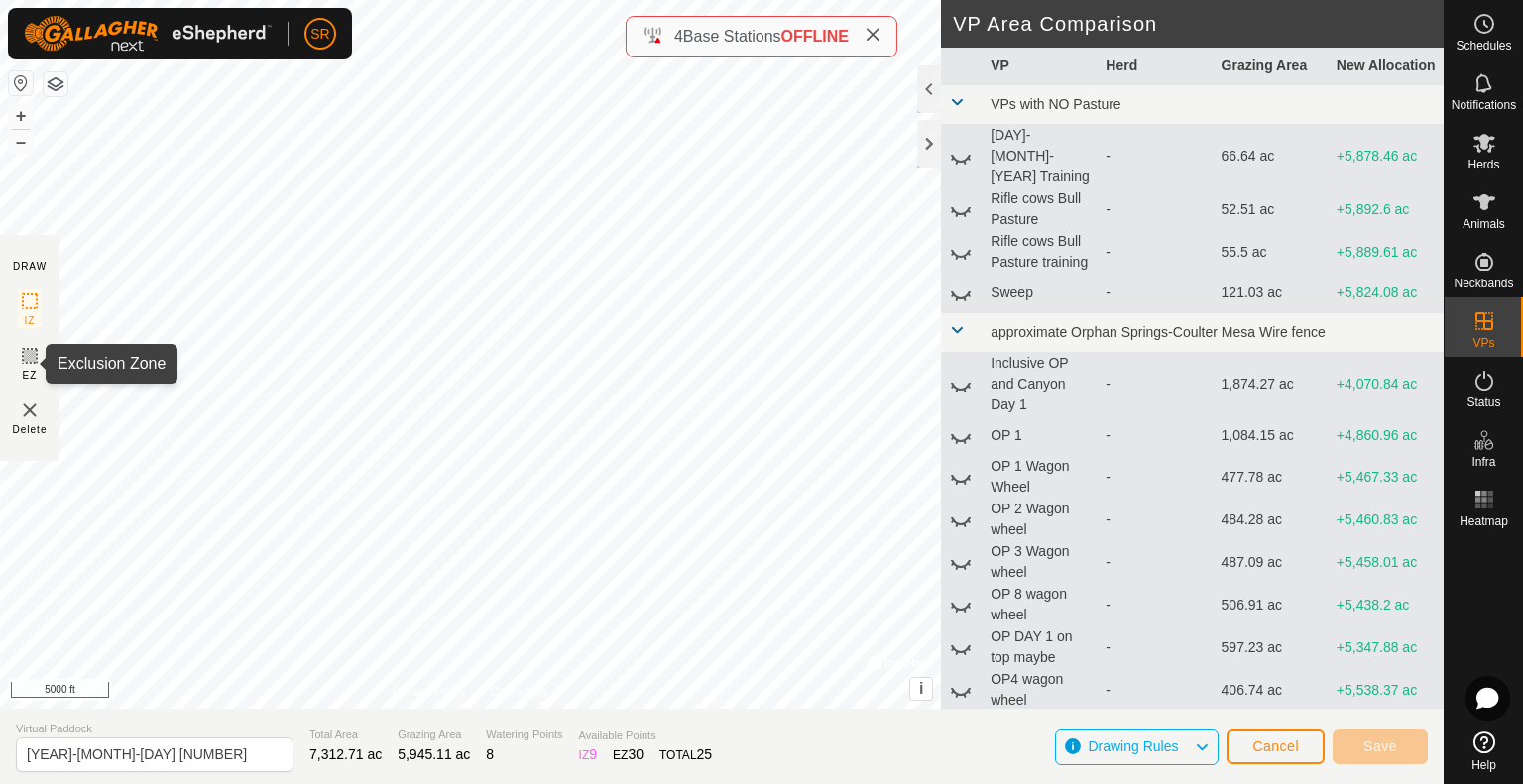 click 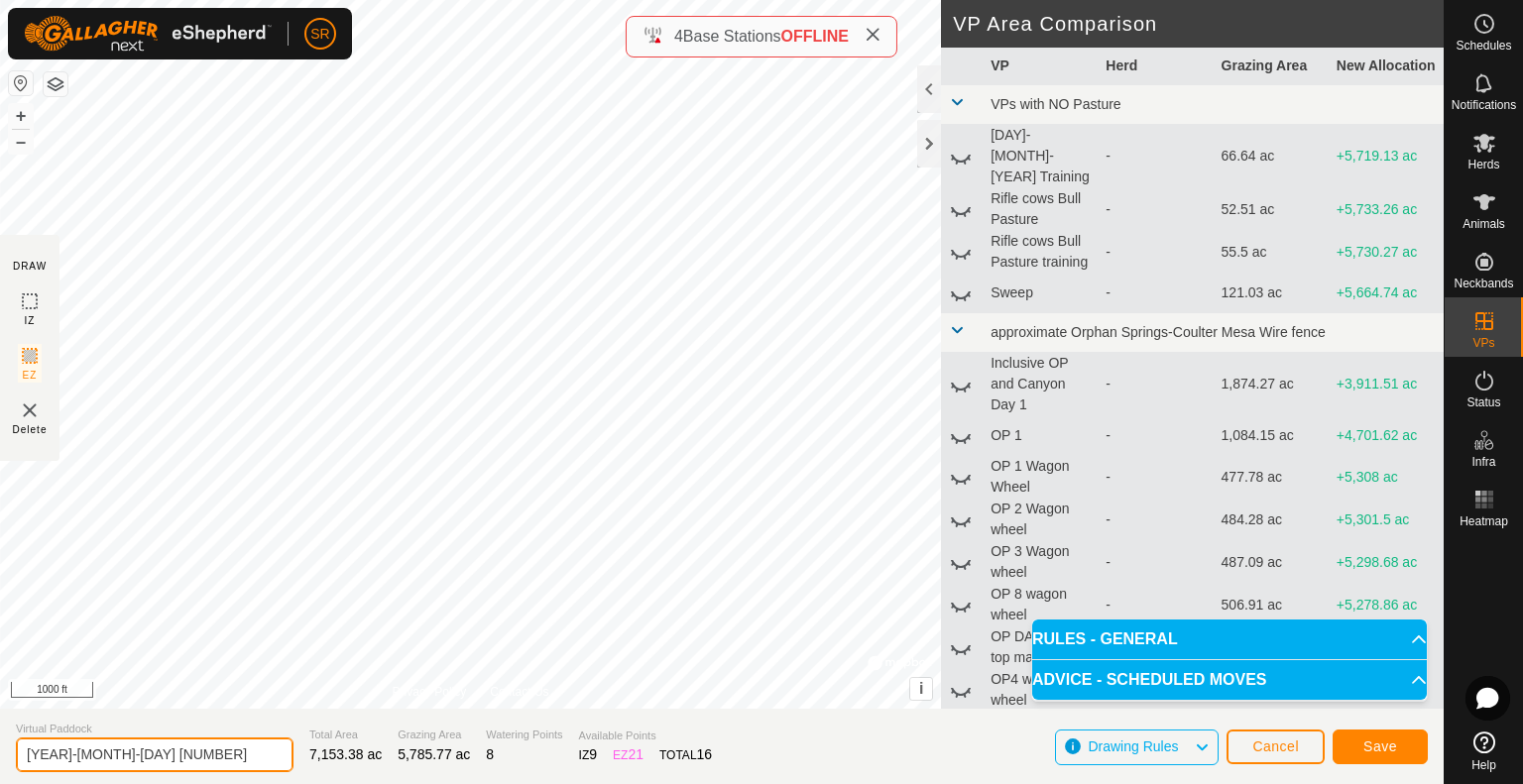 drag, startPoint x: 190, startPoint y: 752, endPoint x: 0, endPoint y: 743, distance: 190.21304 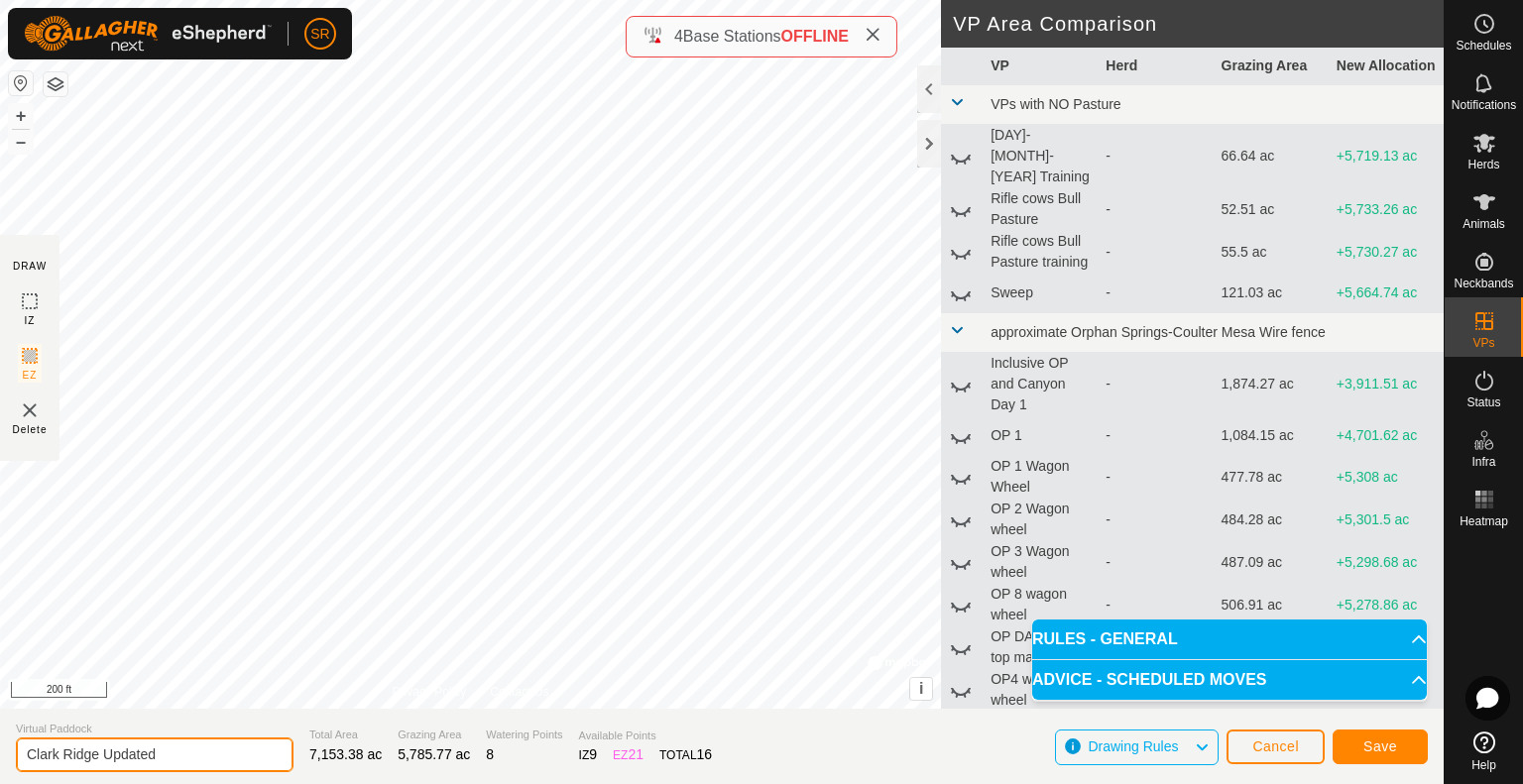 type on "Clark Ridge Updated" 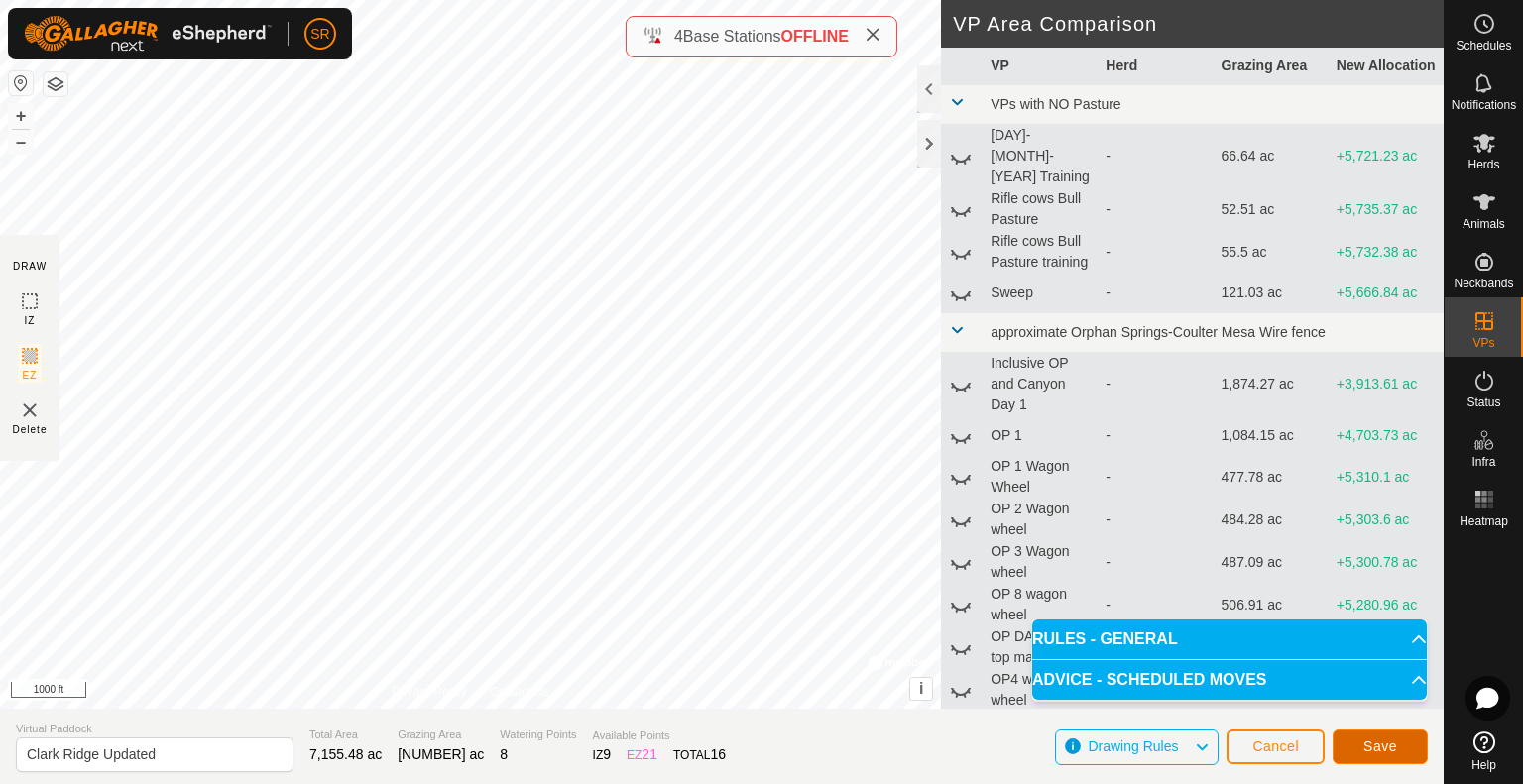 click on "Save" 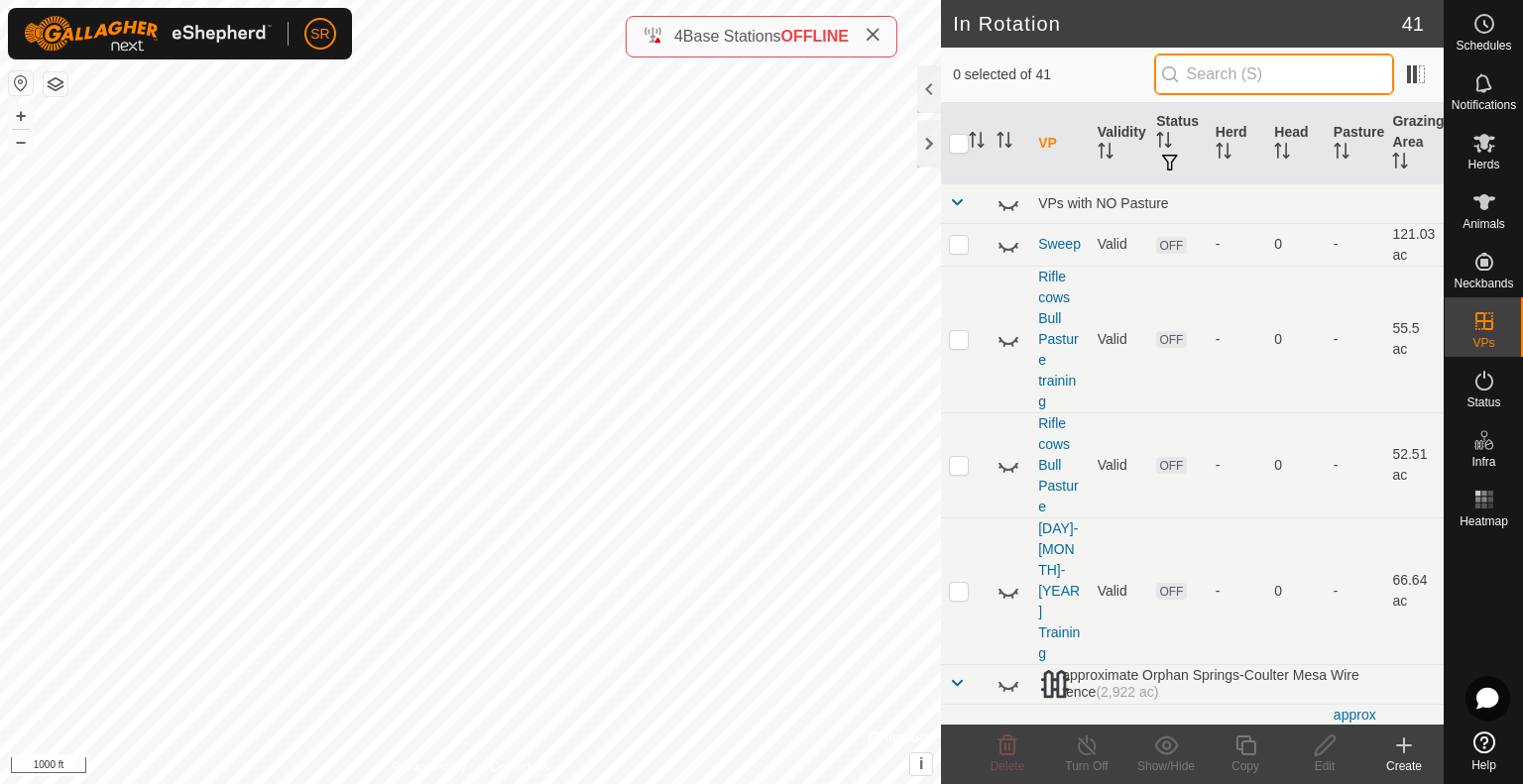 click at bounding box center (1274, 74) 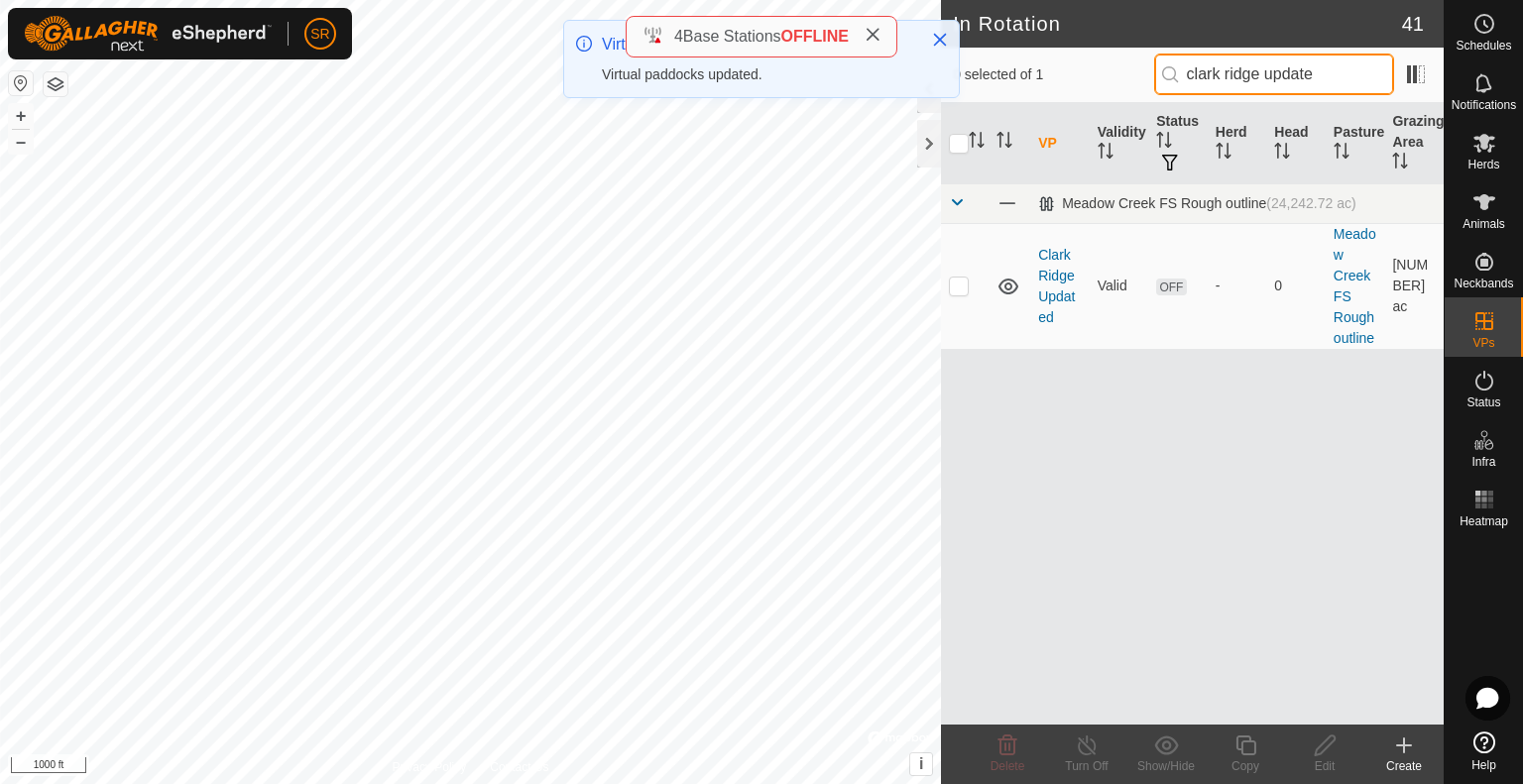 type on "clark ridge update" 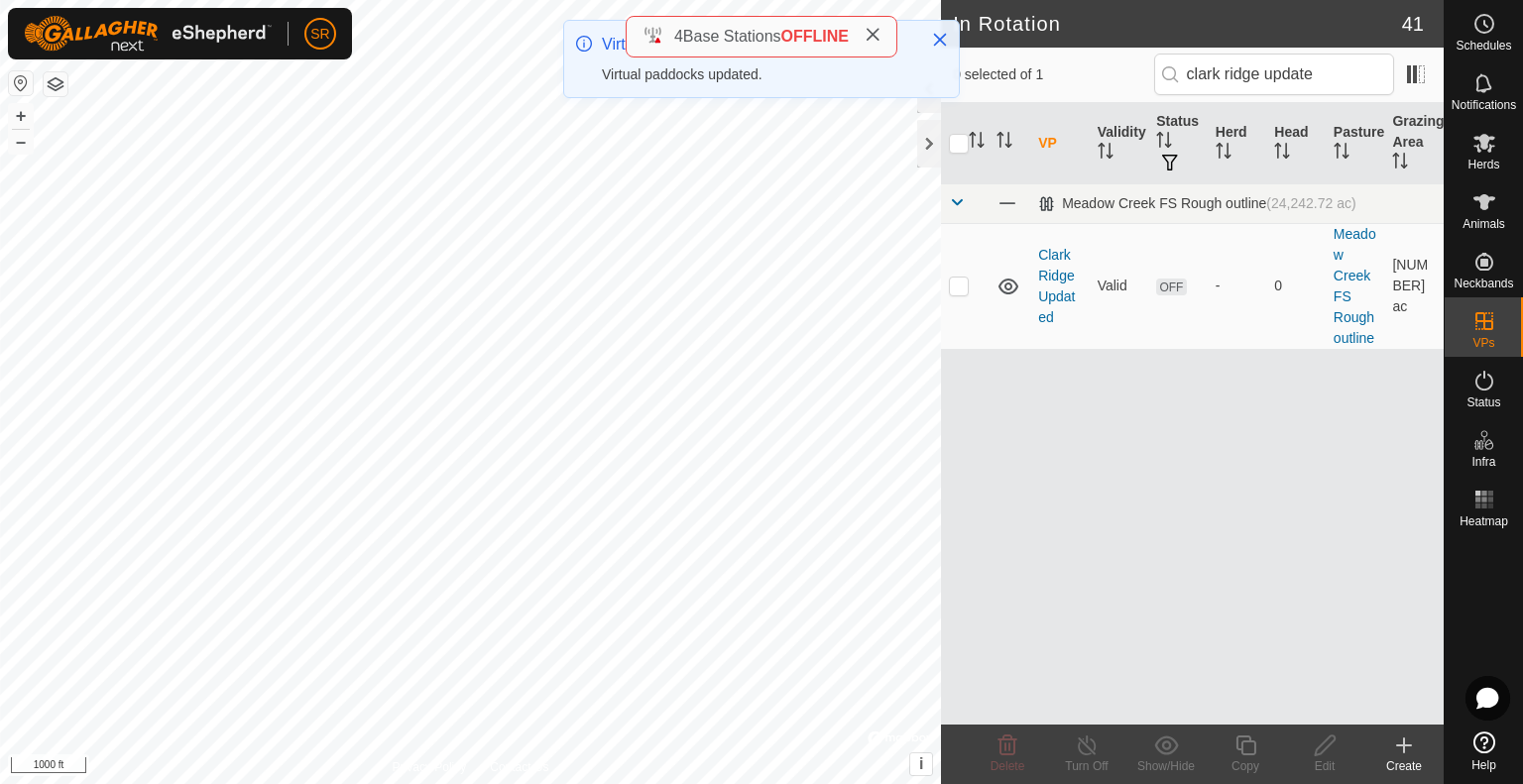 click at bounding box center (959, 285) 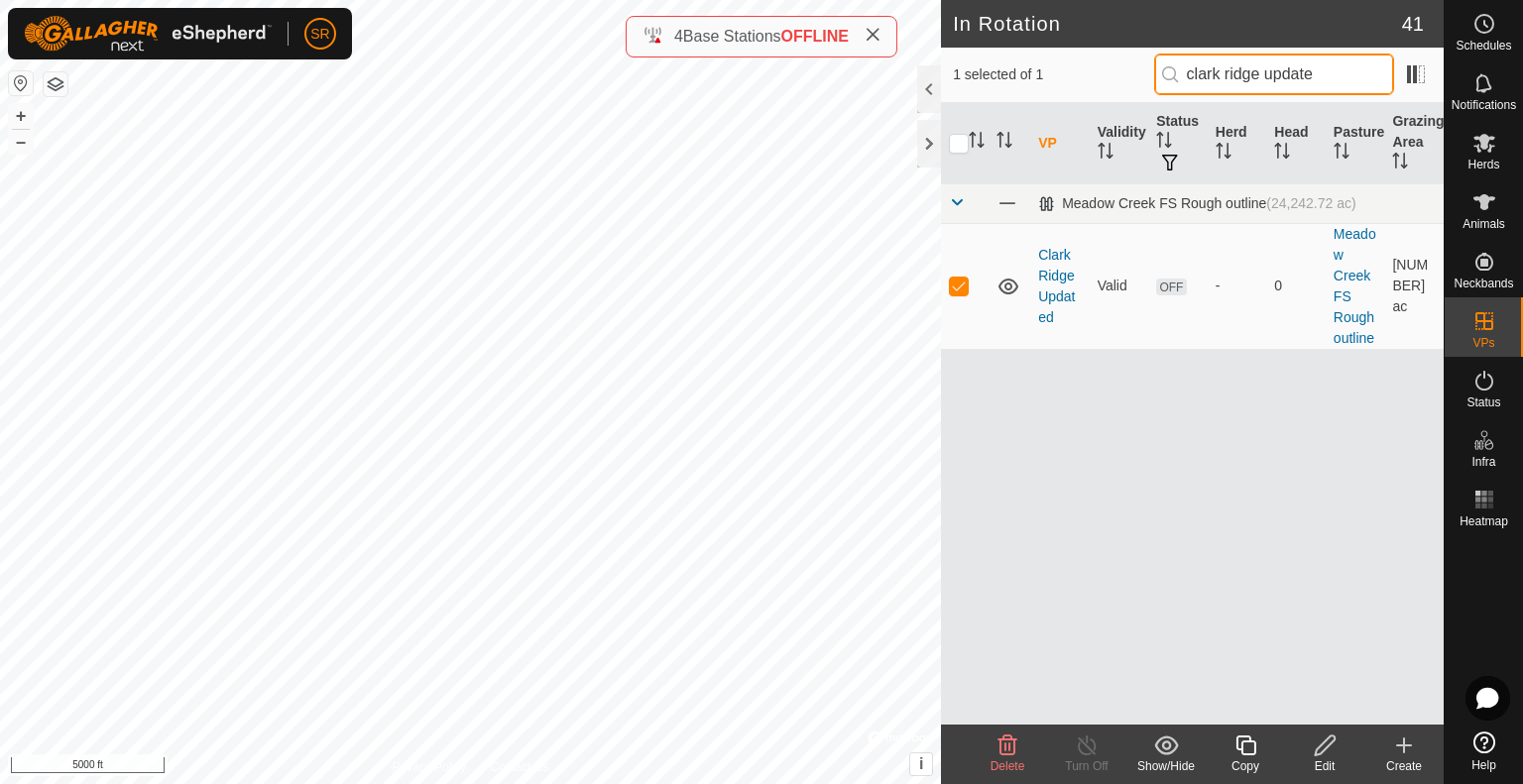 click on "clark ridge update" at bounding box center (1274, 74) 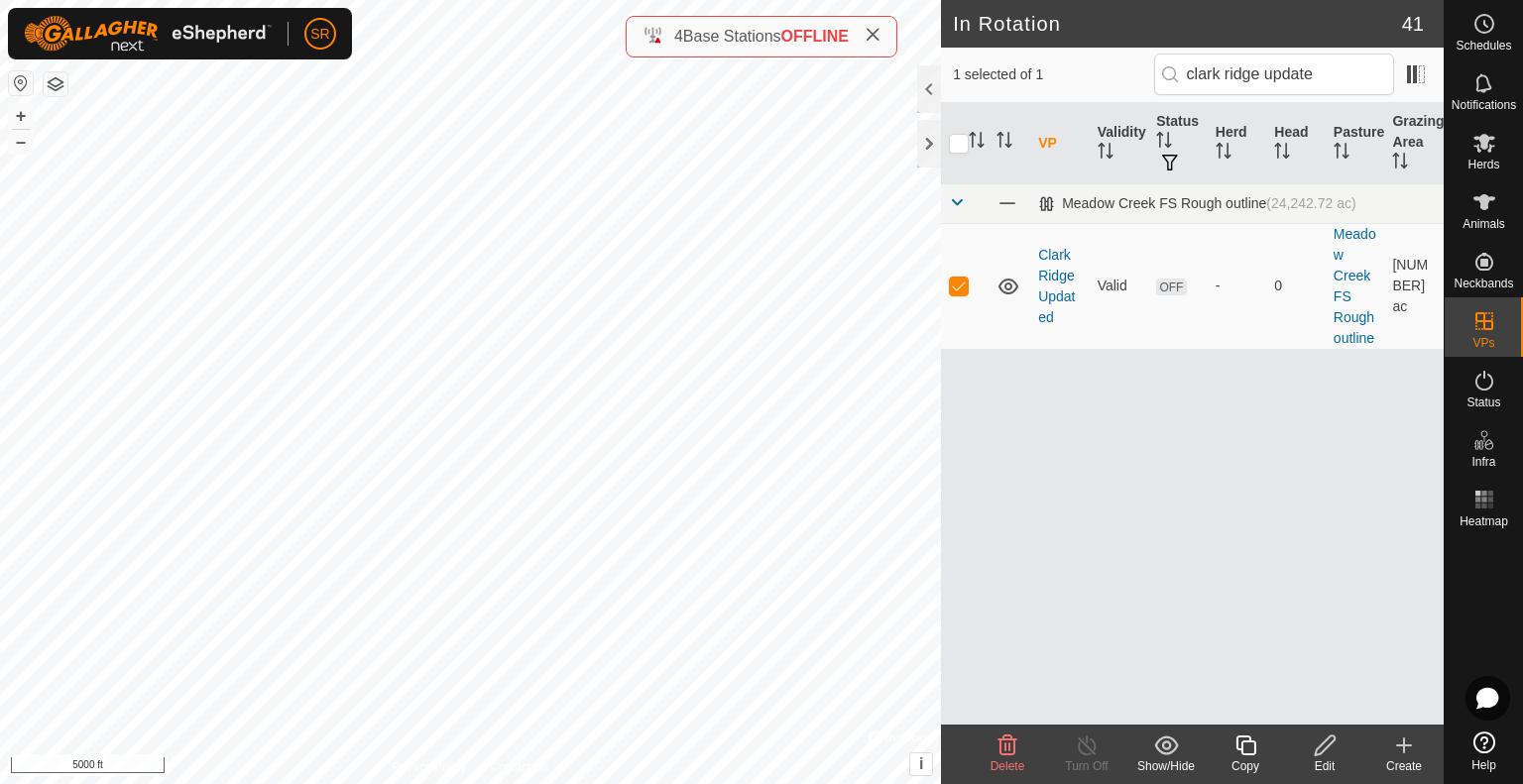 click on "OFF" at bounding box center [1171, 286] 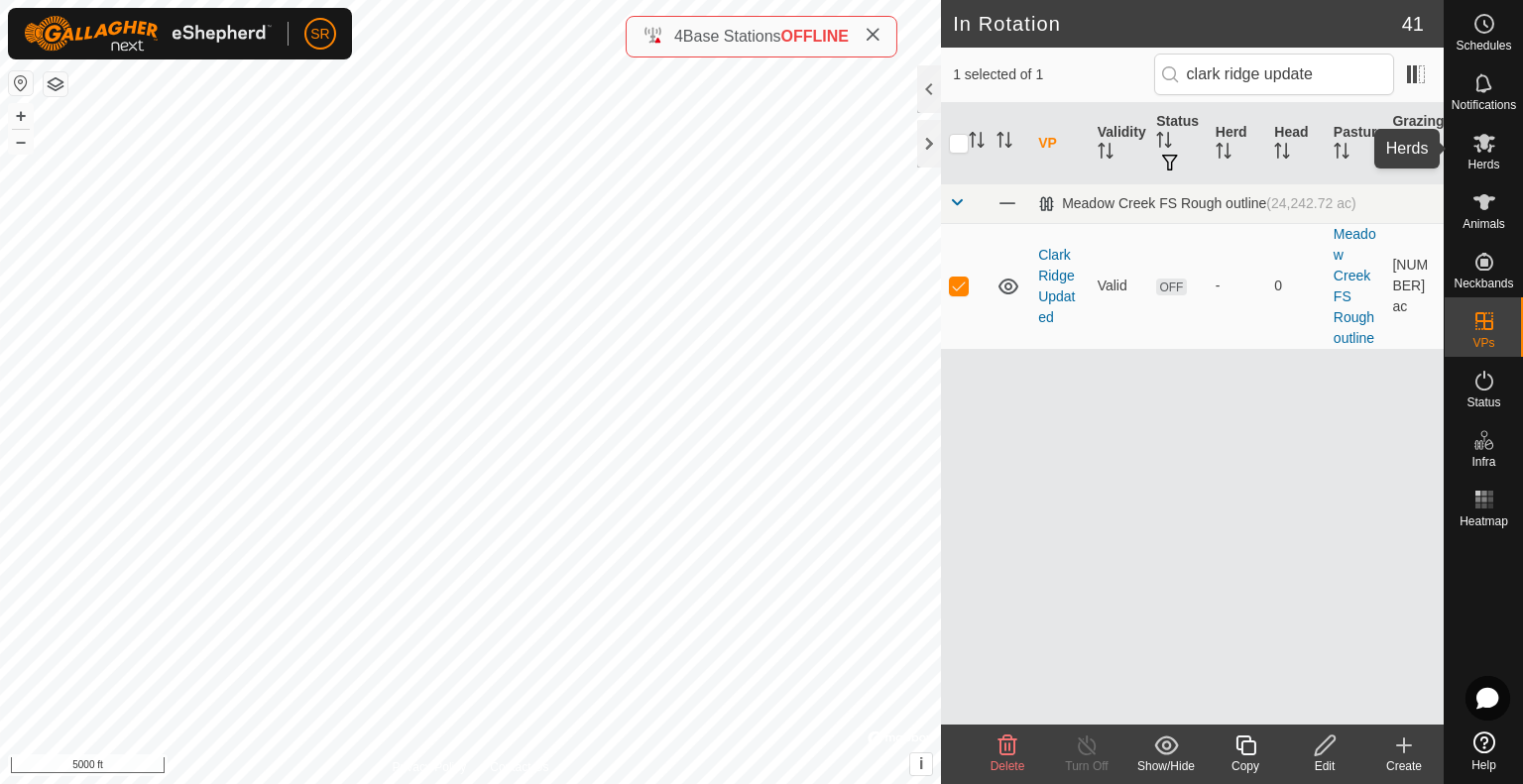 click at bounding box center [1484, 143] 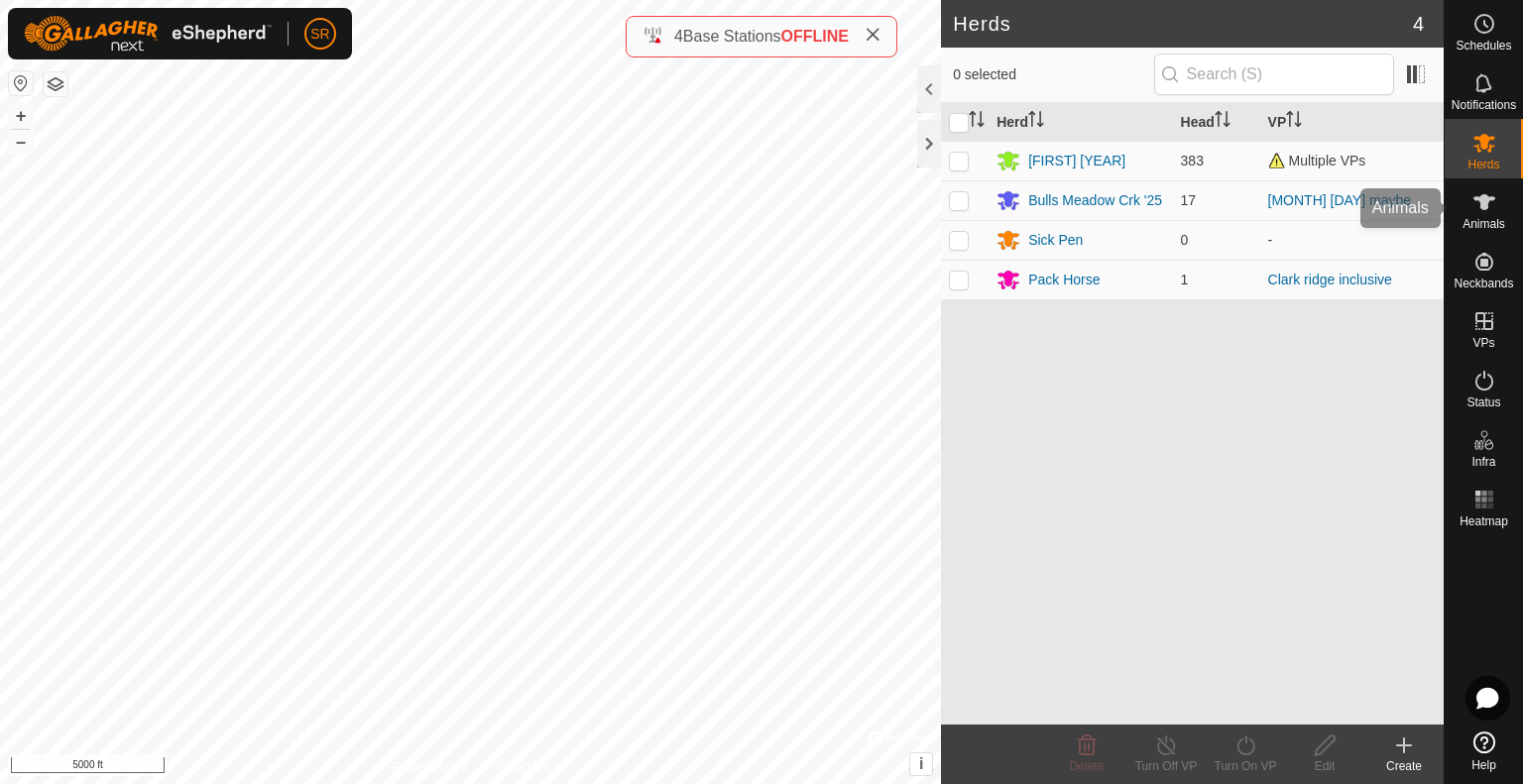 click 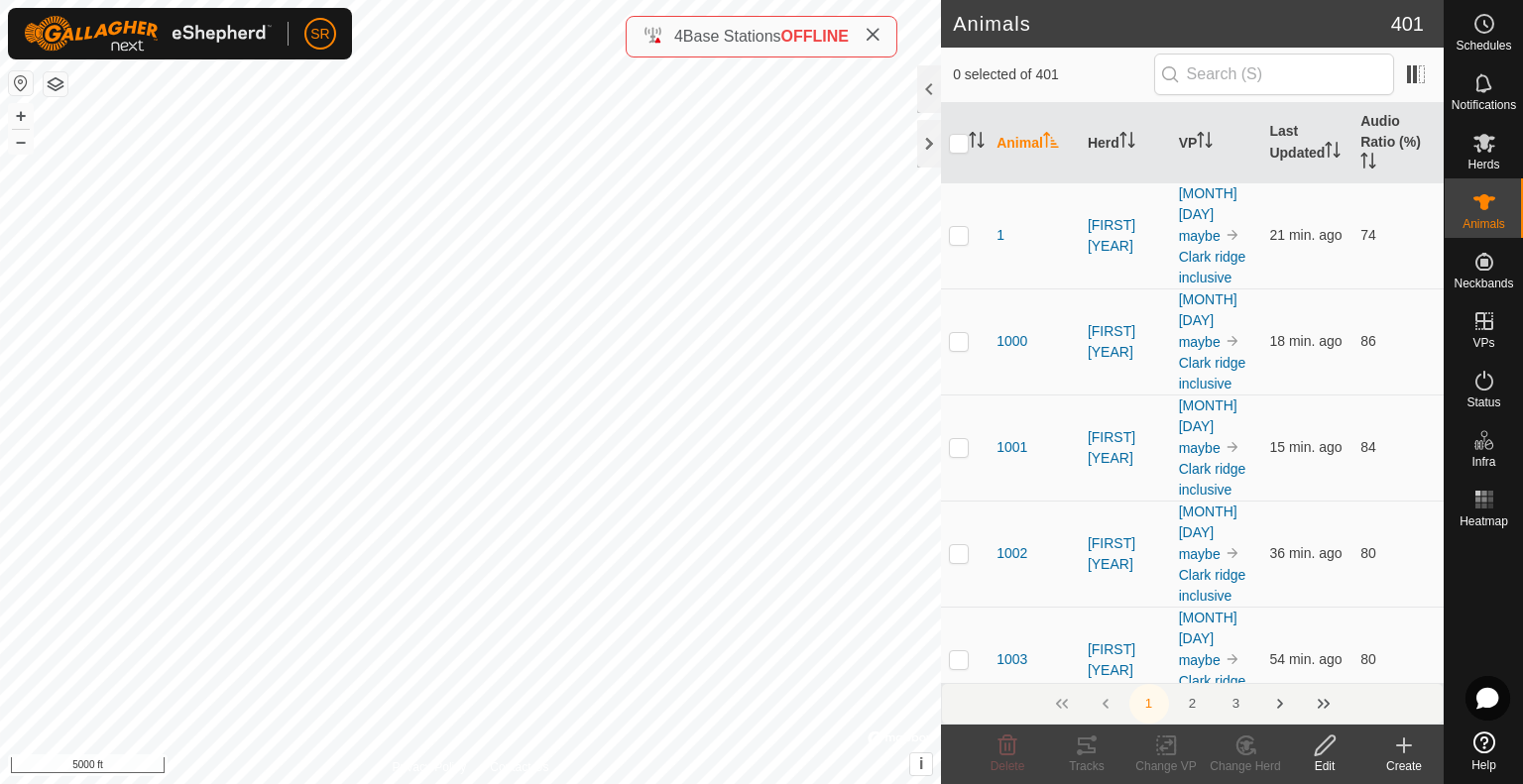 click at bounding box center [959, 144] 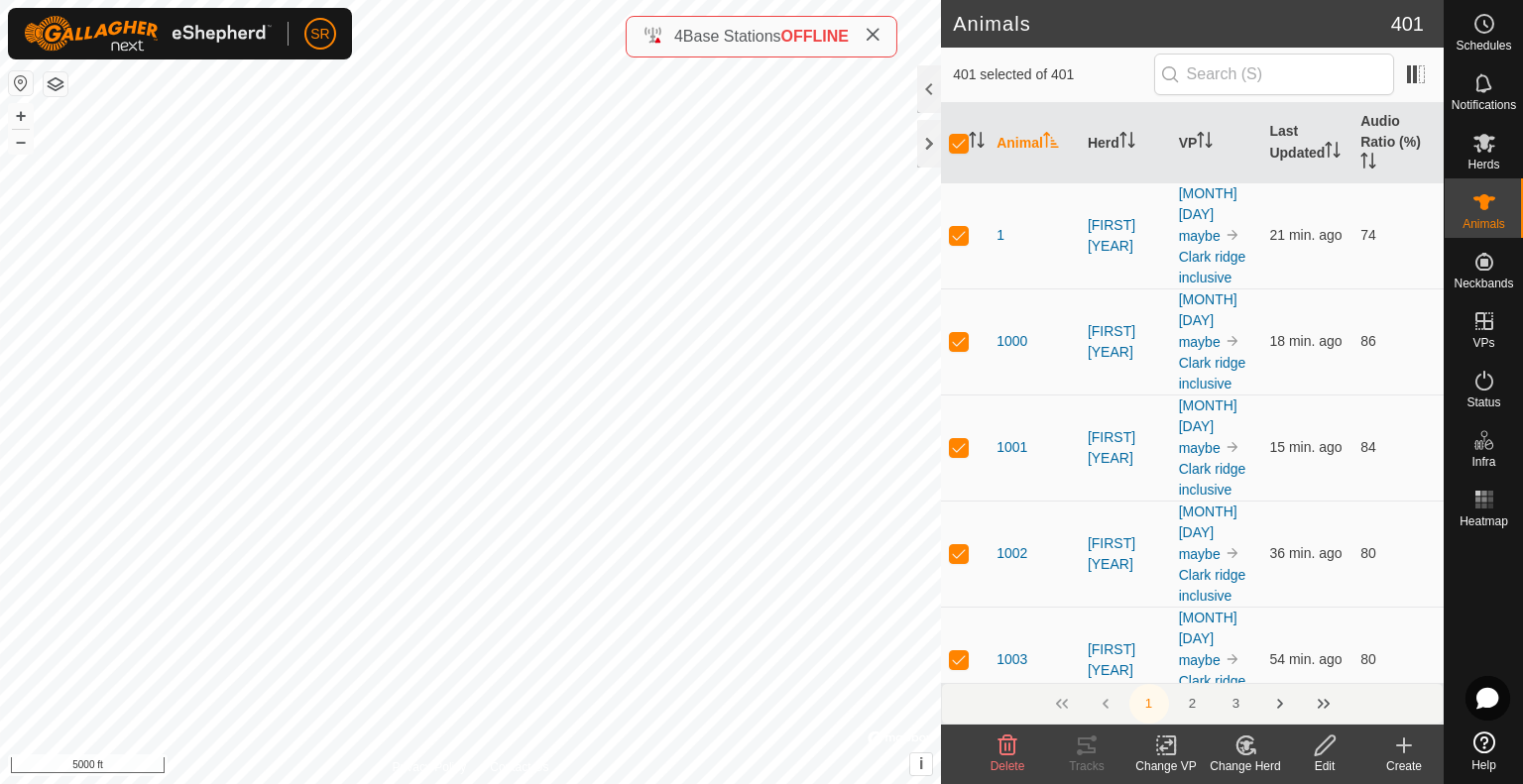 checkbox on "true" 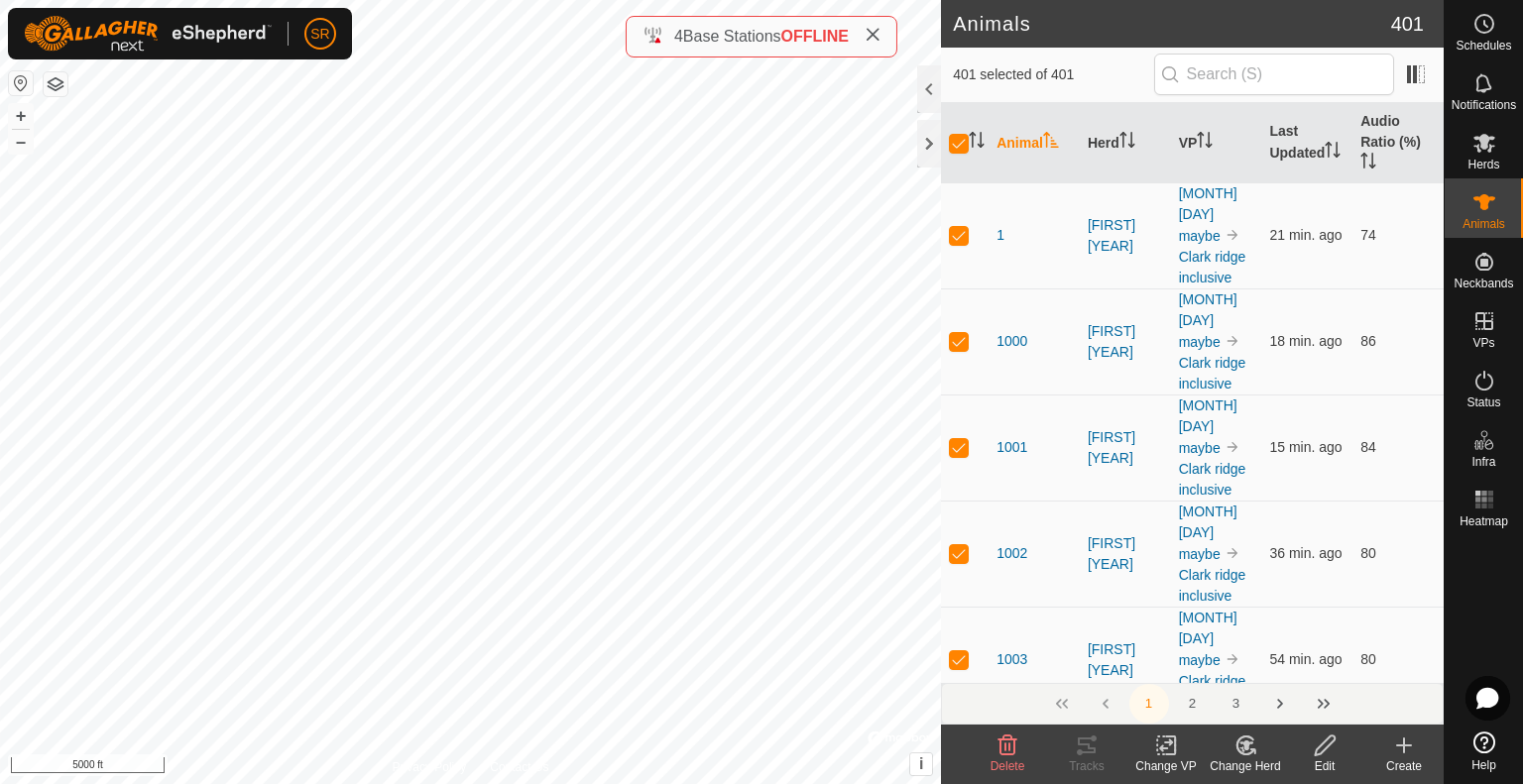 checkbox on "true" 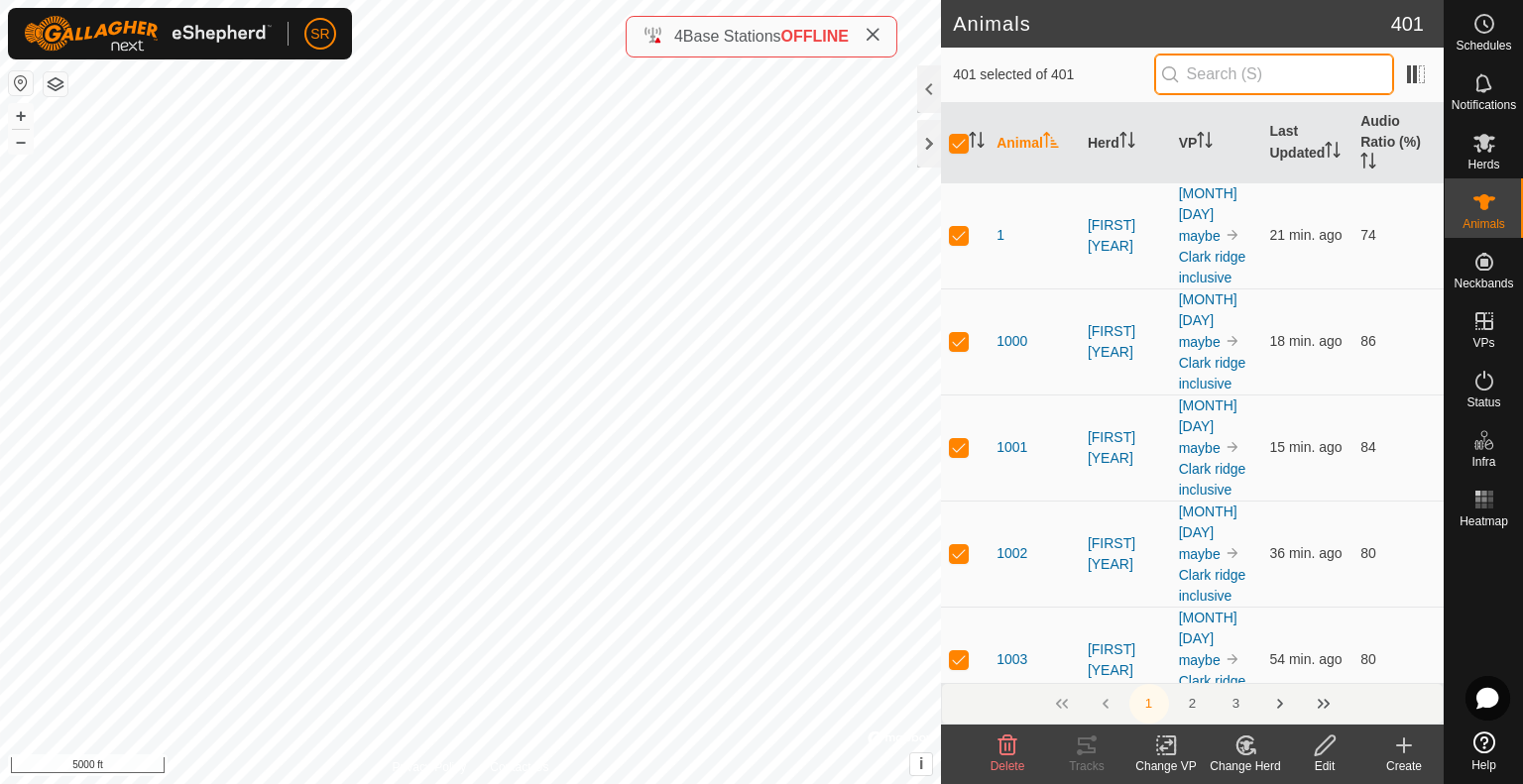 click at bounding box center [1274, 74] 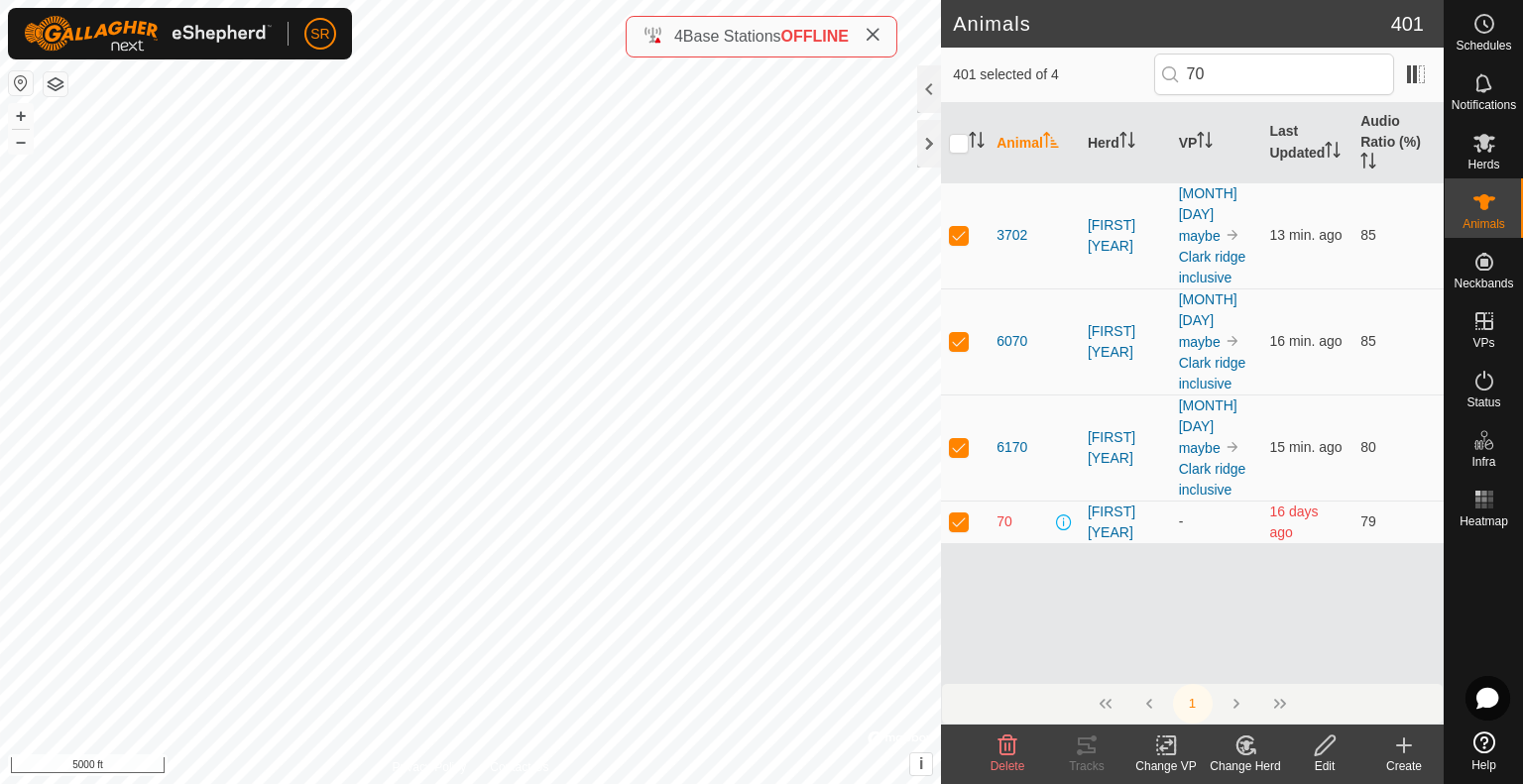 click at bounding box center (959, 521) 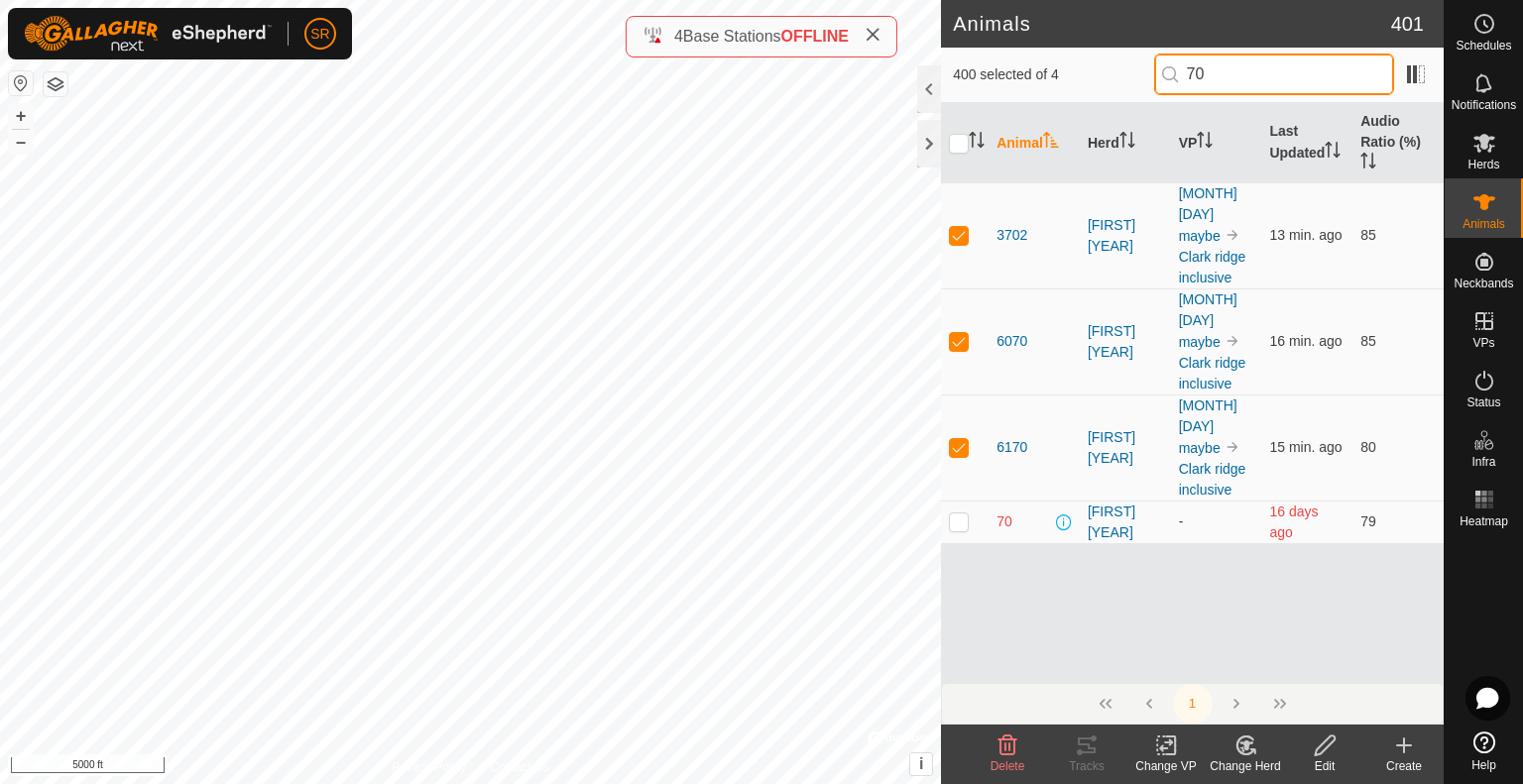 click on "70" at bounding box center [1274, 74] 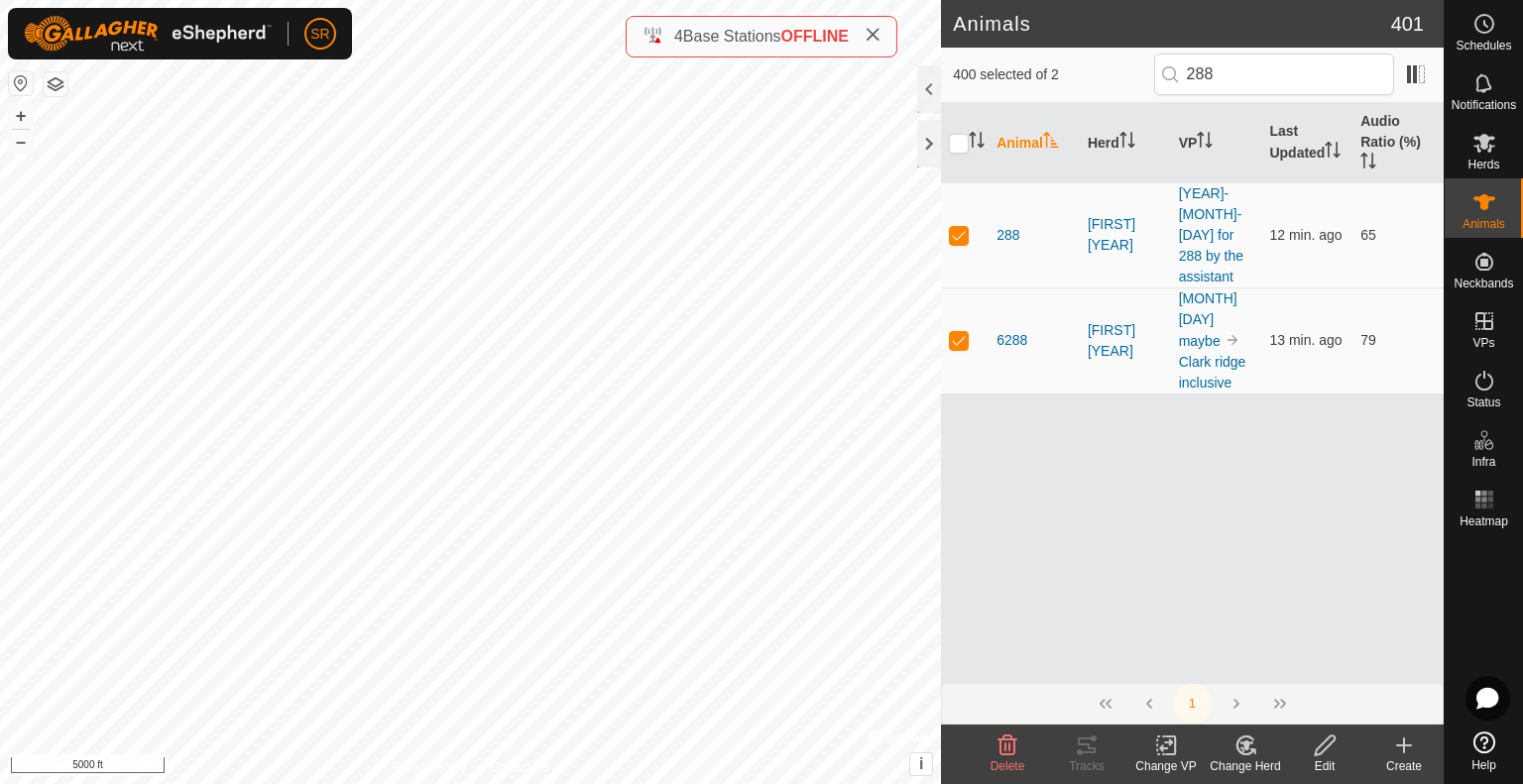 click at bounding box center (959, 235) 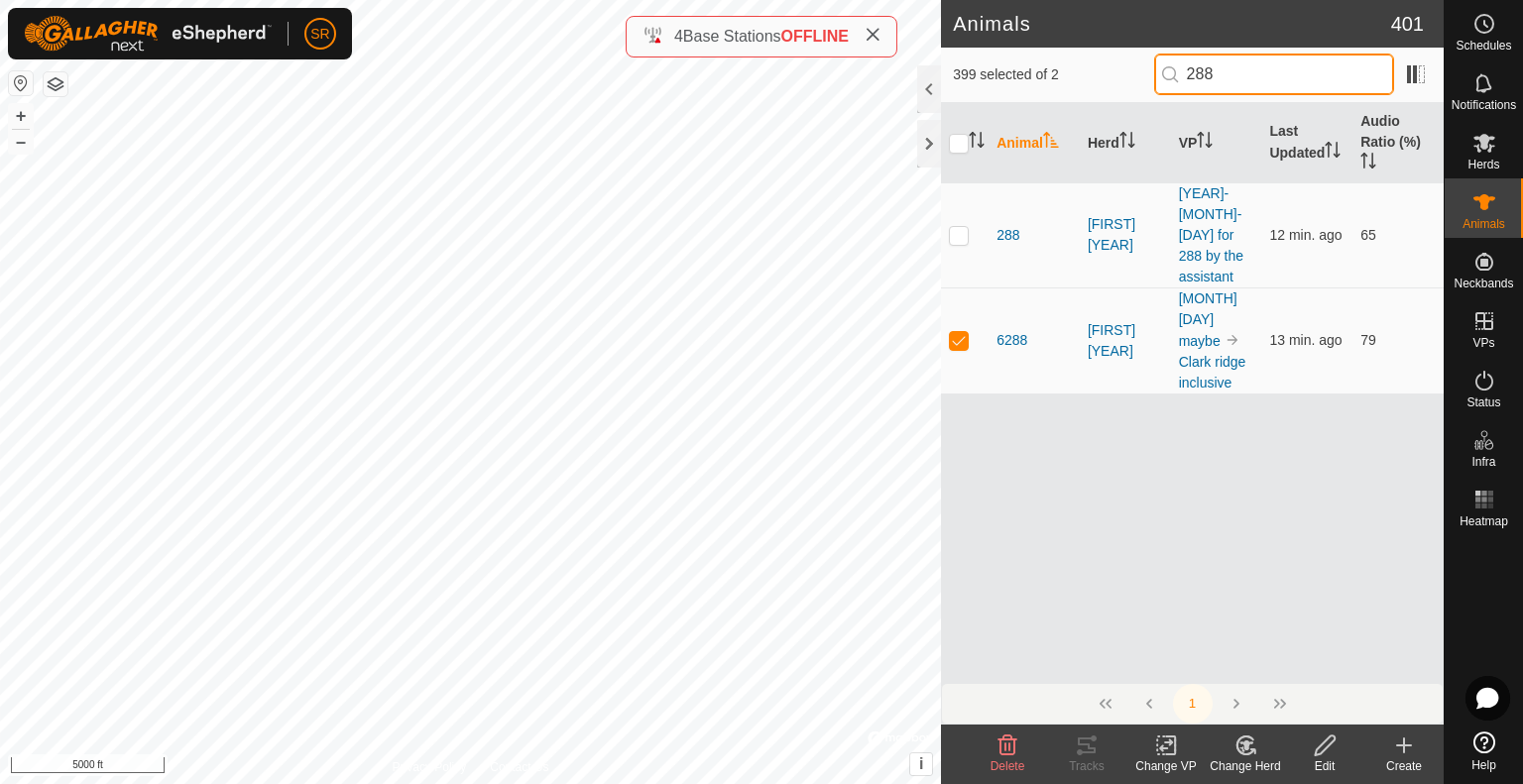 click on "288" at bounding box center (1274, 74) 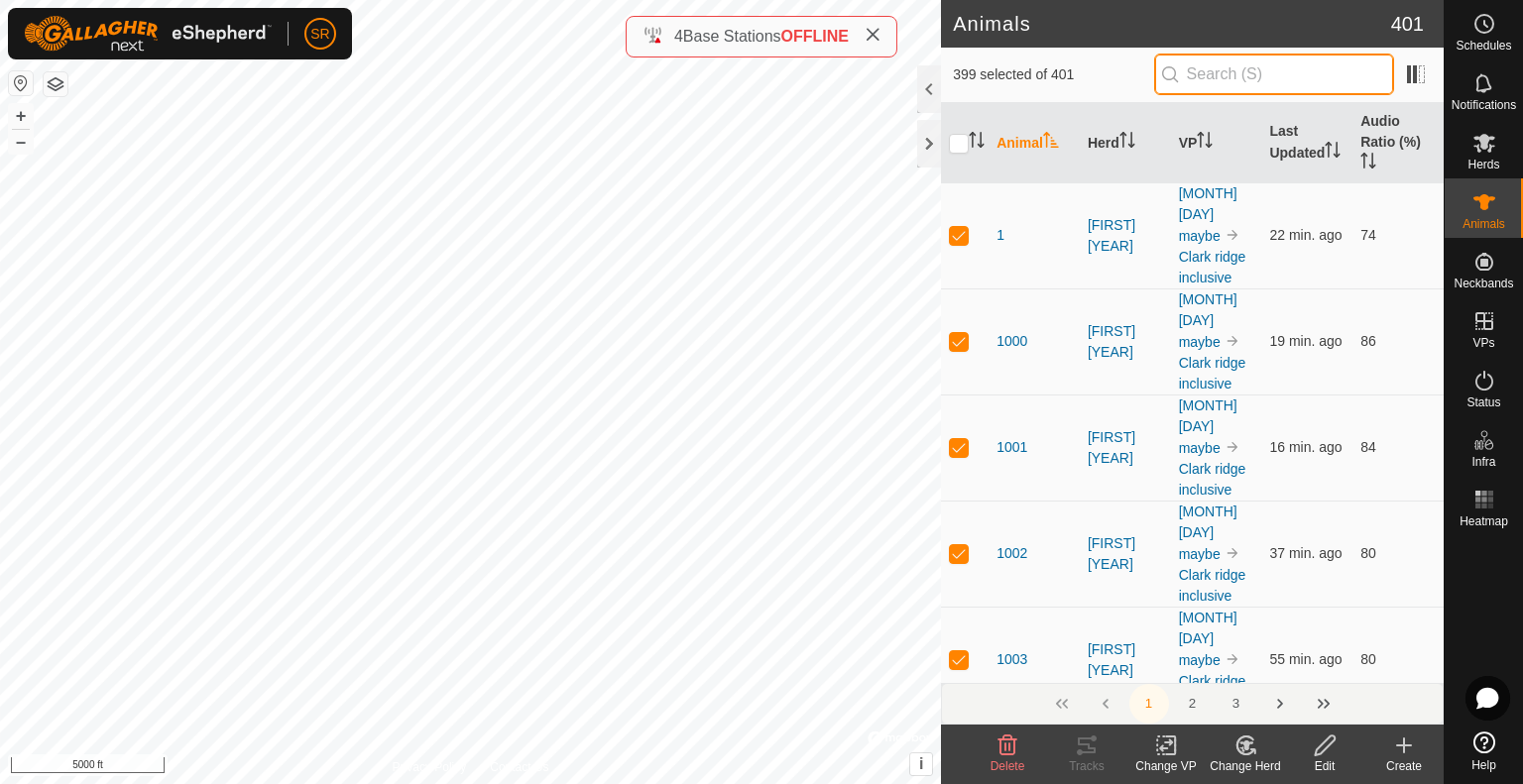 click at bounding box center [1274, 74] 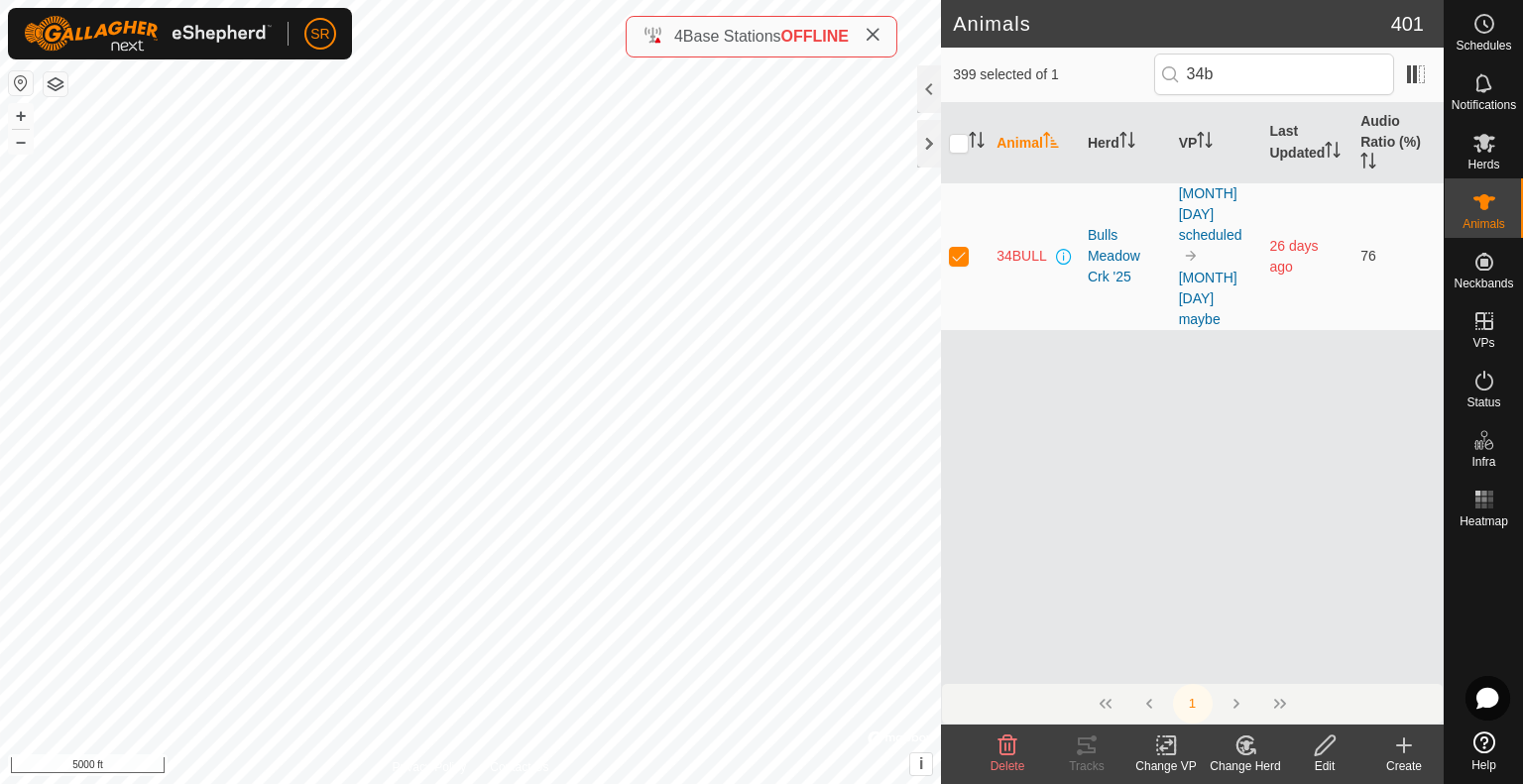 click at bounding box center (959, 256) 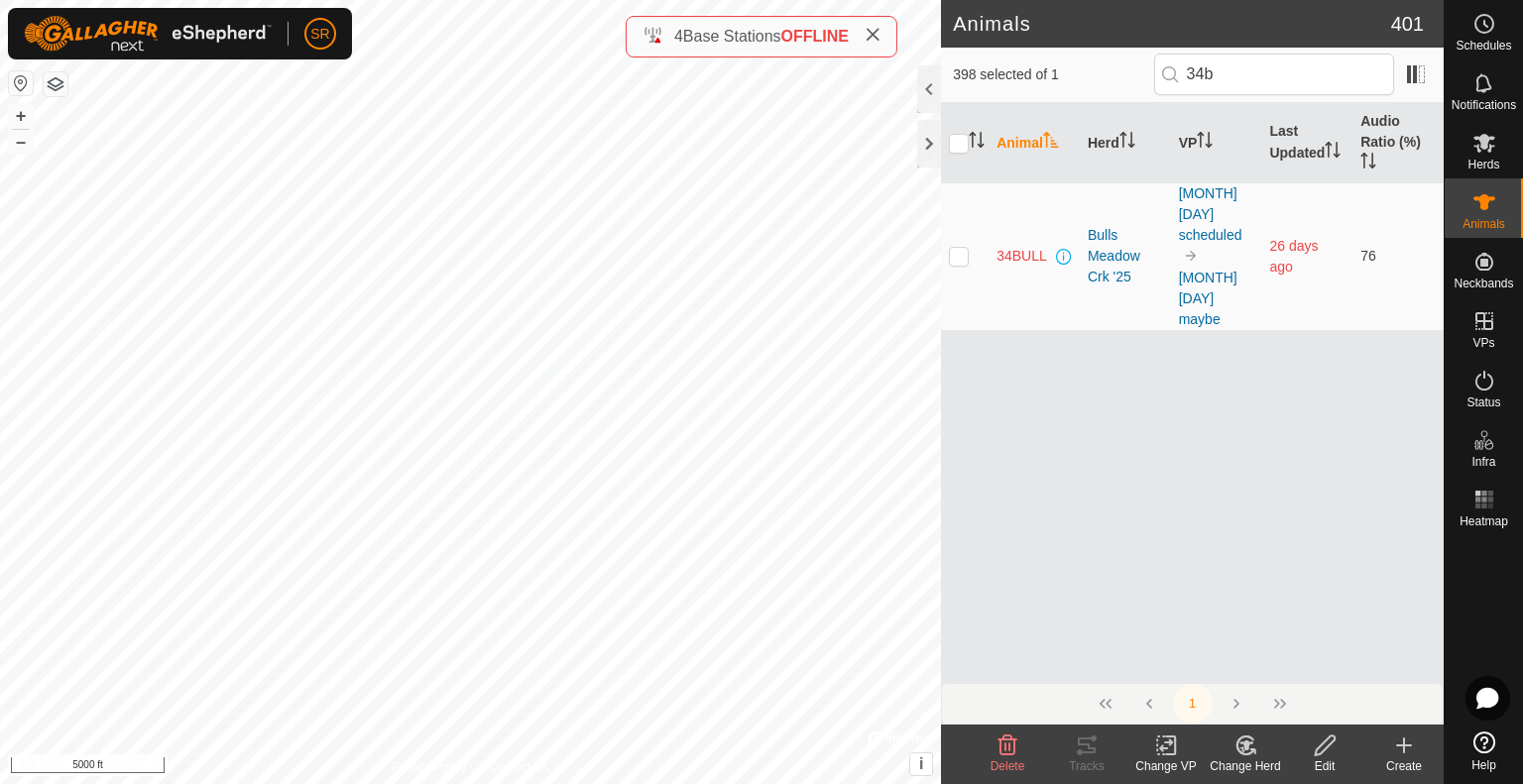 click 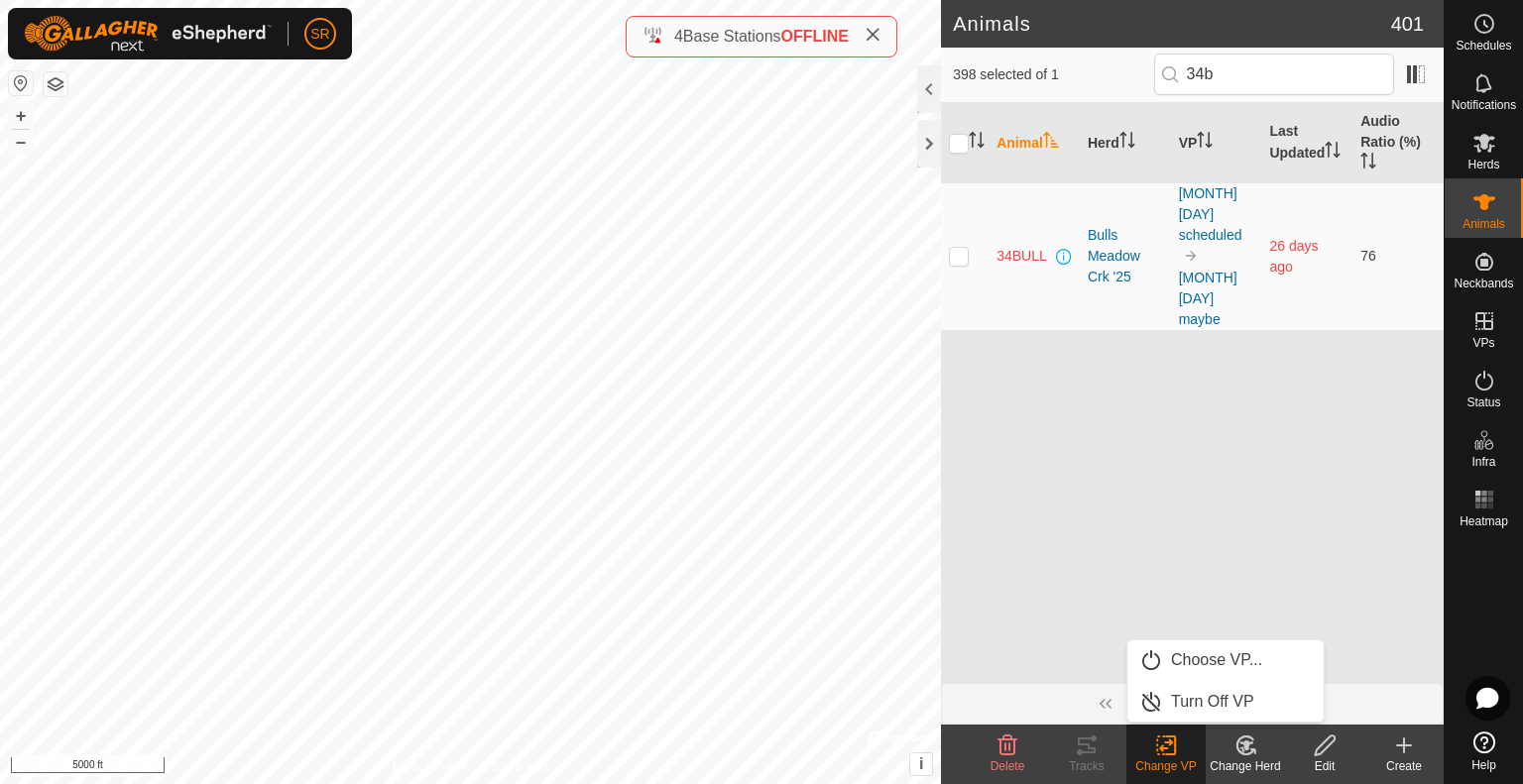 click on "Choose VP..." at bounding box center [1226, 660] 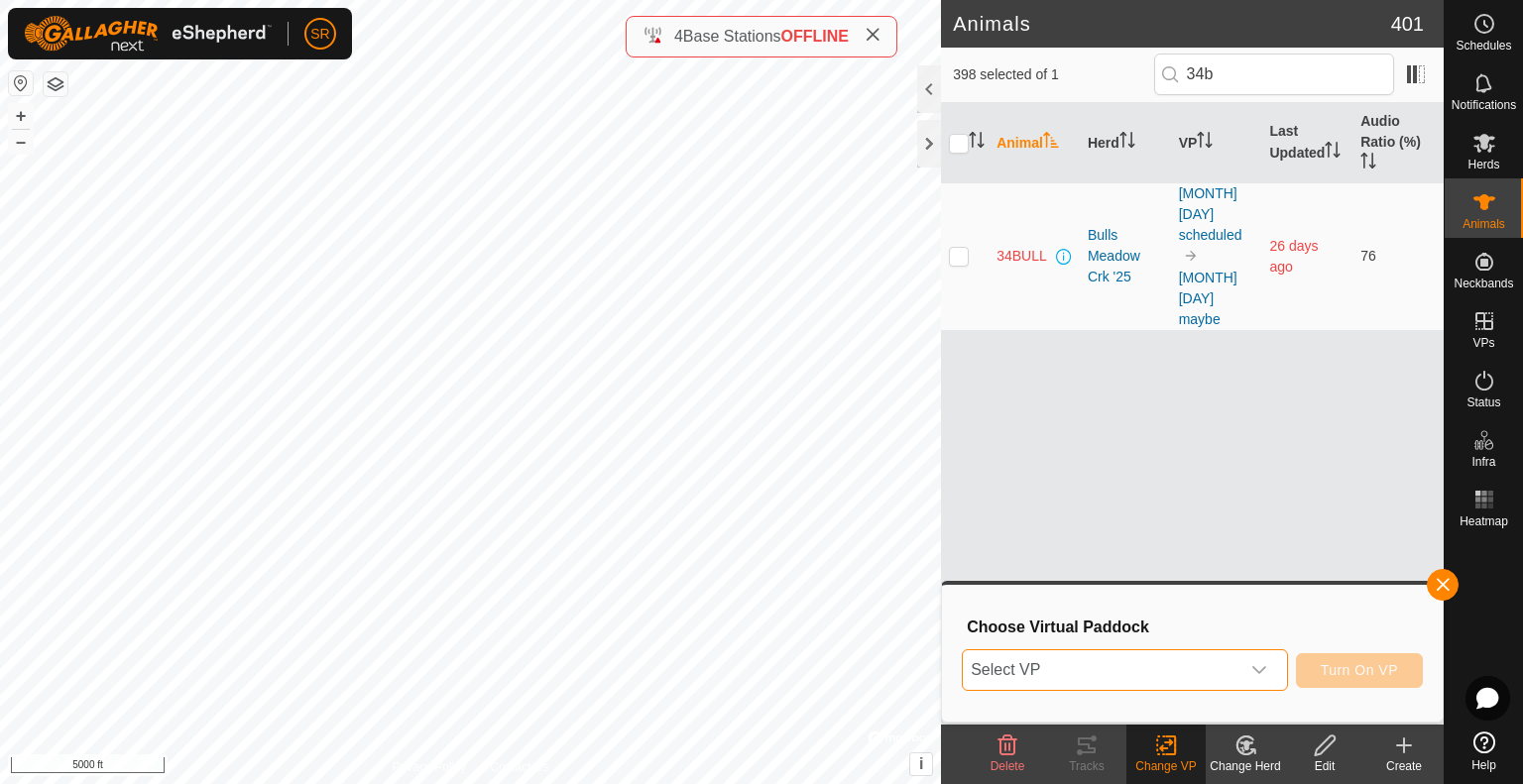 click on "Select VP" at bounding box center [1101, 670] 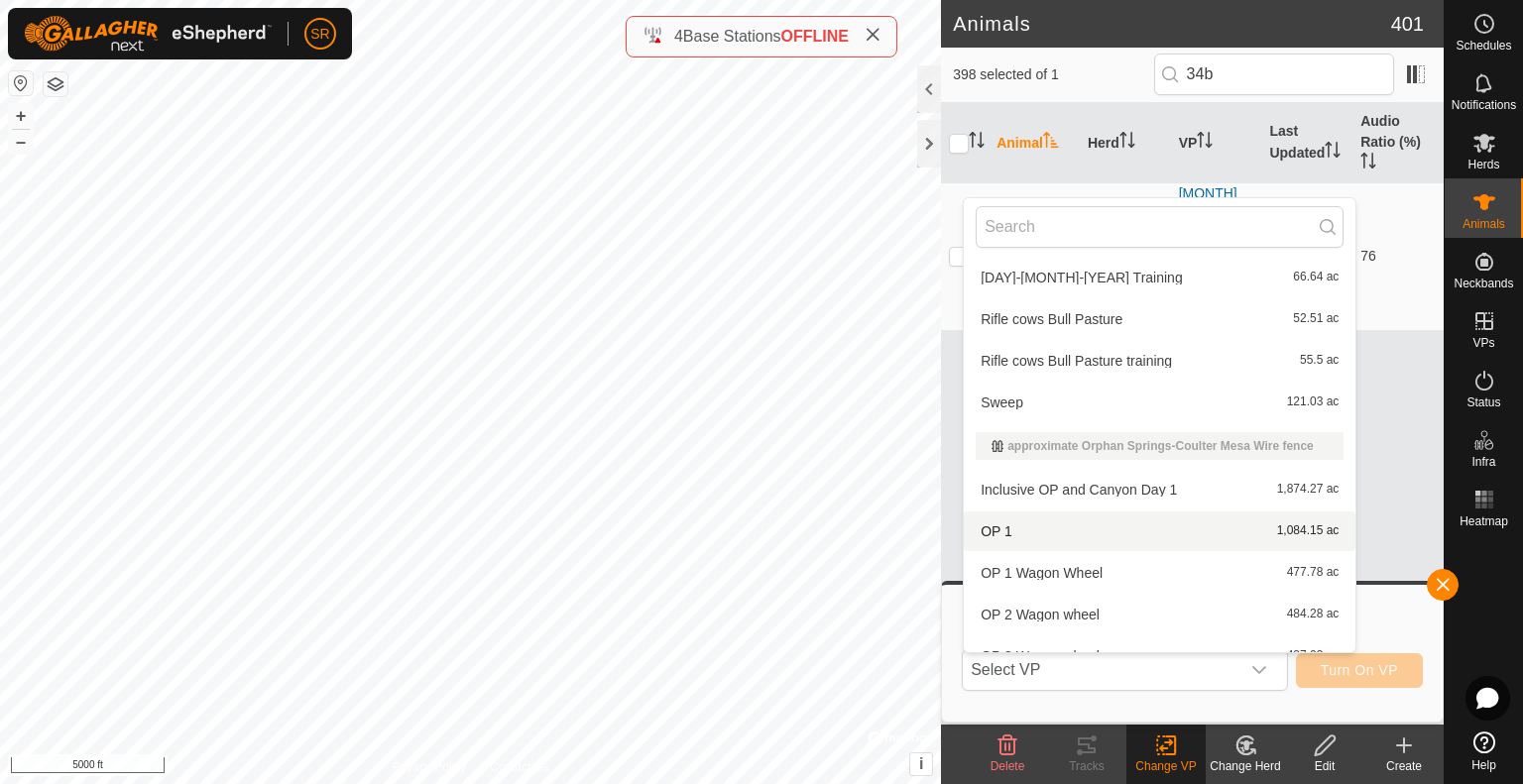 scroll, scrollTop: 0, scrollLeft: 0, axis: both 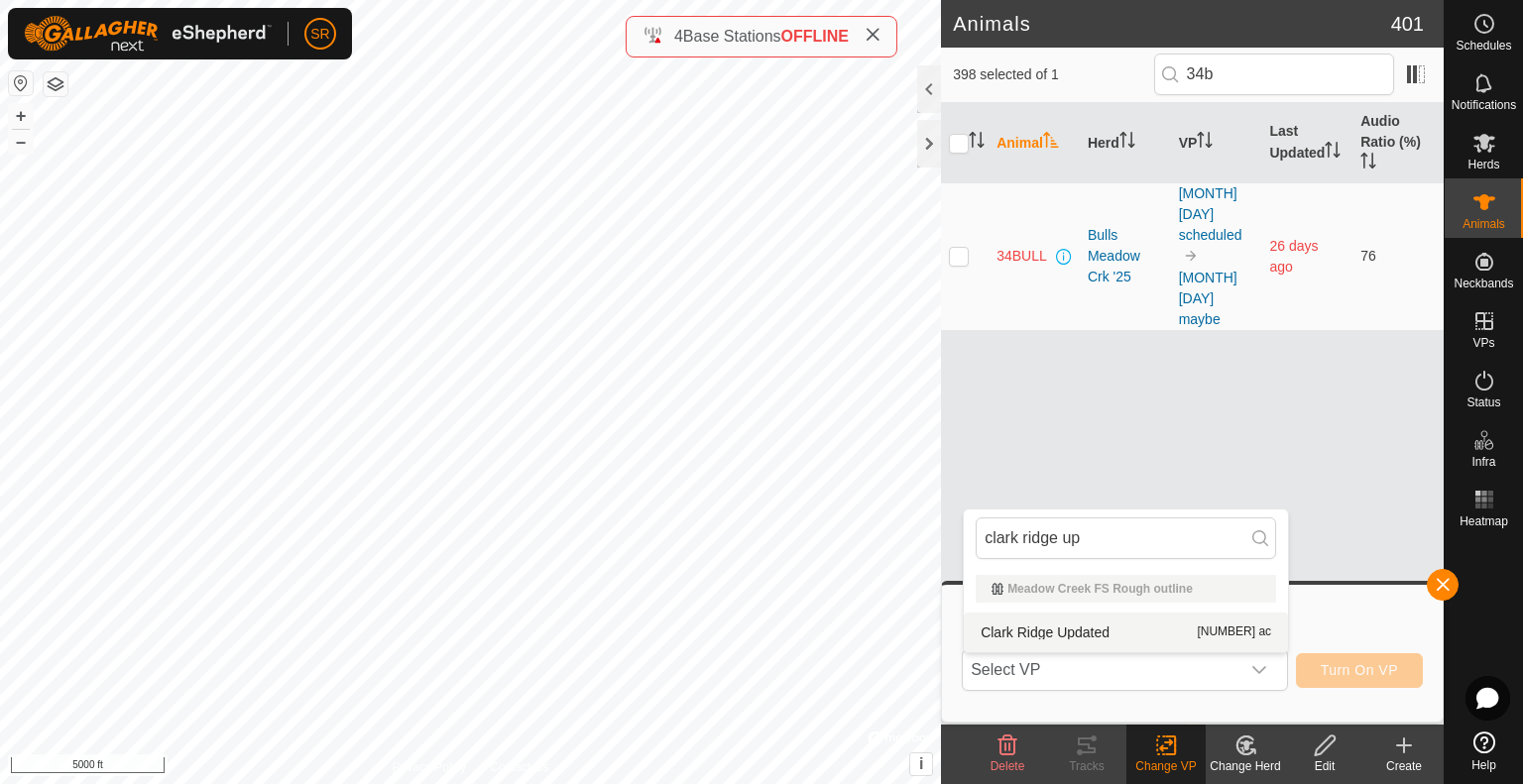click on "[FIRST] [LAST] Updated [NUMBER] ac" at bounding box center [1125, 632] 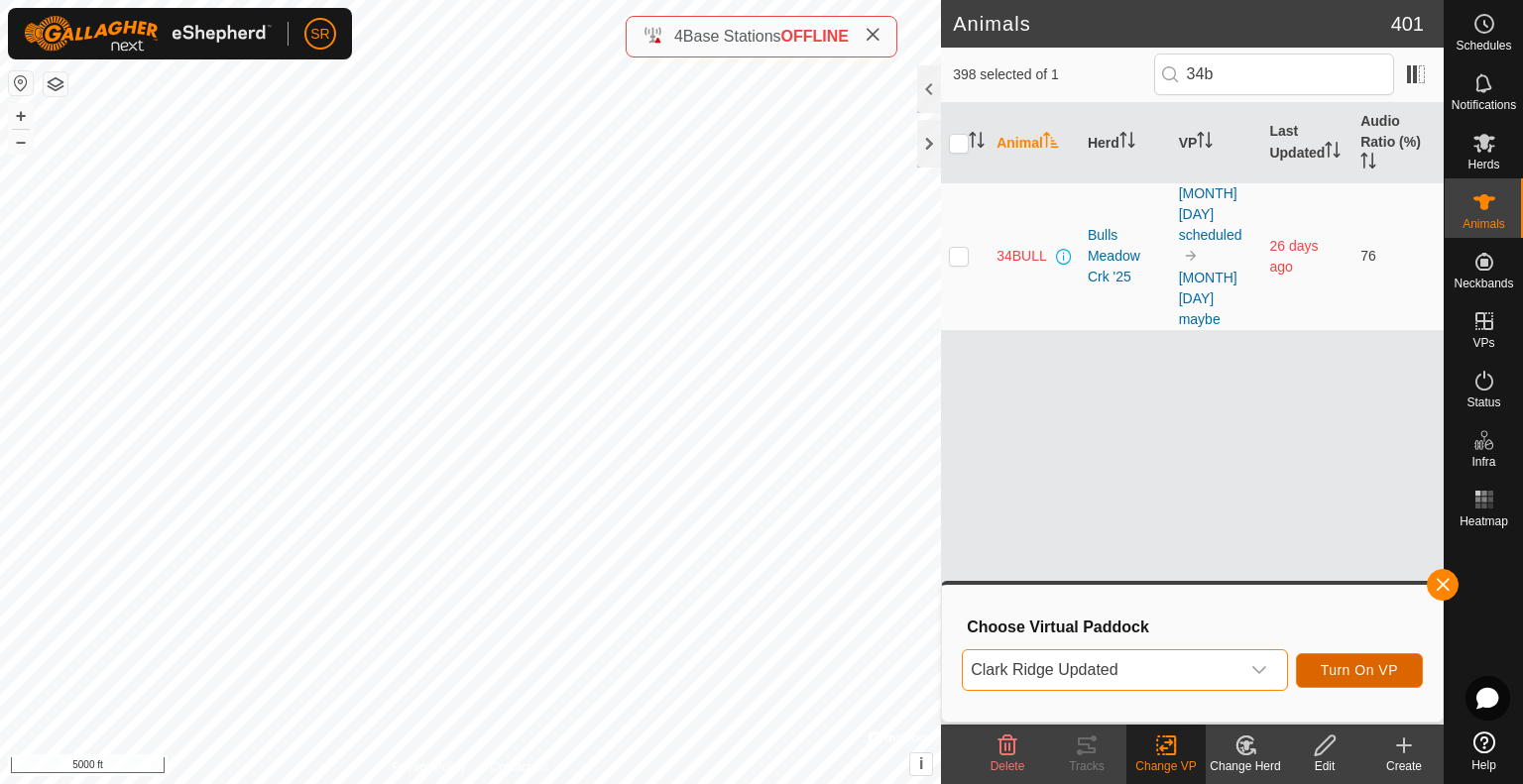 click on "Turn On VP" at bounding box center [1359, 670] 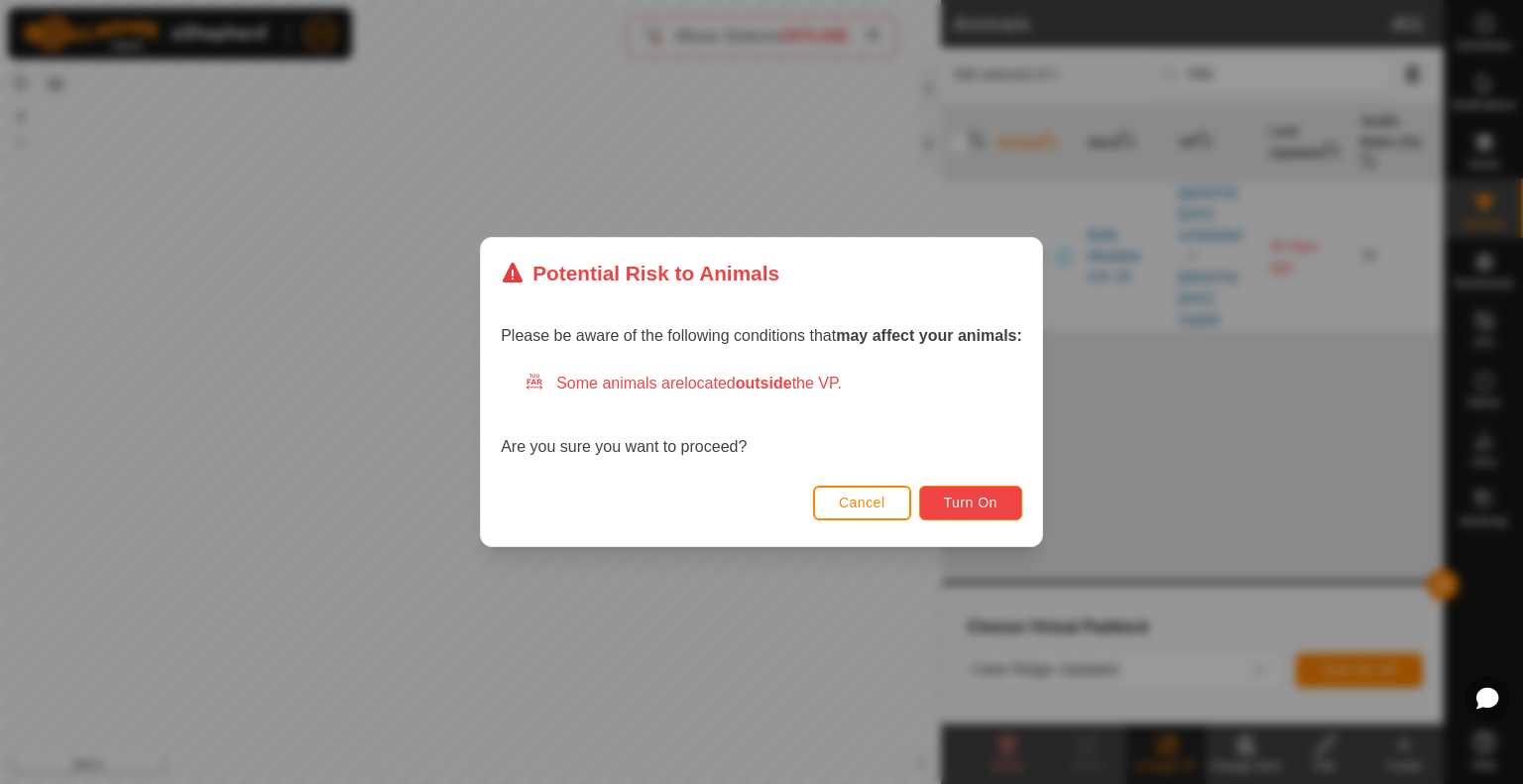 click on "Turn On" at bounding box center (971, 503) 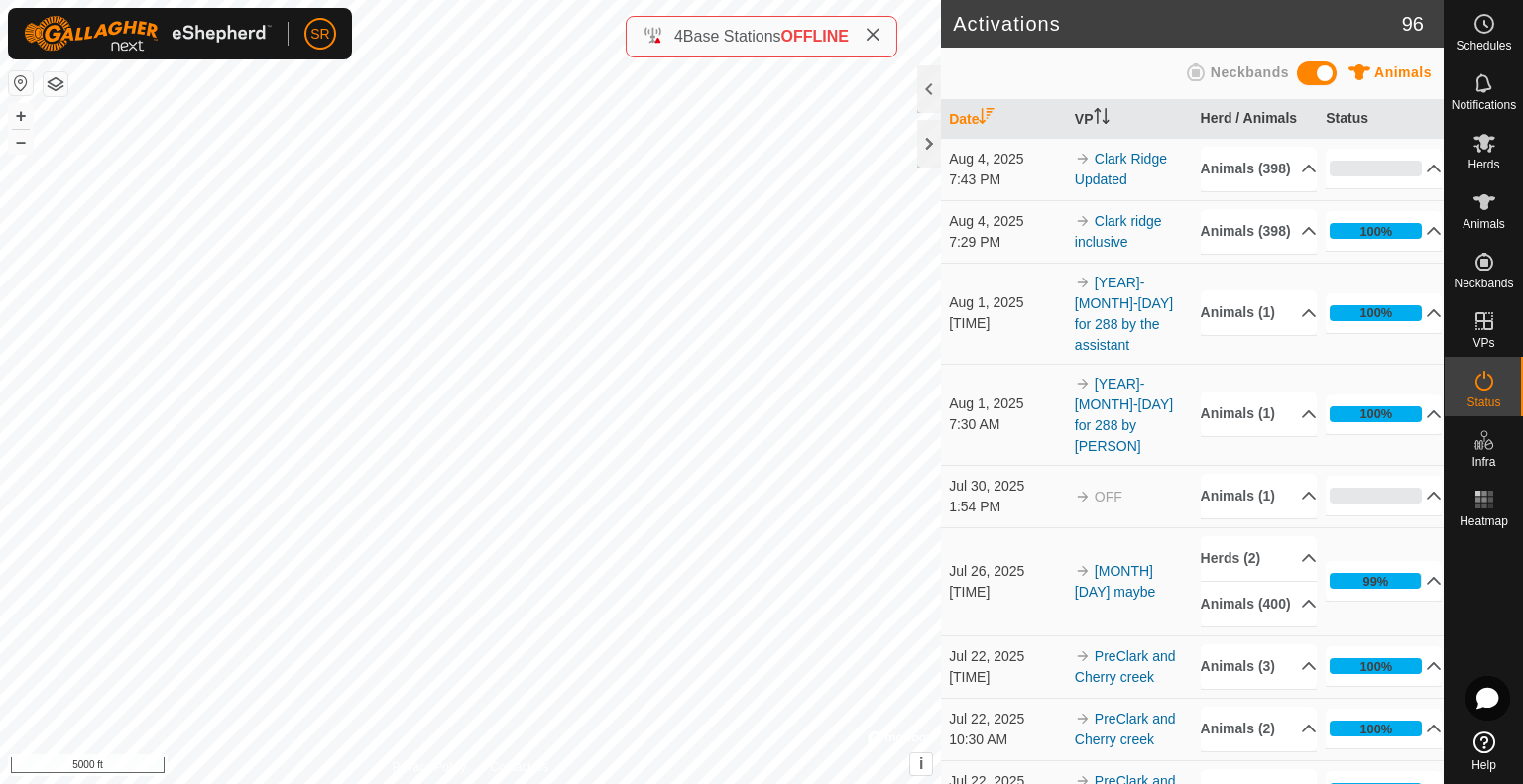 scroll, scrollTop: 0, scrollLeft: 0, axis: both 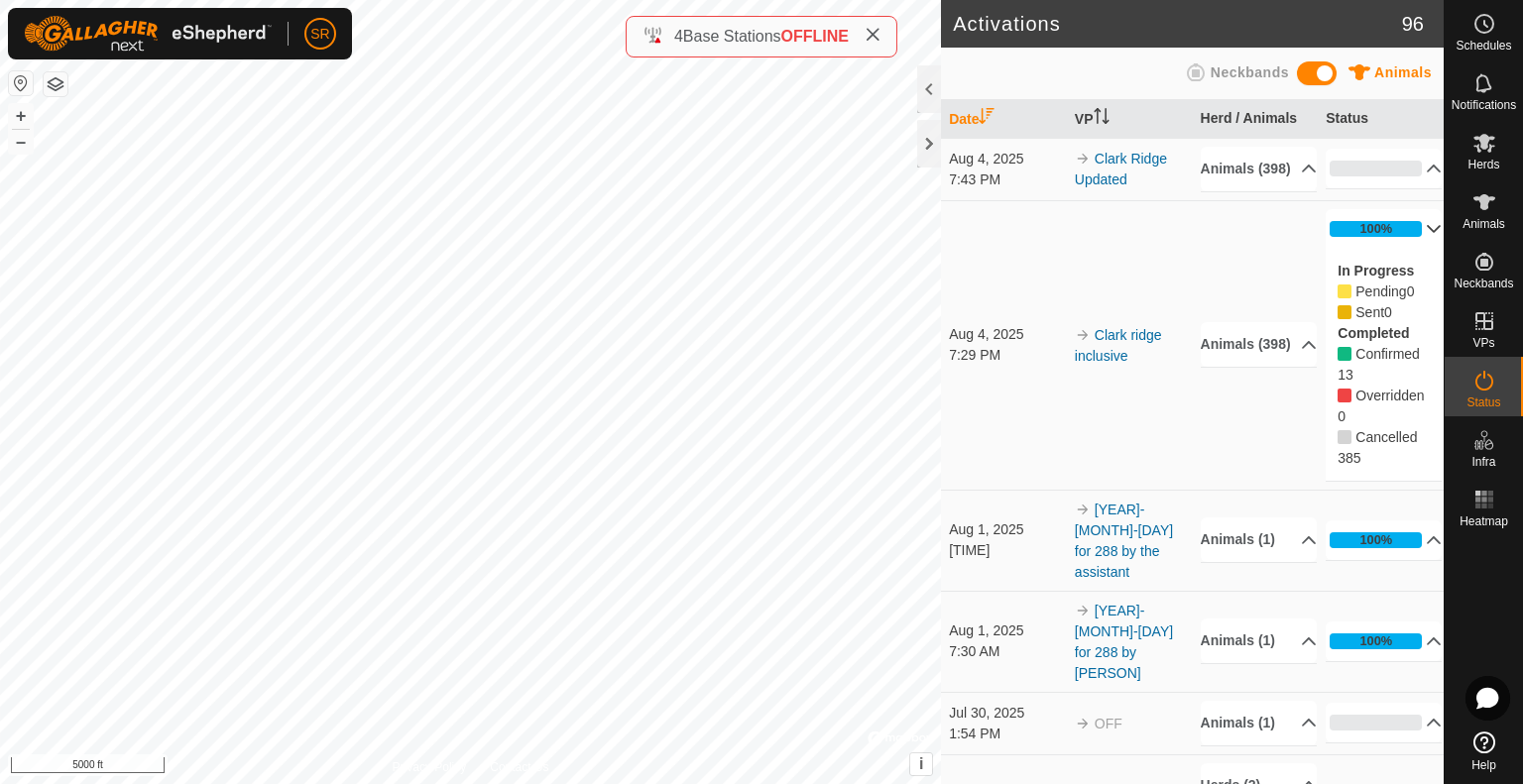 click on "100%" at bounding box center [1383, 229] 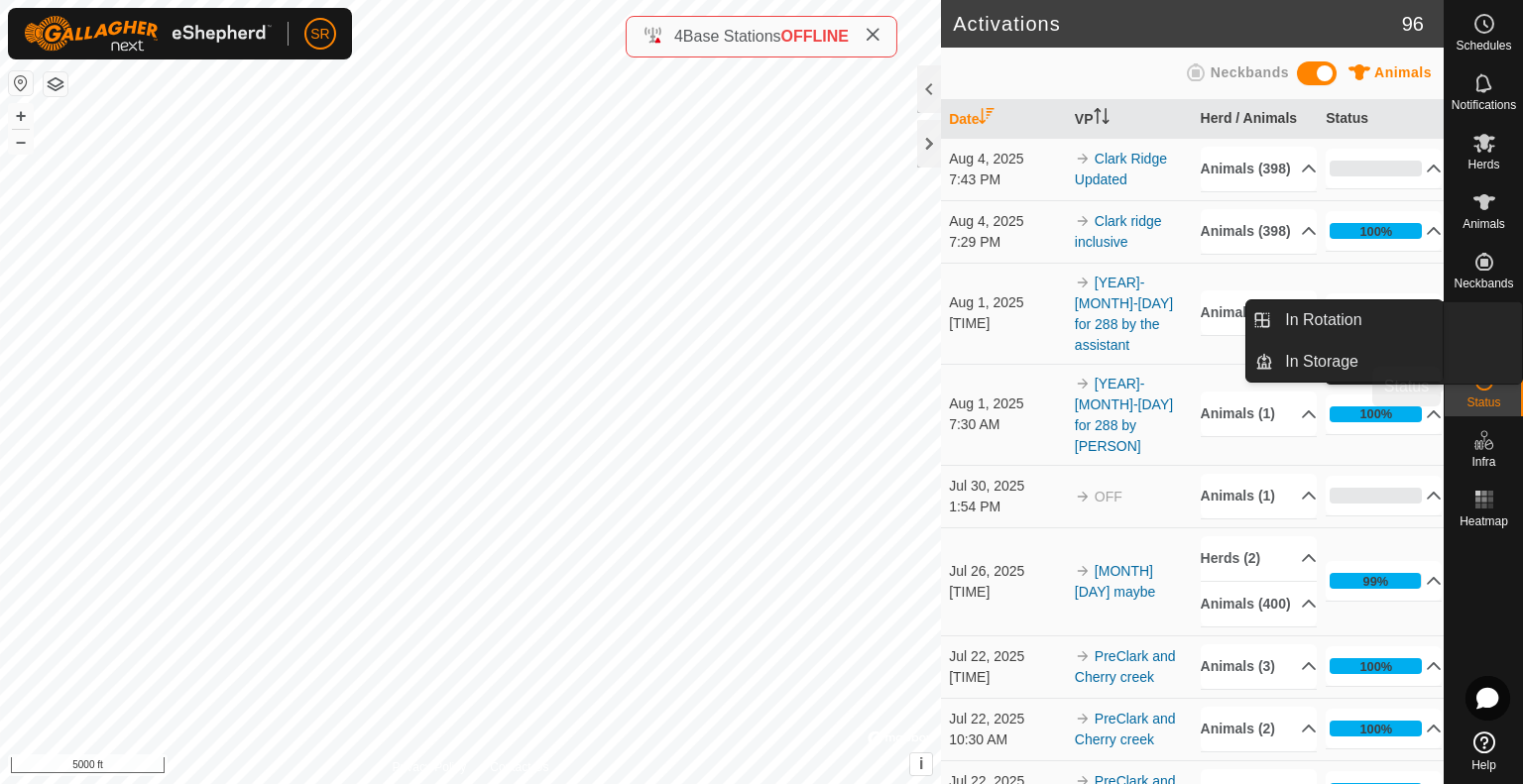click 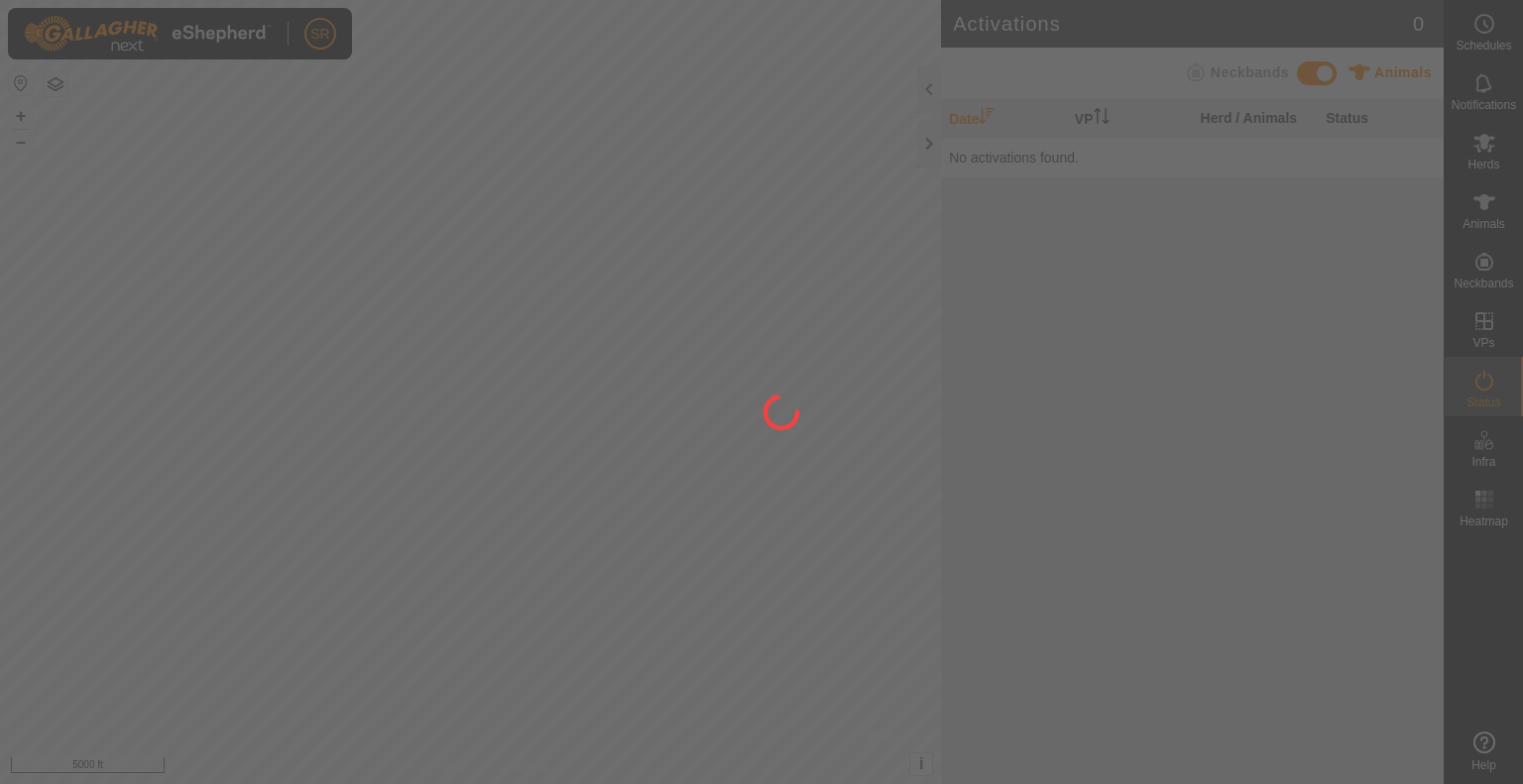 scroll, scrollTop: 0, scrollLeft: 0, axis: both 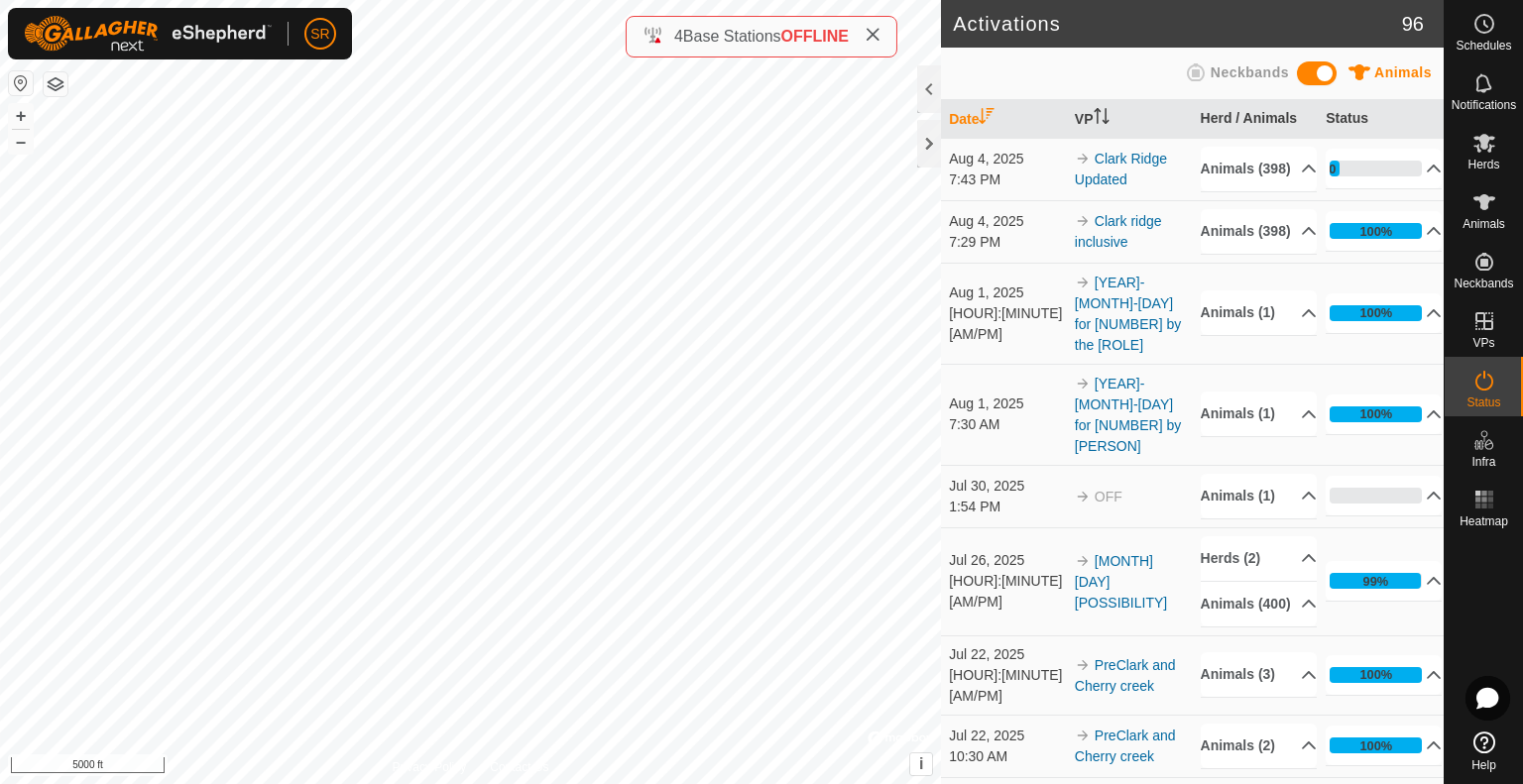 click on "10%" at bounding box center (1383, 168) 